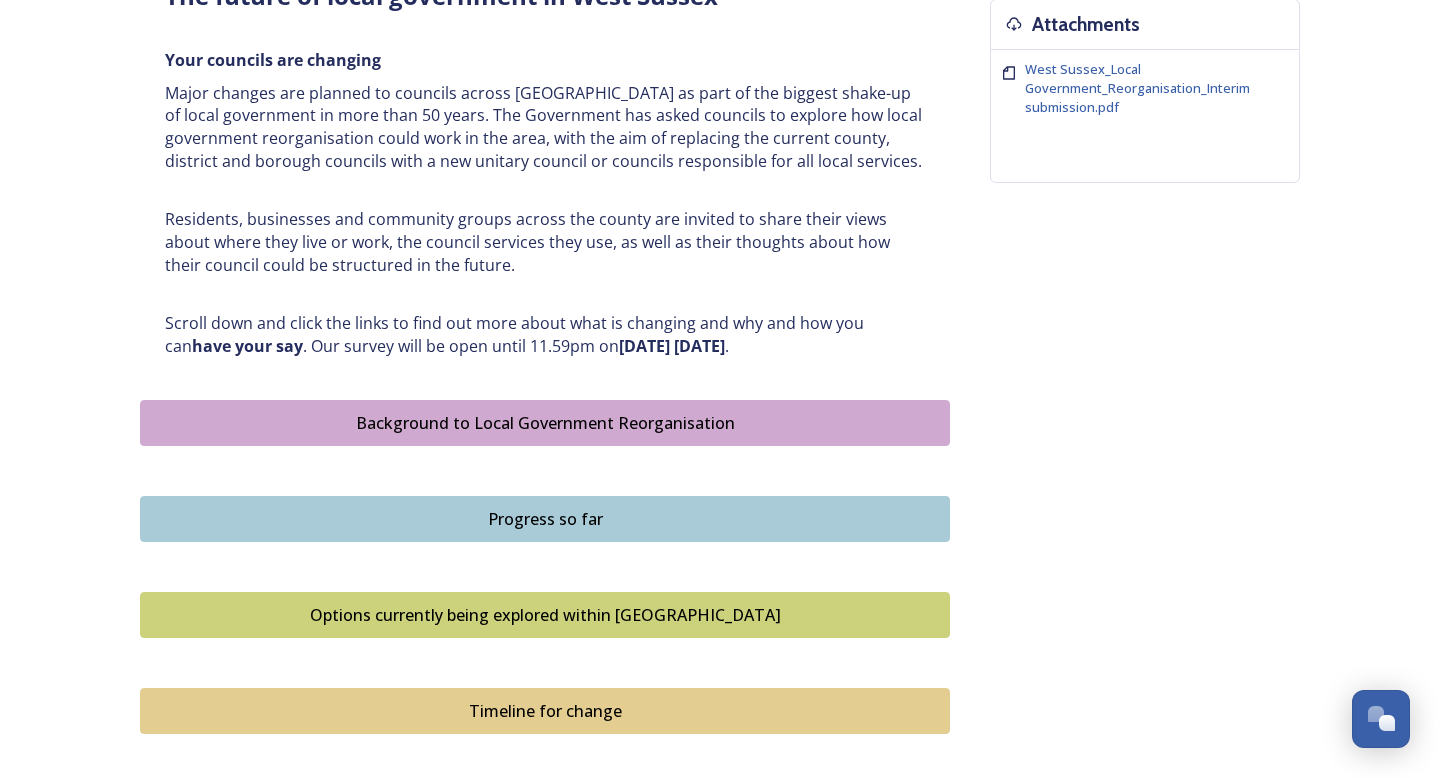 scroll, scrollTop: 819, scrollLeft: 0, axis: vertical 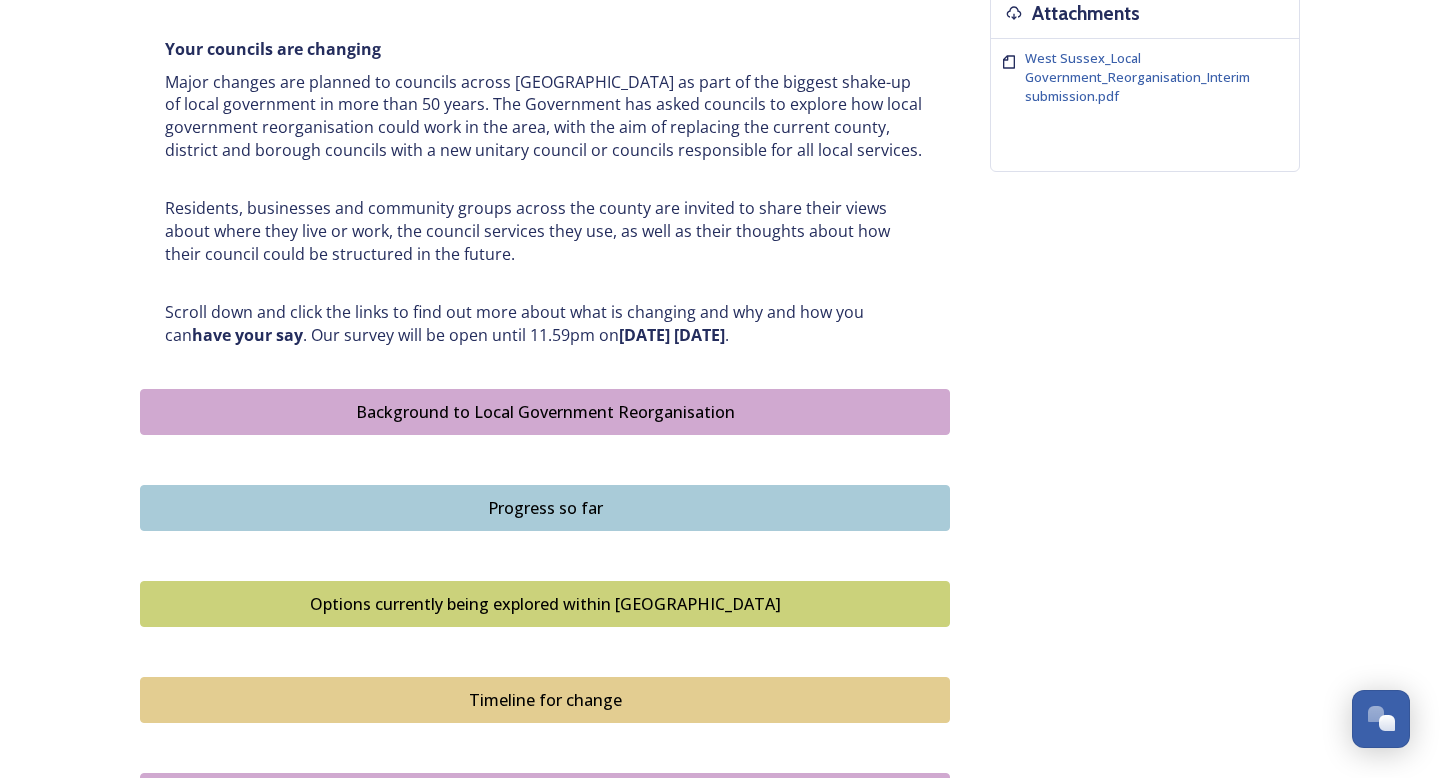 click on "Options currently being explored within [GEOGRAPHIC_DATA]" at bounding box center (545, 604) 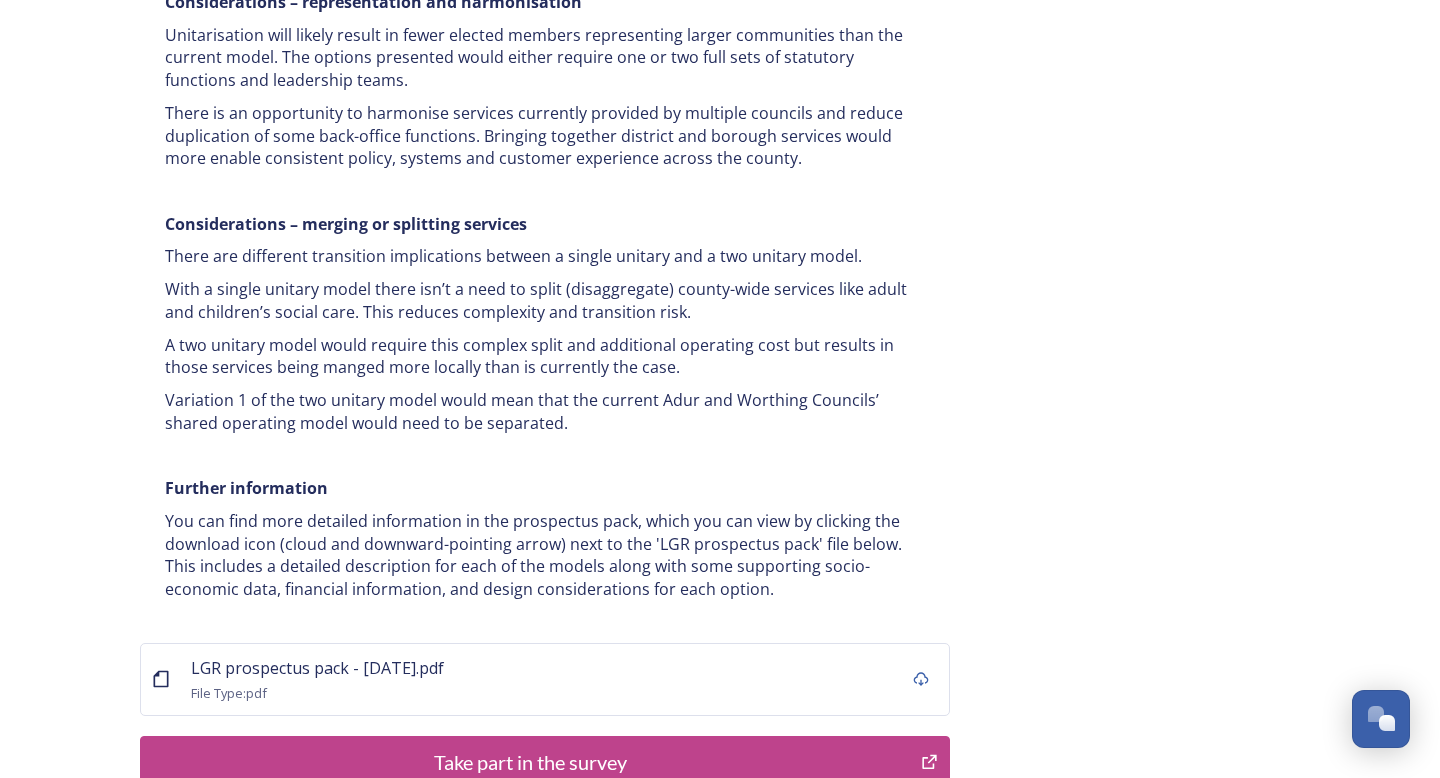scroll, scrollTop: 3936, scrollLeft: 0, axis: vertical 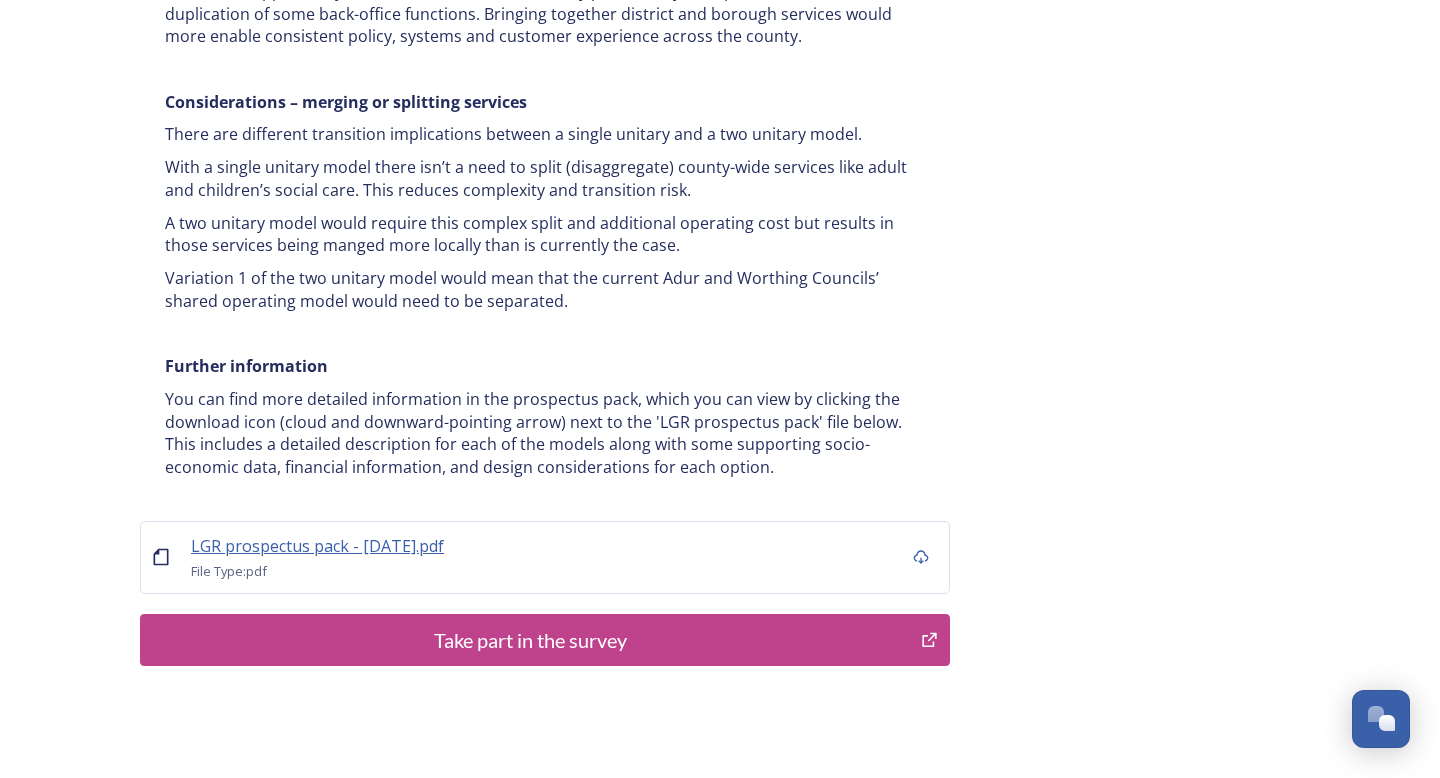 click on "LGR prospectus pack - [DATE].pdf" at bounding box center (317, 546) 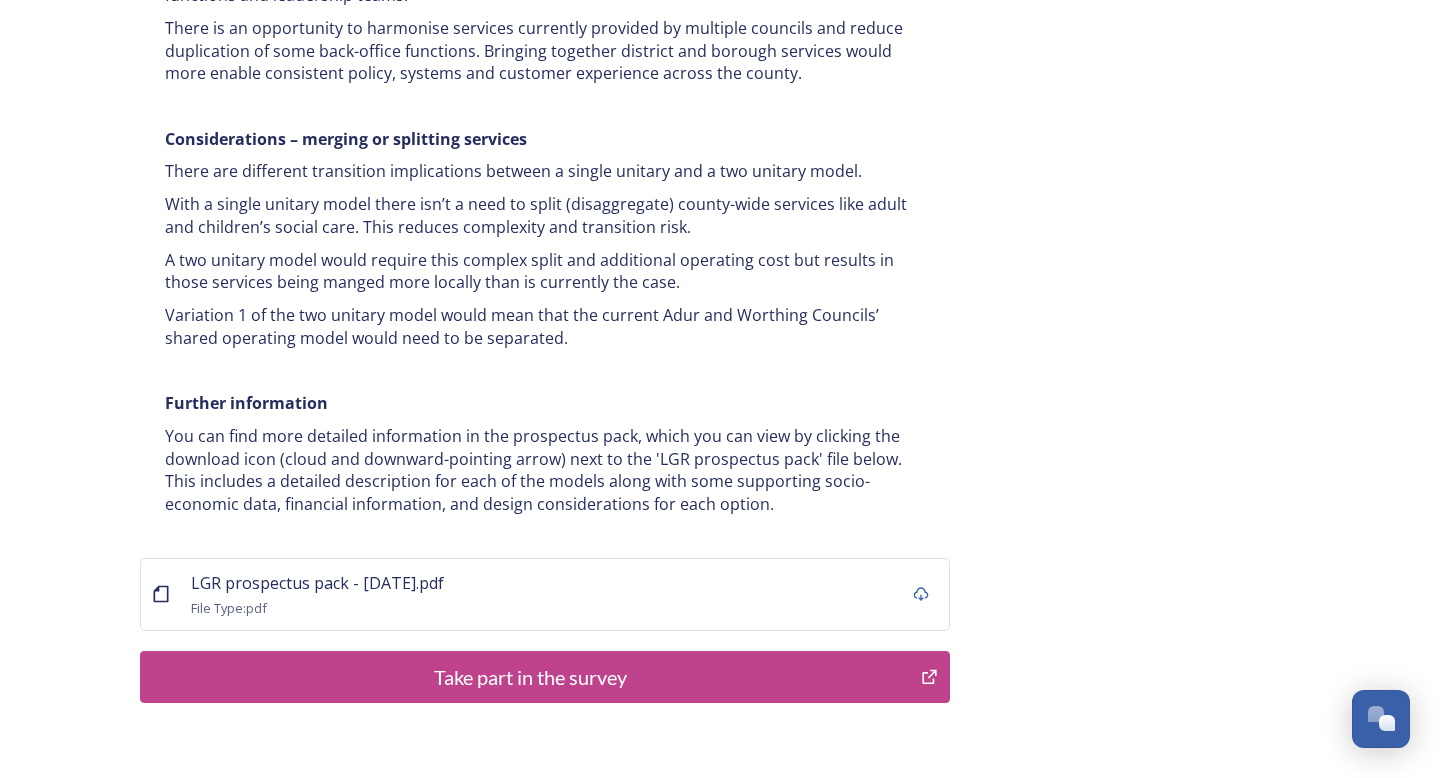 scroll, scrollTop: 3936, scrollLeft: 0, axis: vertical 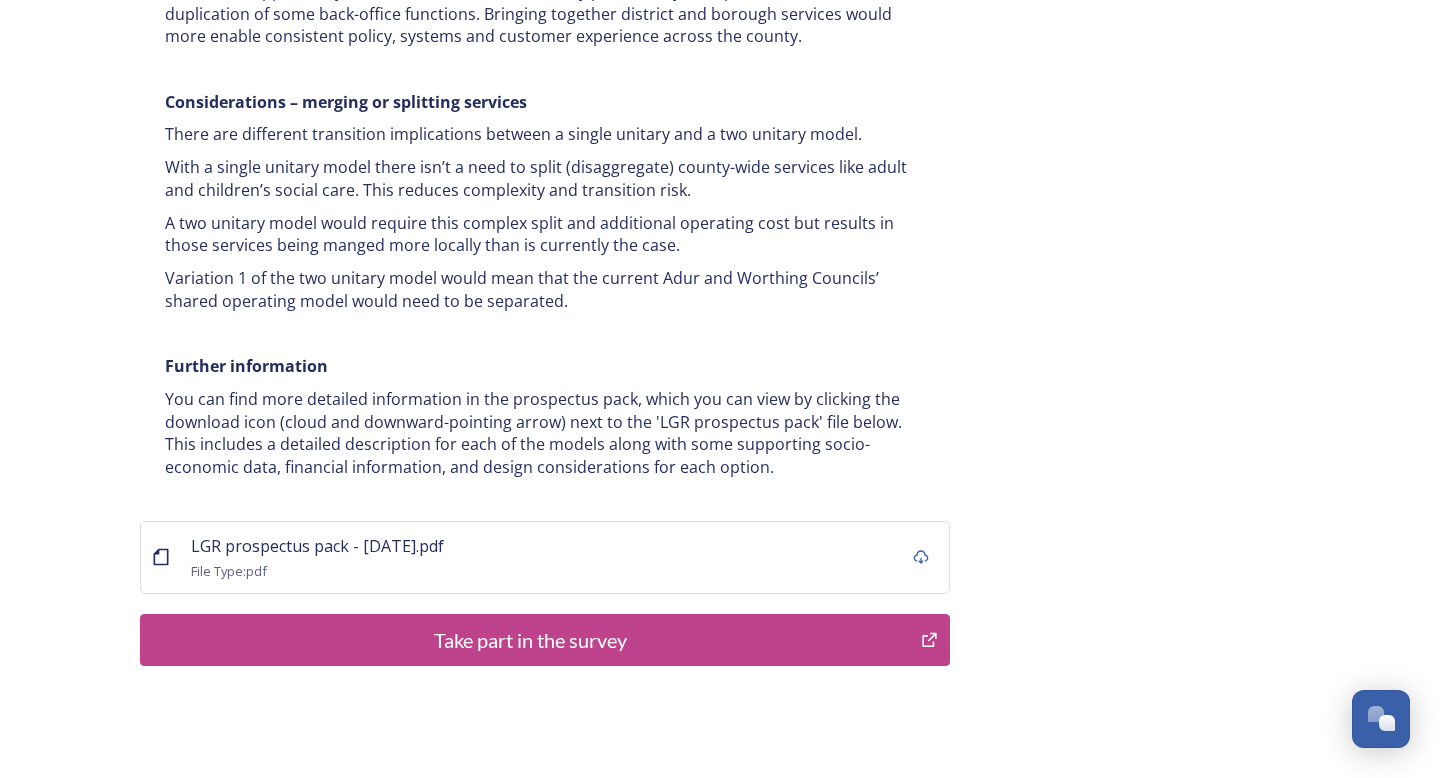 click on "Take part in the survey" at bounding box center [530, 640] 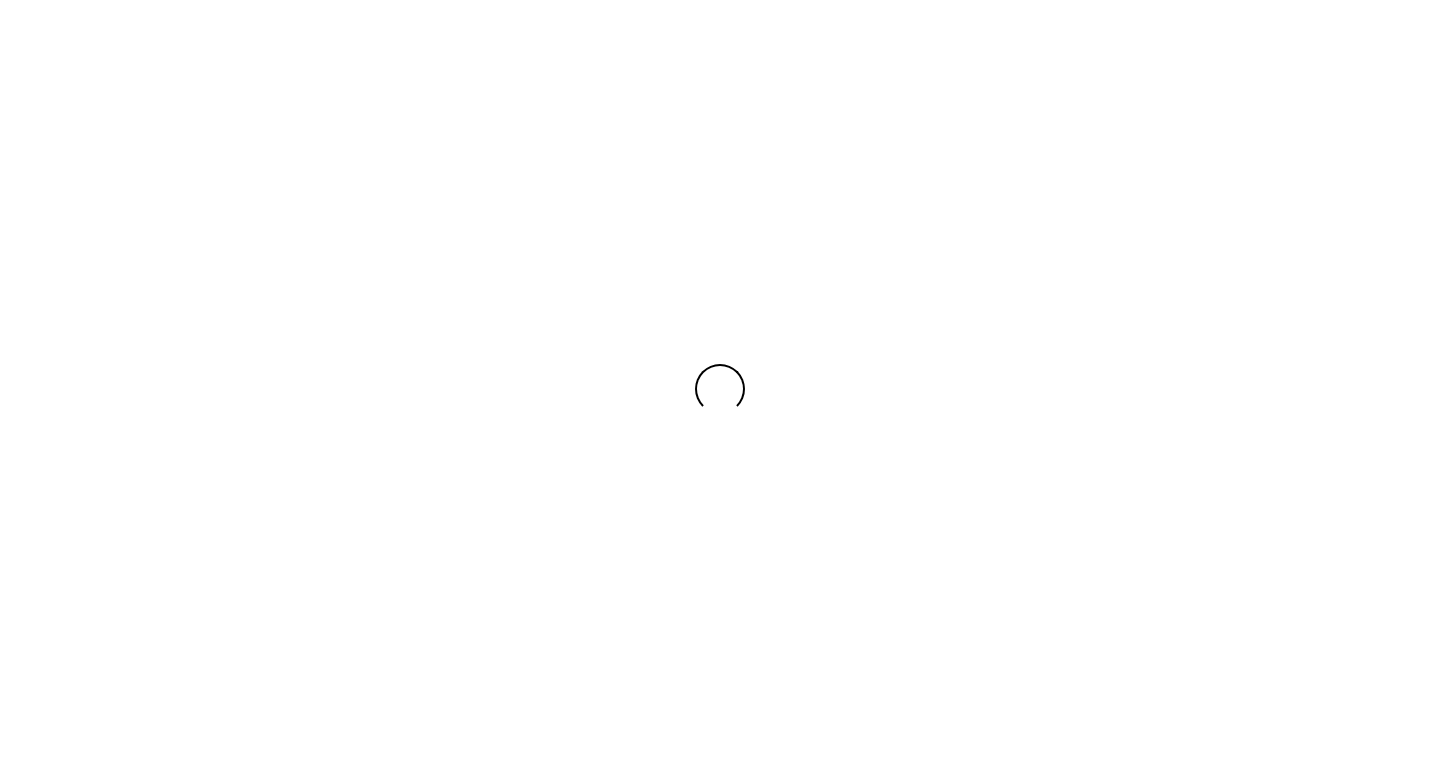 scroll, scrollTop: 0, scrollLeft: 0, axis: both 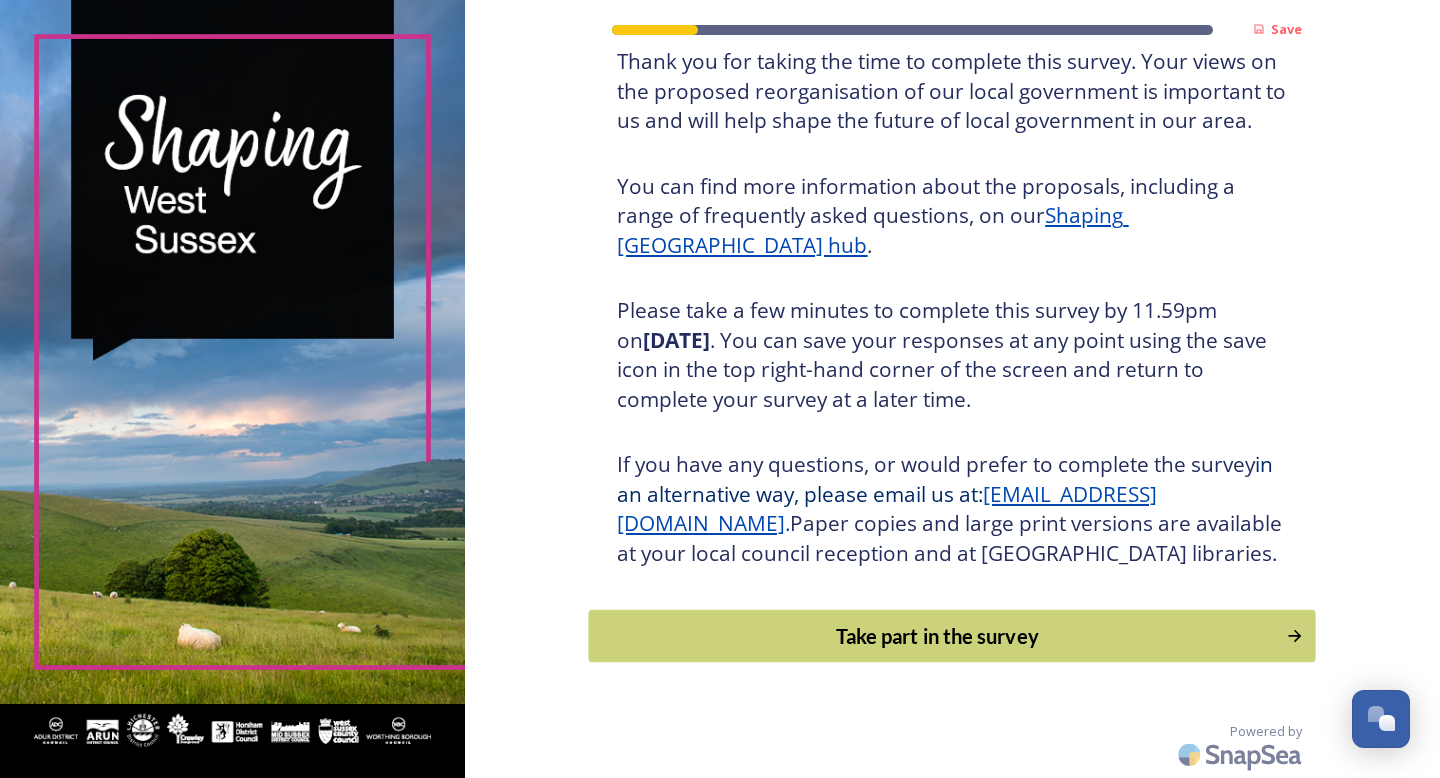 click on "Take part in the survey" at bounding box center [938, 636] 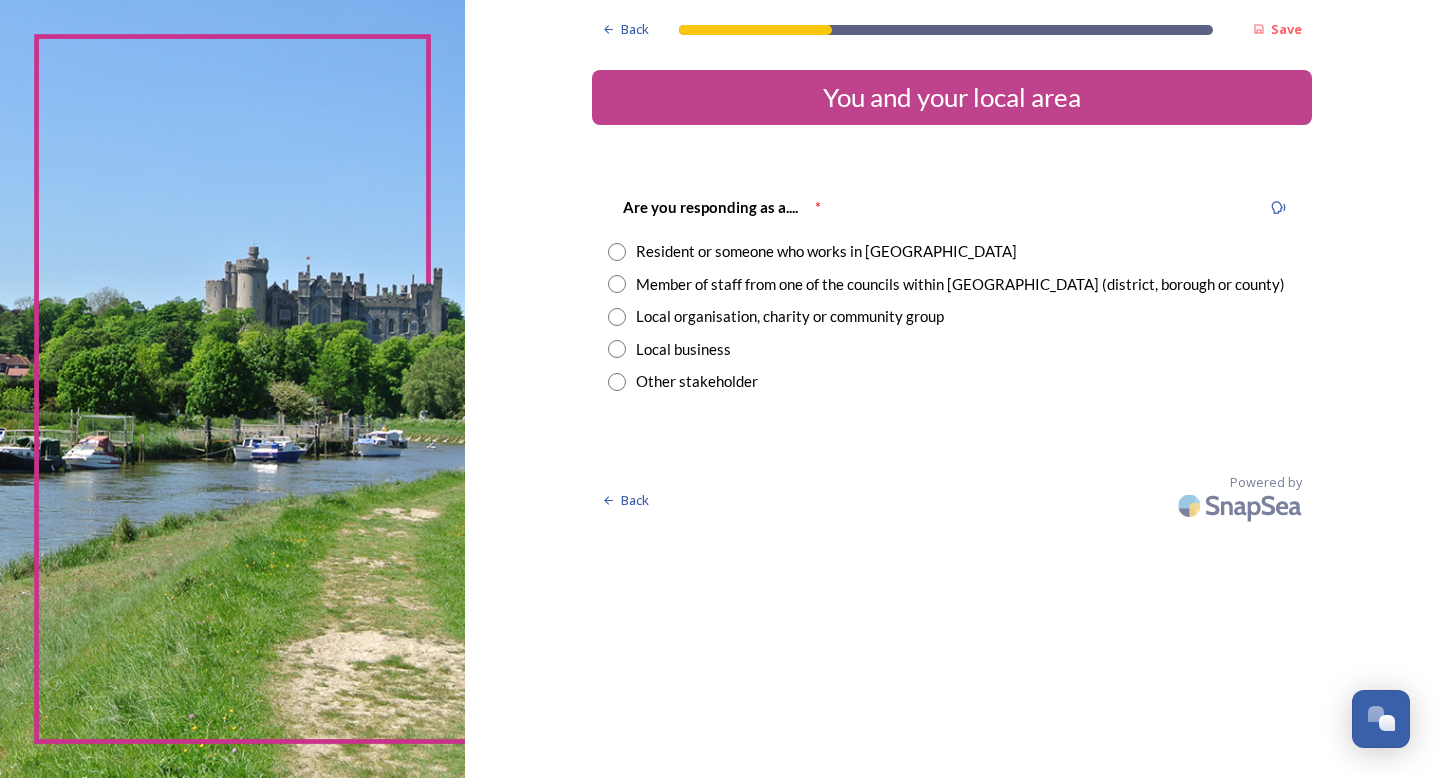 click at bounding box center (617, 252) 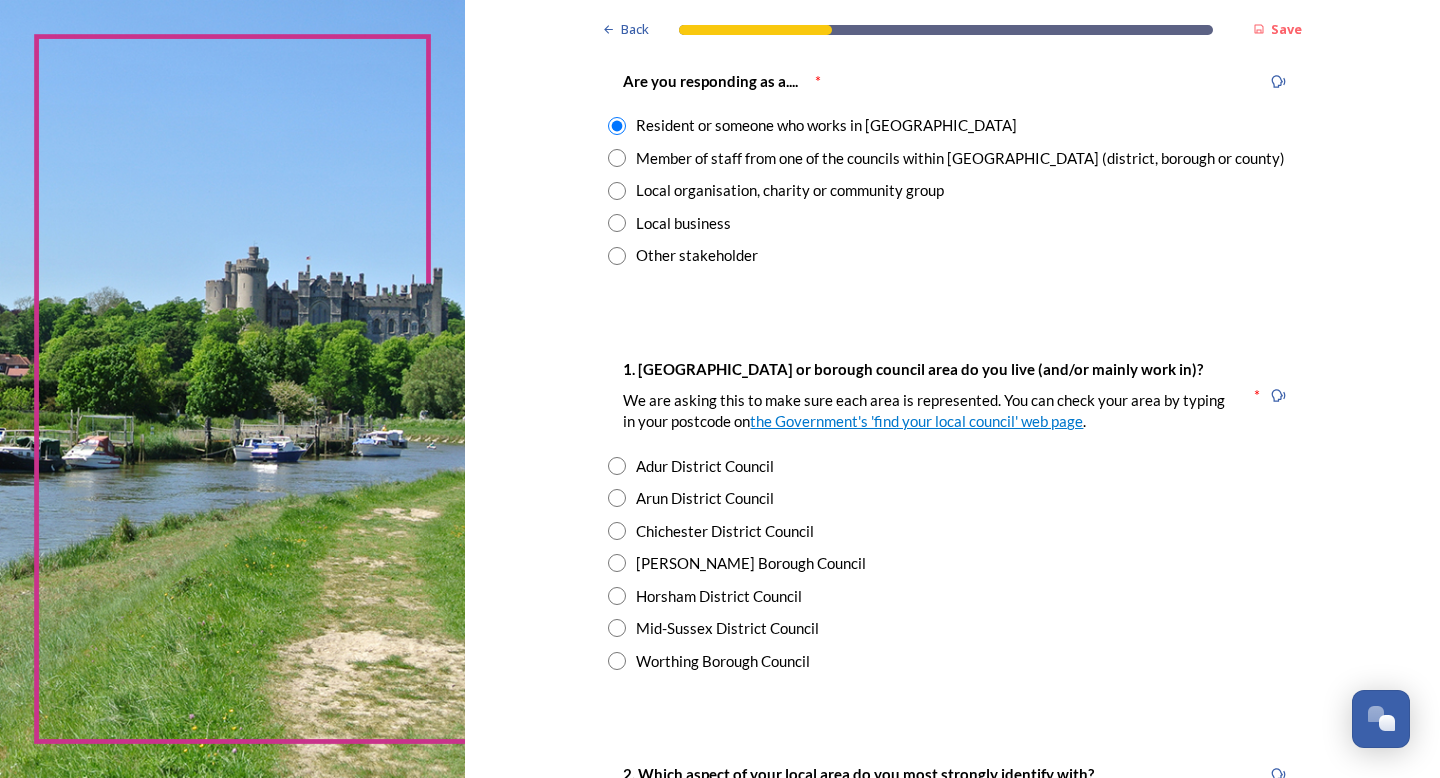 scroll, scrollTop: 158, scrollLeft: 0, axis: vertical 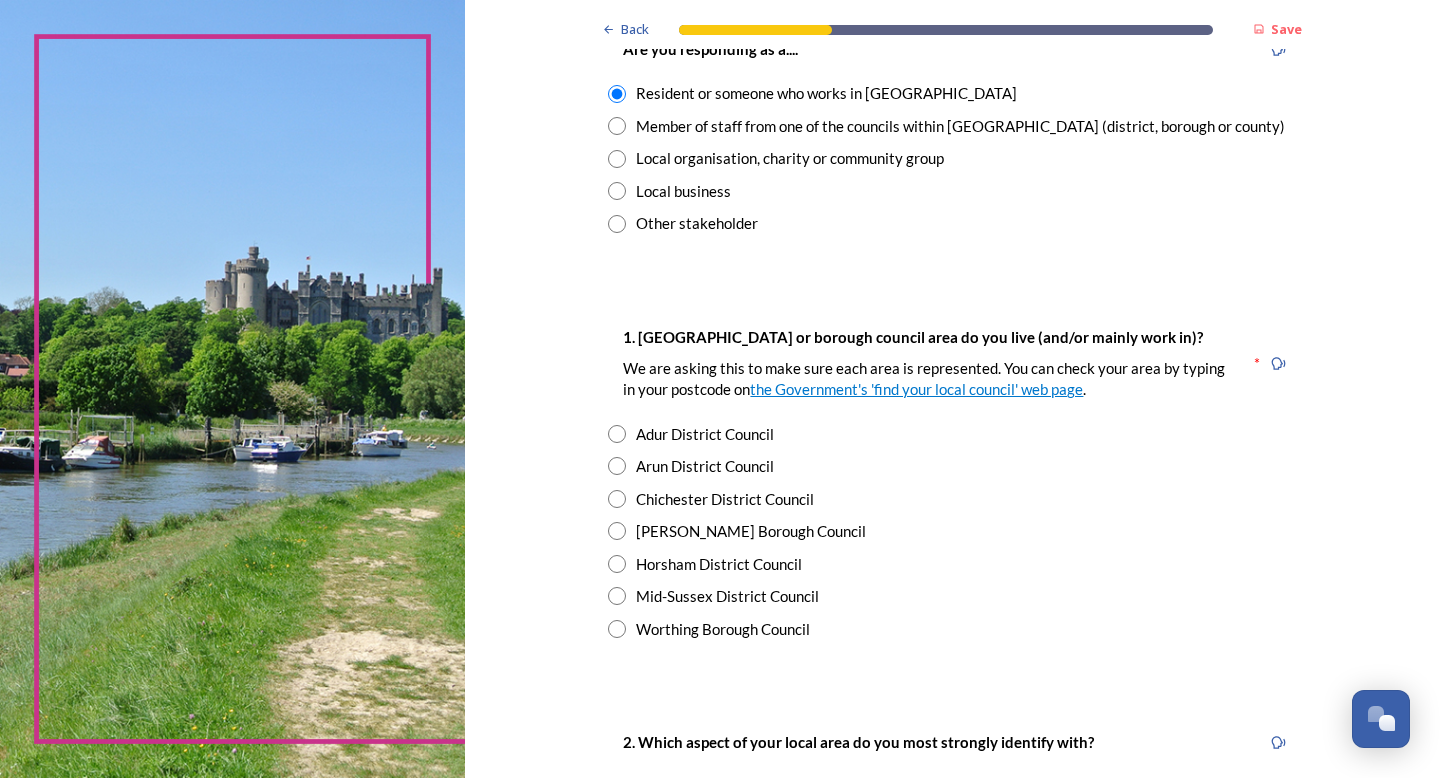click at bounding box center (617, 499) 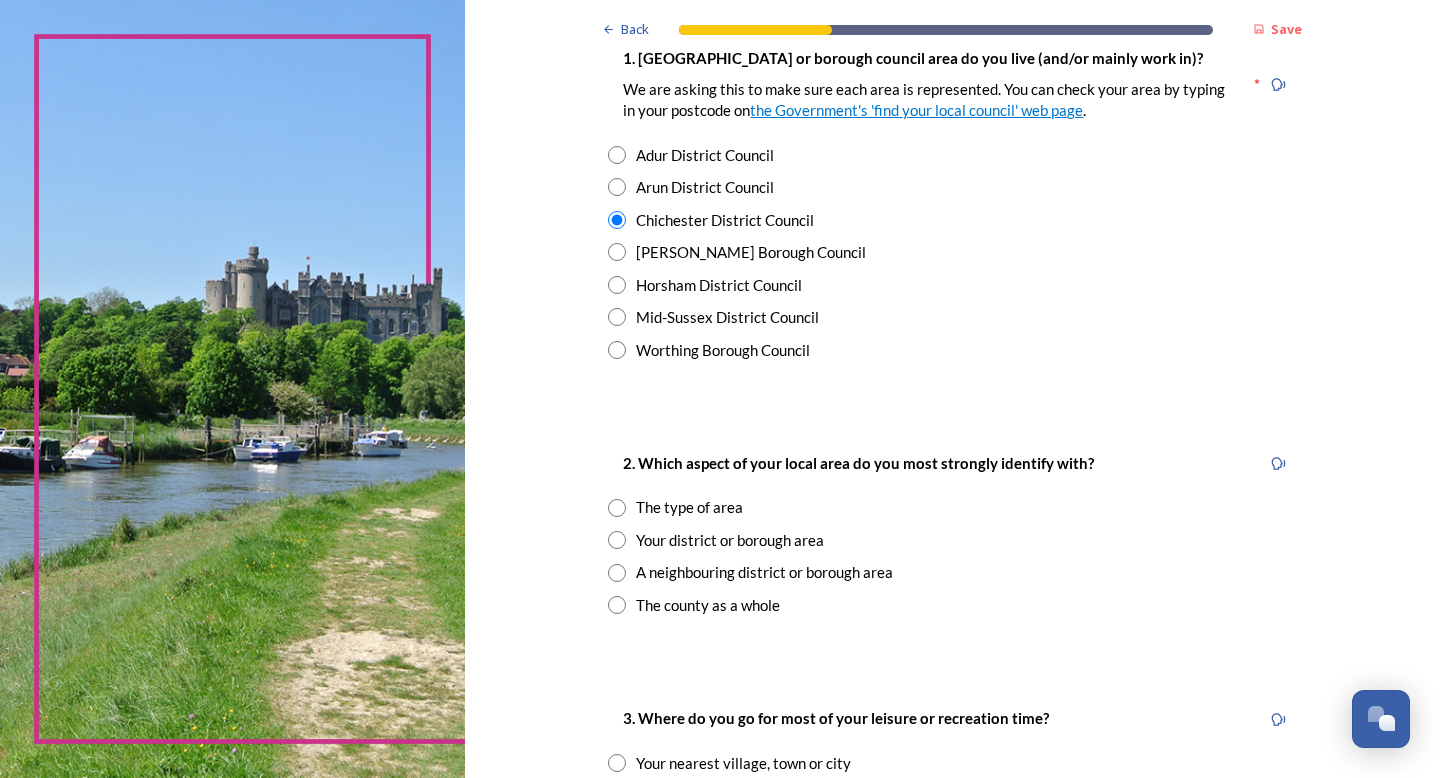 scroll, scrollTop: 438, scrollLeft: 0, axis: vertical 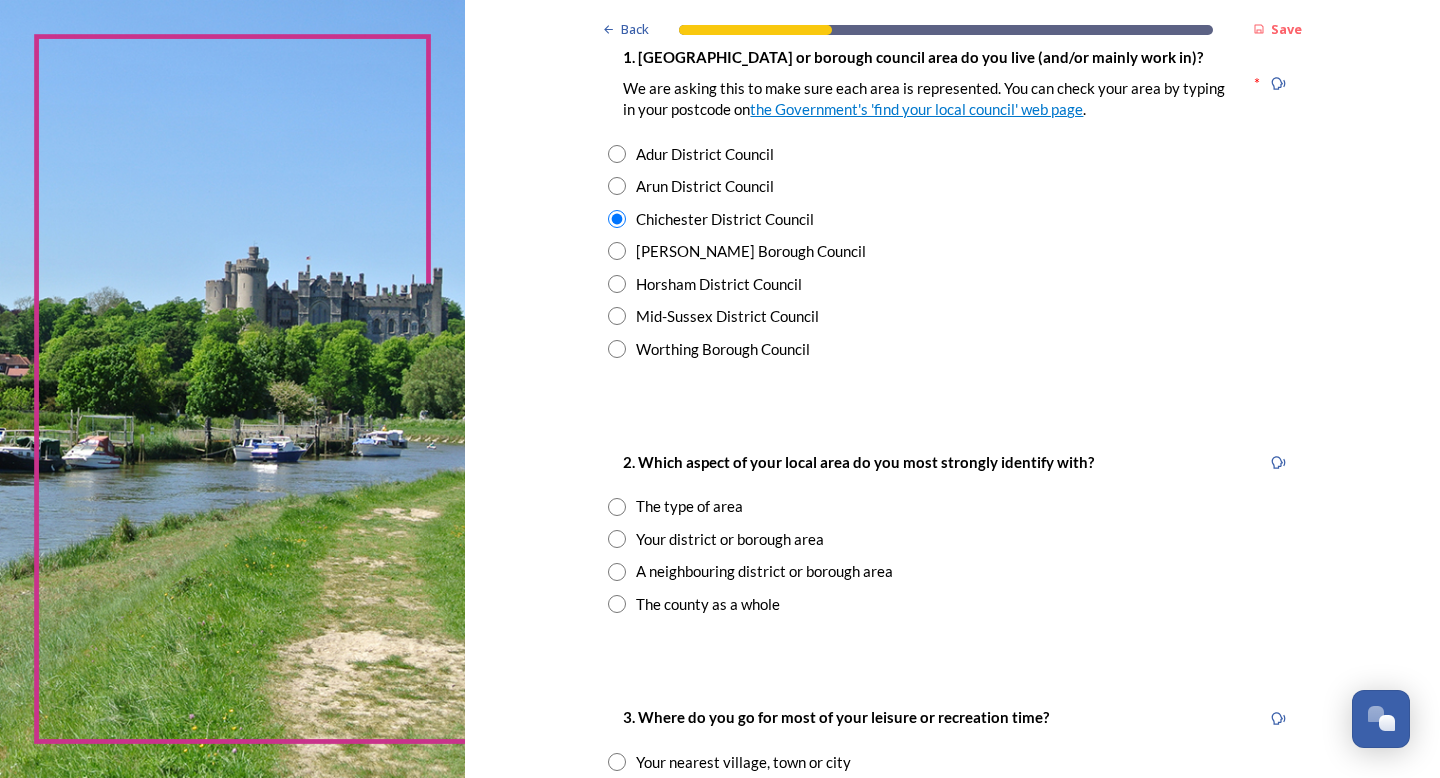 click at bounding box center (617, 507) 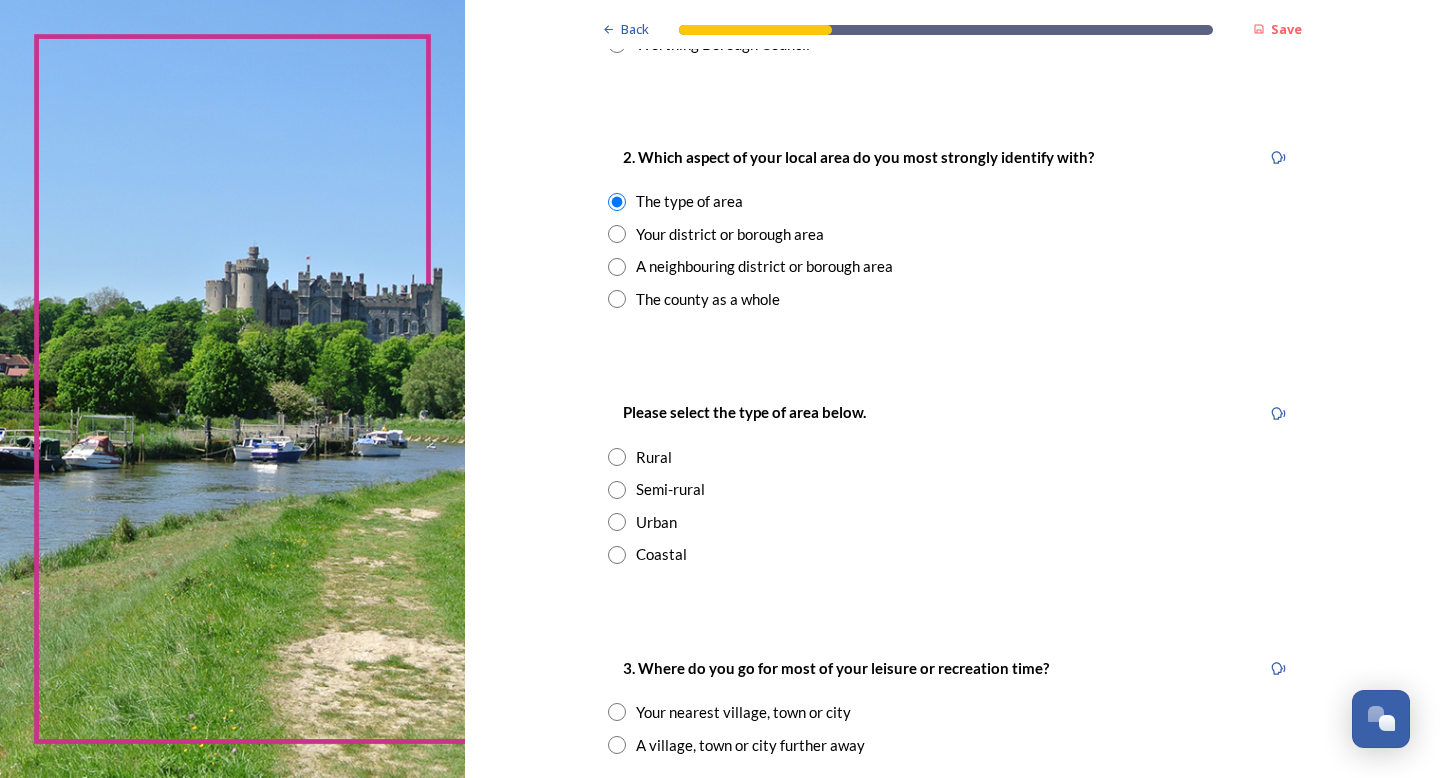 scroll, scrollTop: 749, scrollLeft: 0, axis: vertical 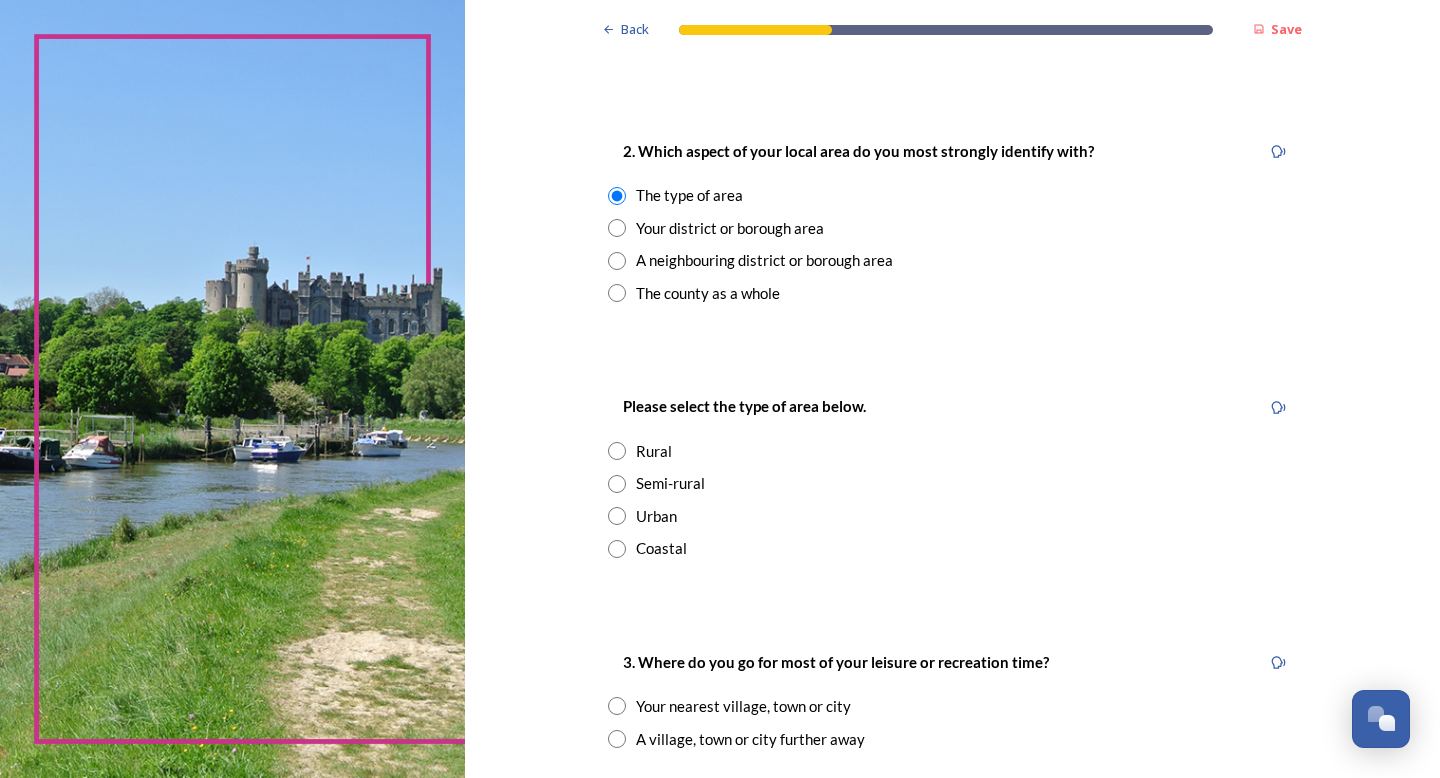 click at bounding box center (617, 451) 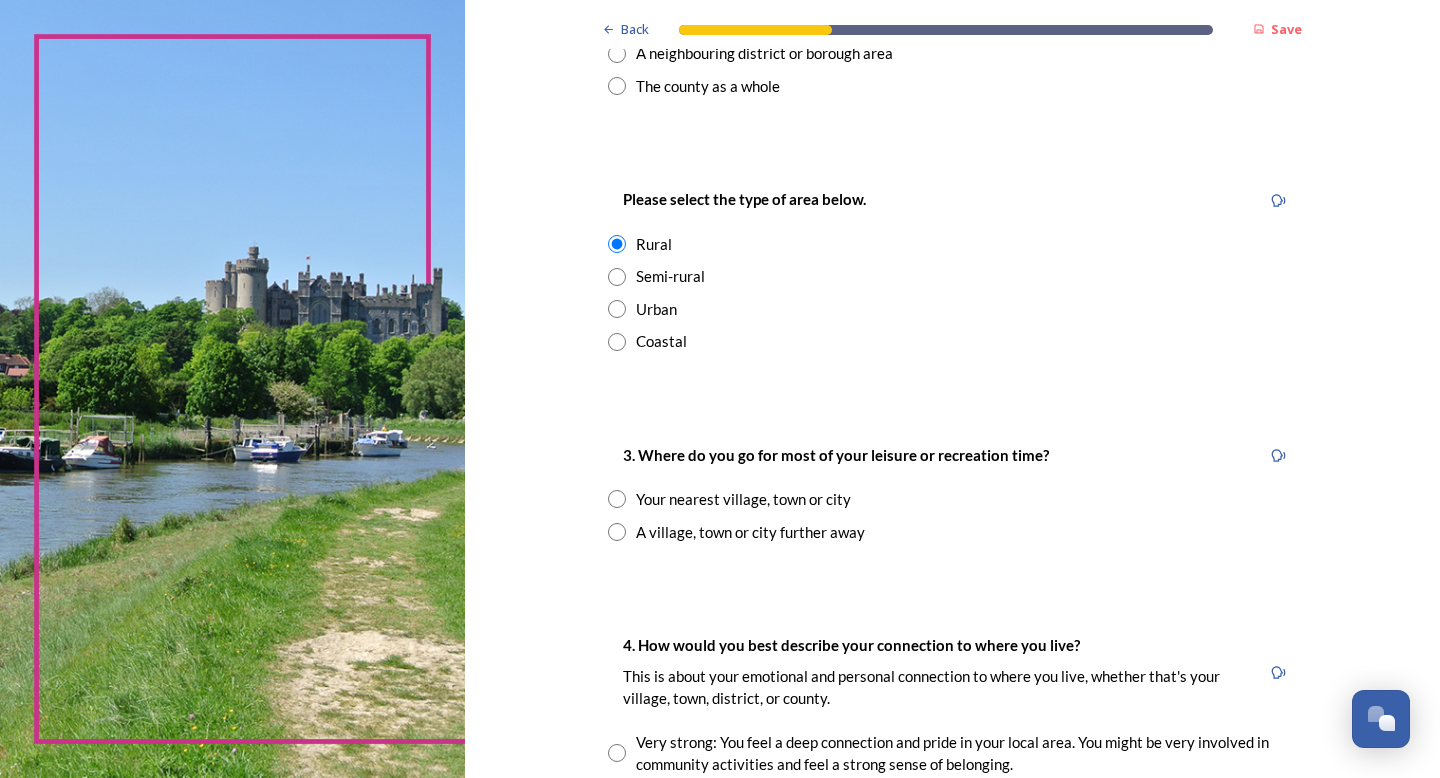 scroll, scrollTop: 955, scrollLeft: 0, axis: vertical 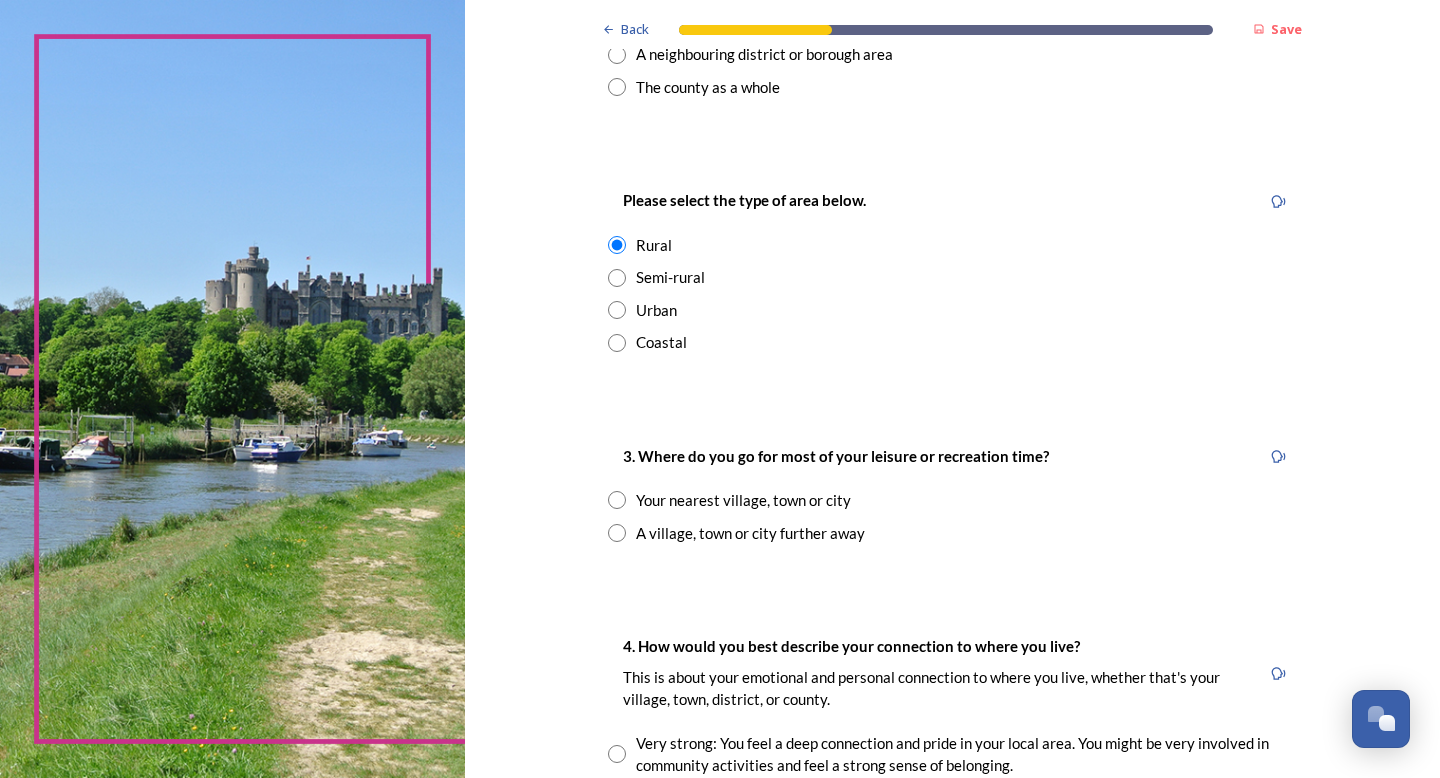 click at bounding box center (617, 500) 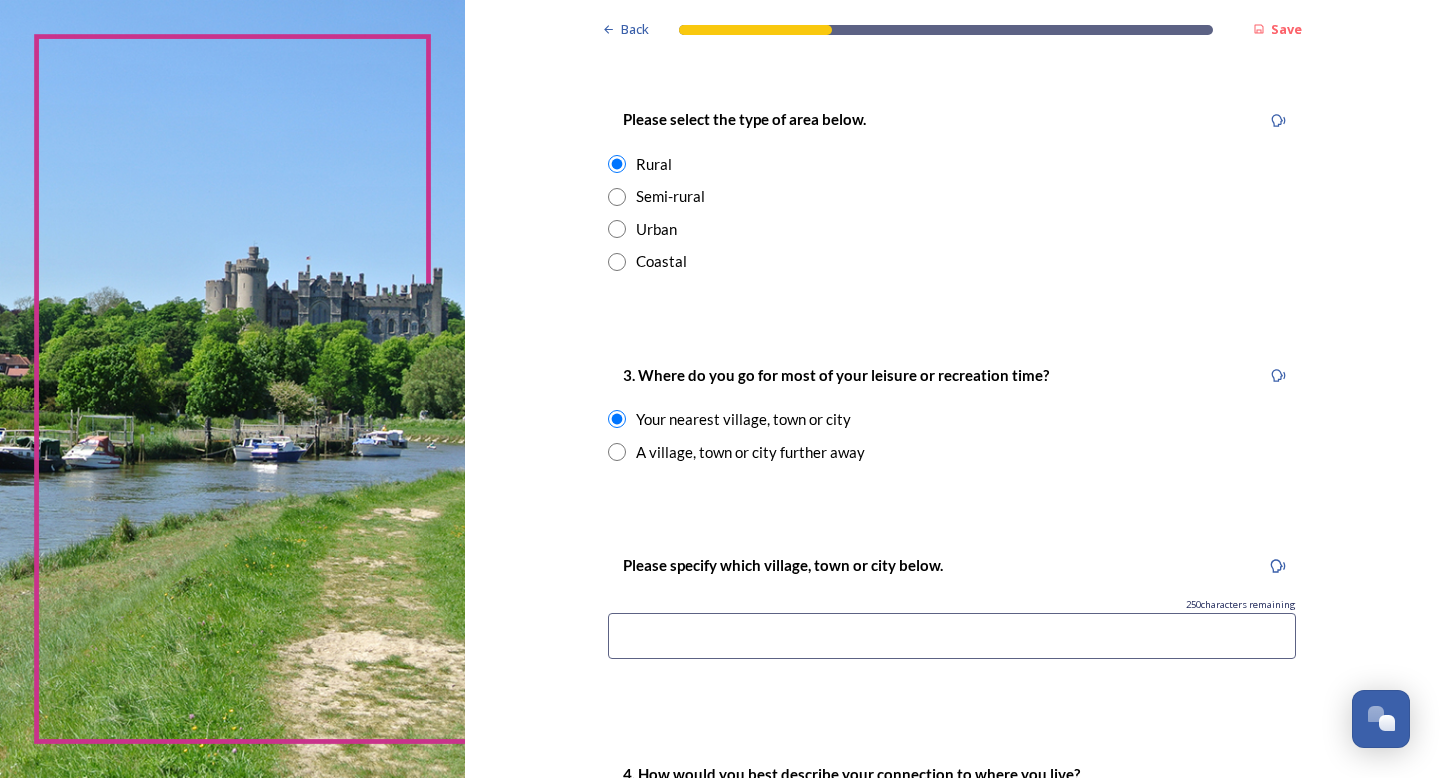 scroll, scrollTop: 1038, scrollLeft: 0, axis: vertical 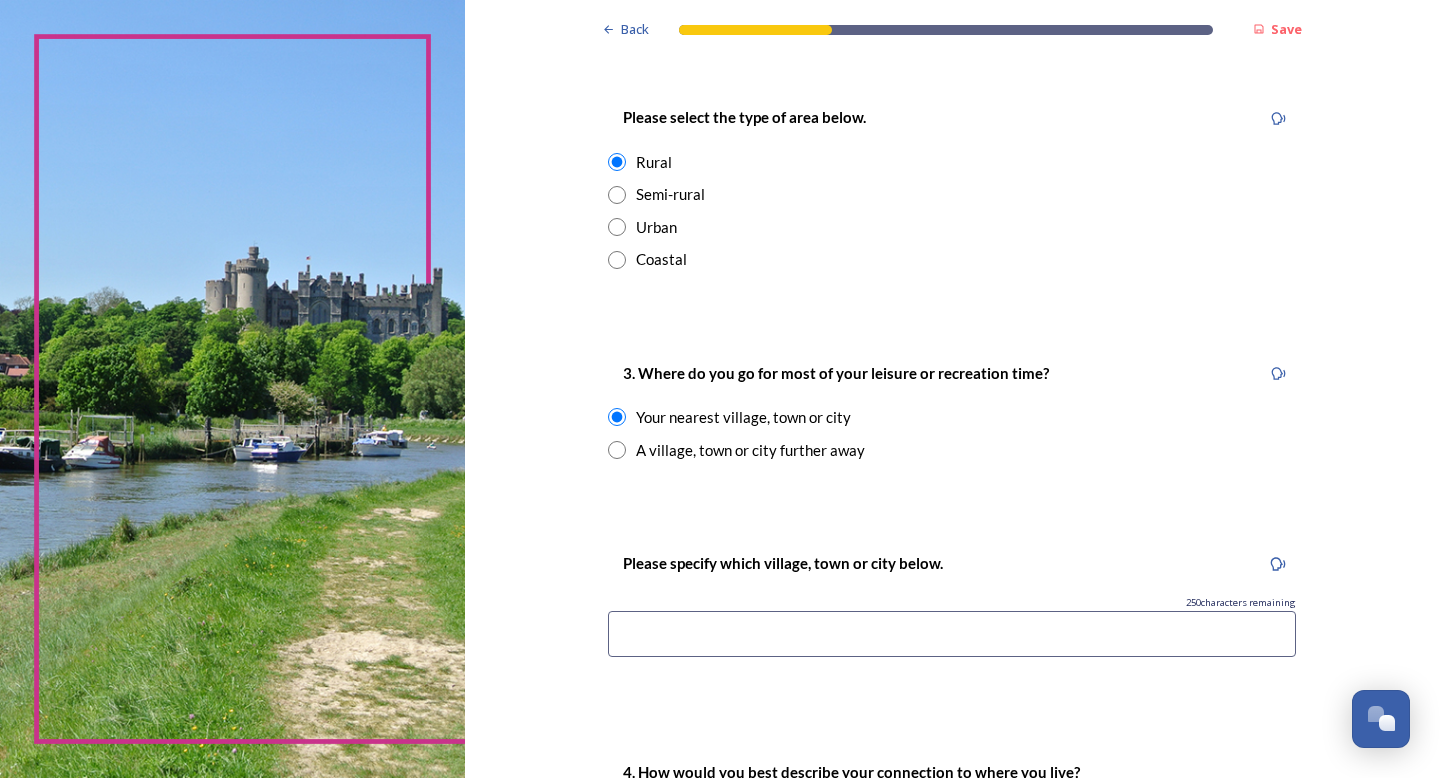 click at bounding box center (952, 634) 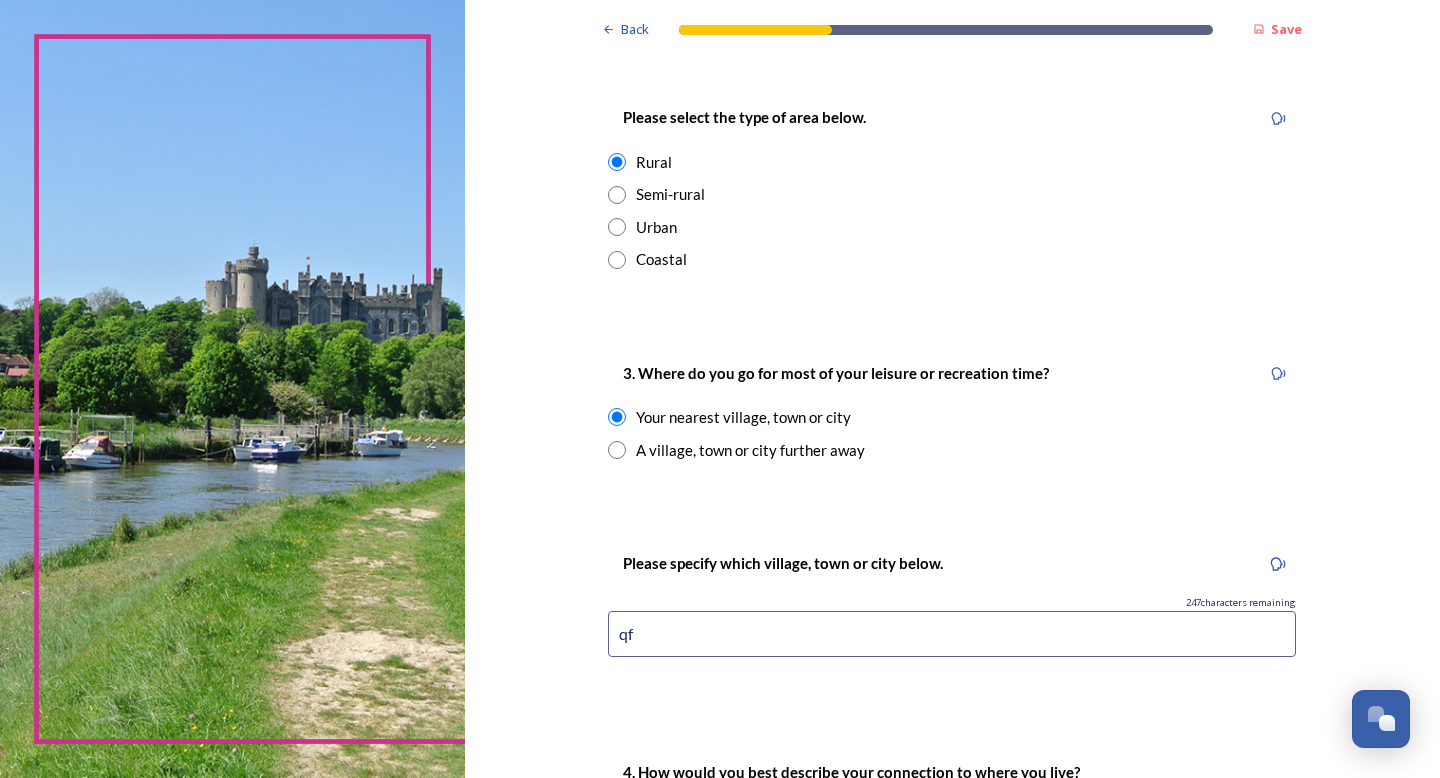 type on "q" 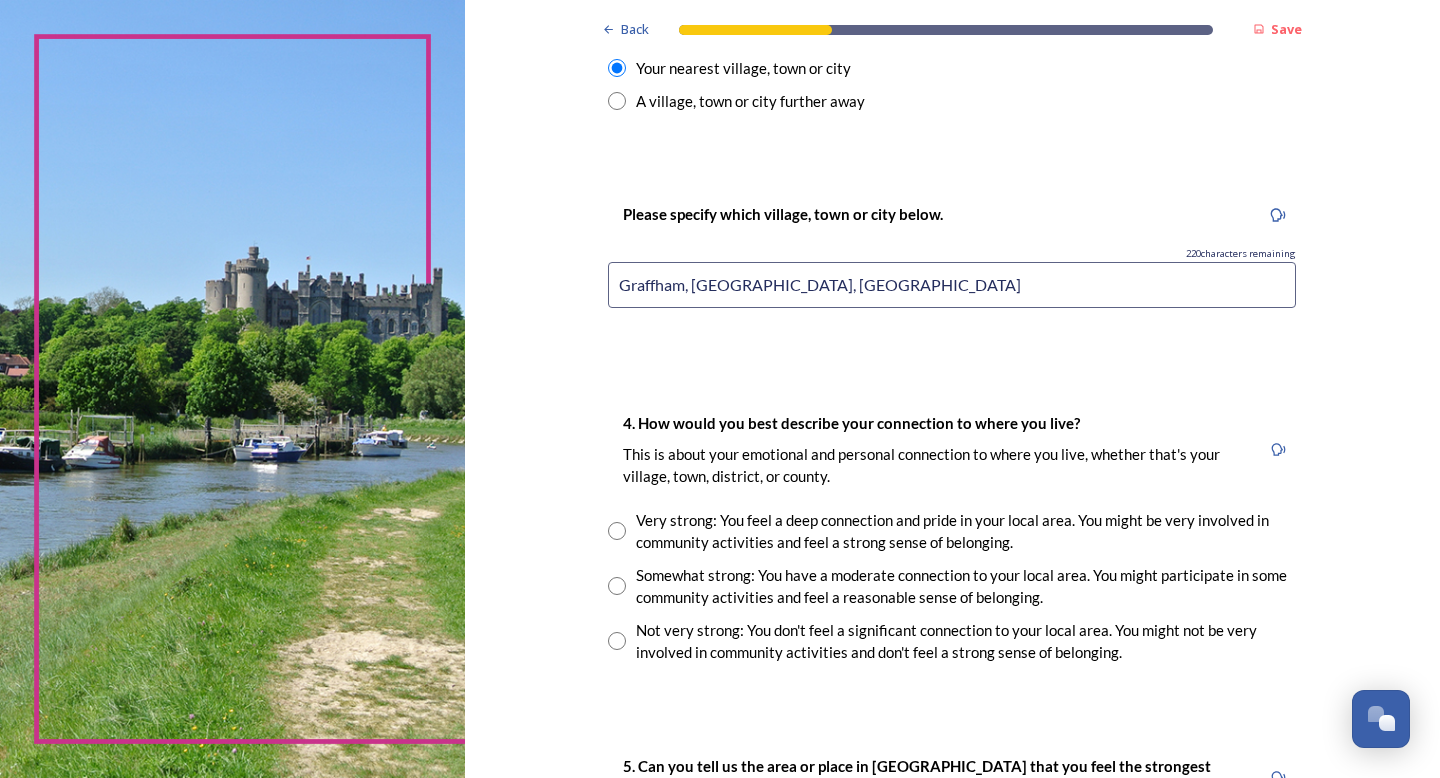 scroll, scrollTop: 1389, scrollLeft: 0, axis: vertical 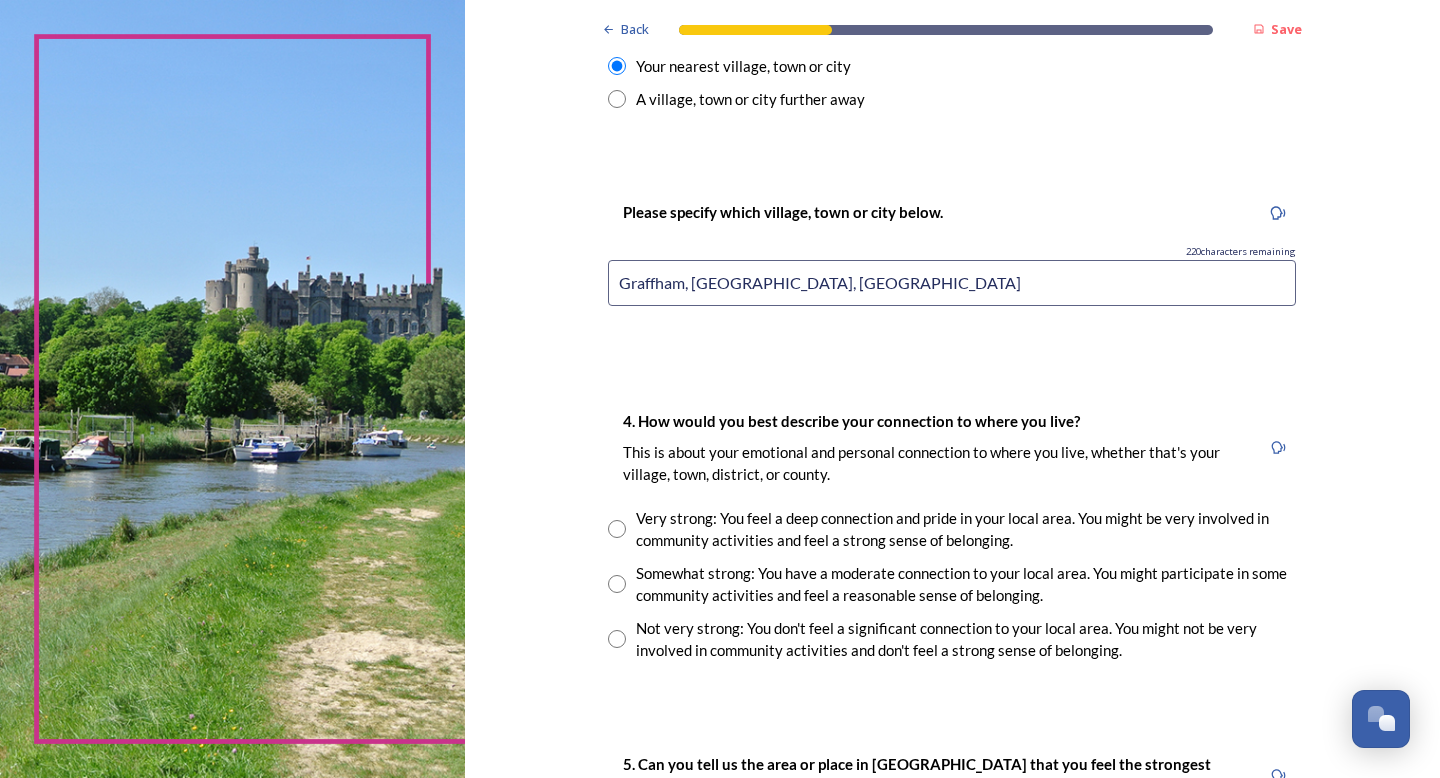 type on "Graffham, Petworth, Chichester" 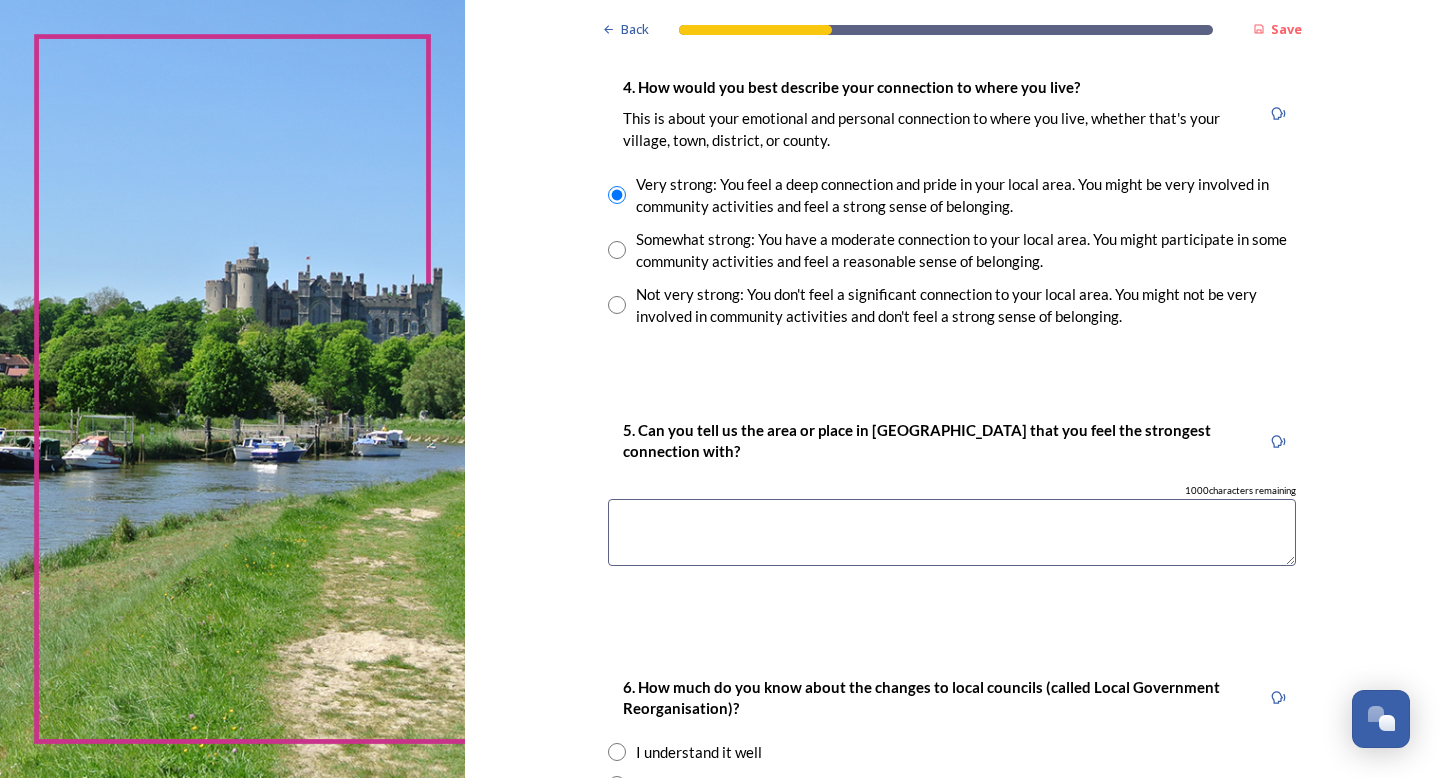 scroll, scrollTop: 1725, scrollLeft: 0, axis: vertical 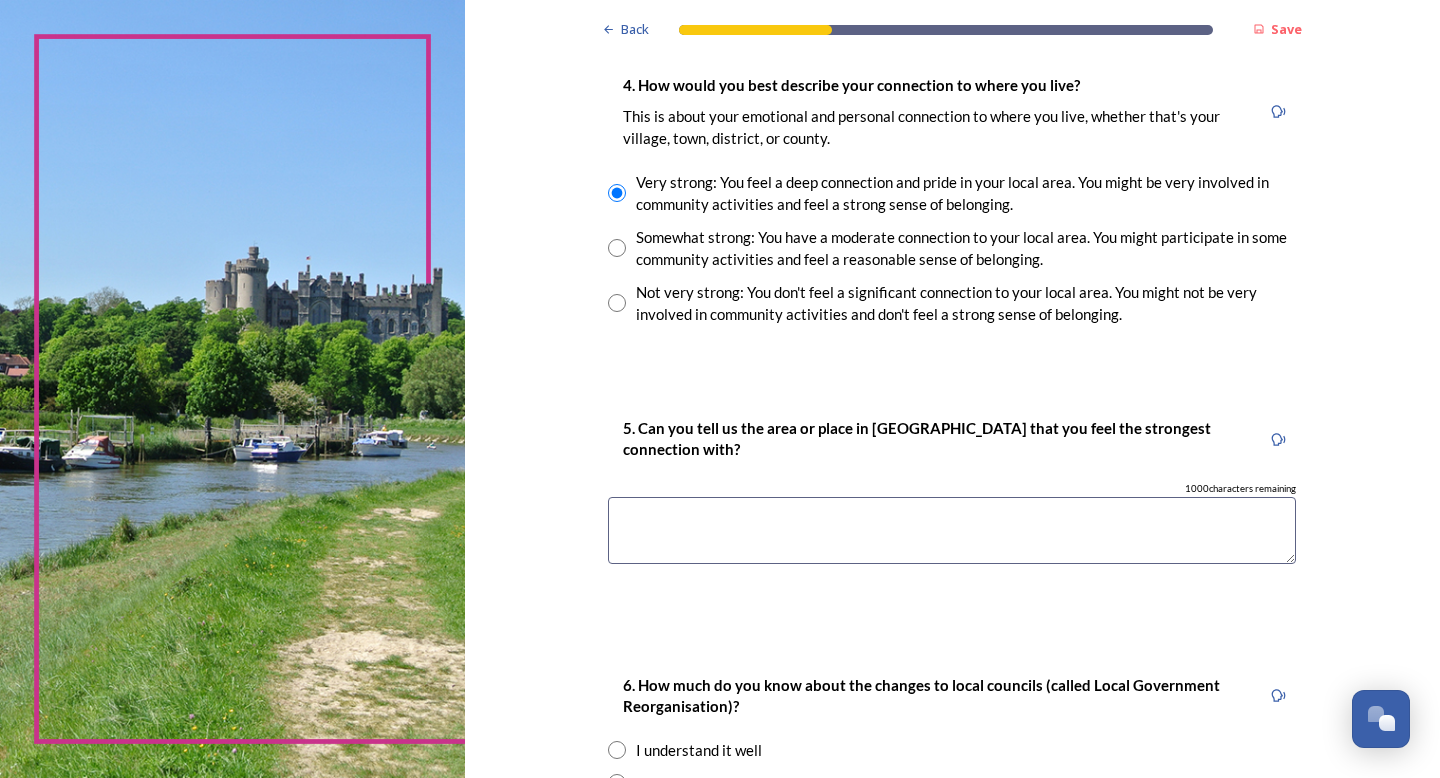 click at bounding box center [952, 530] 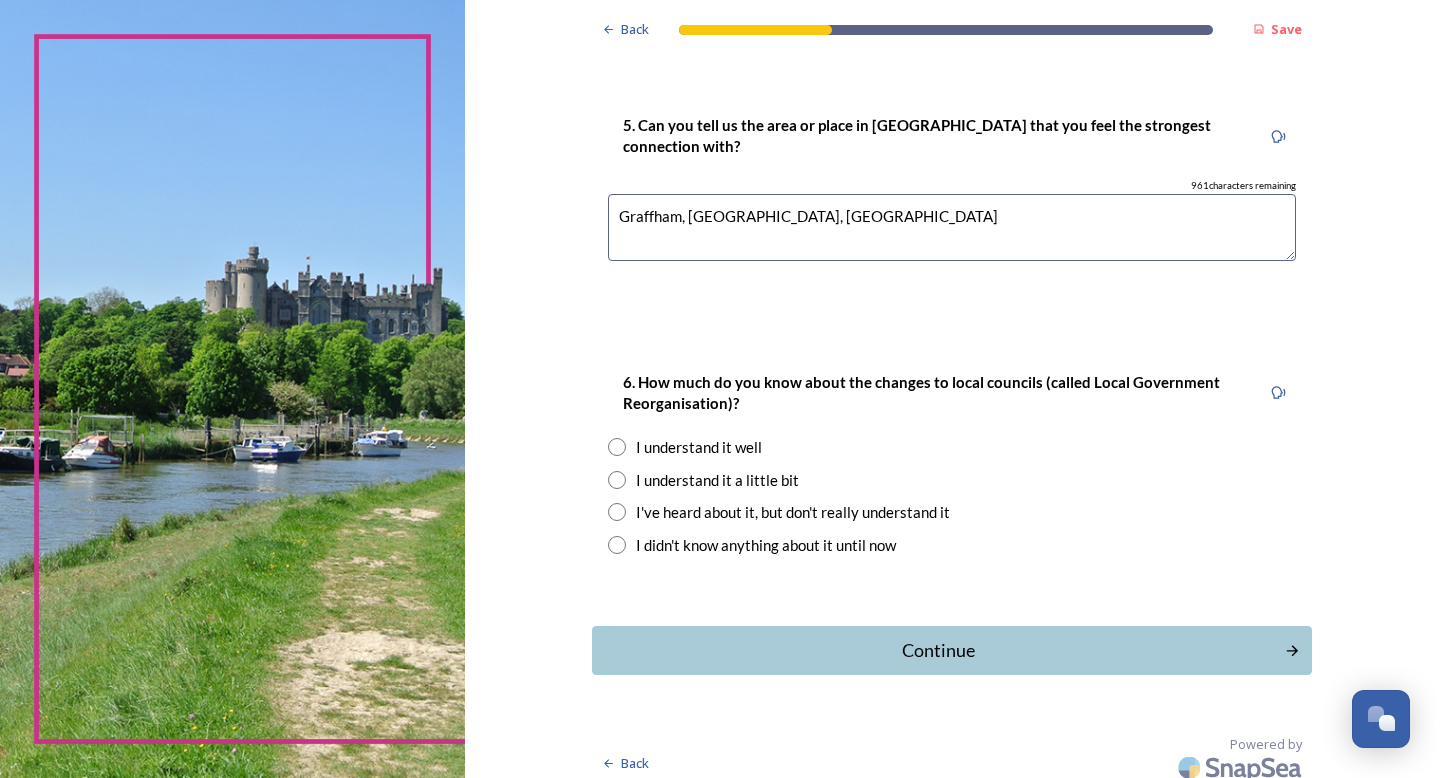 scroll, scrollTop: 2038, scrollLeft: 0, axis: vertical 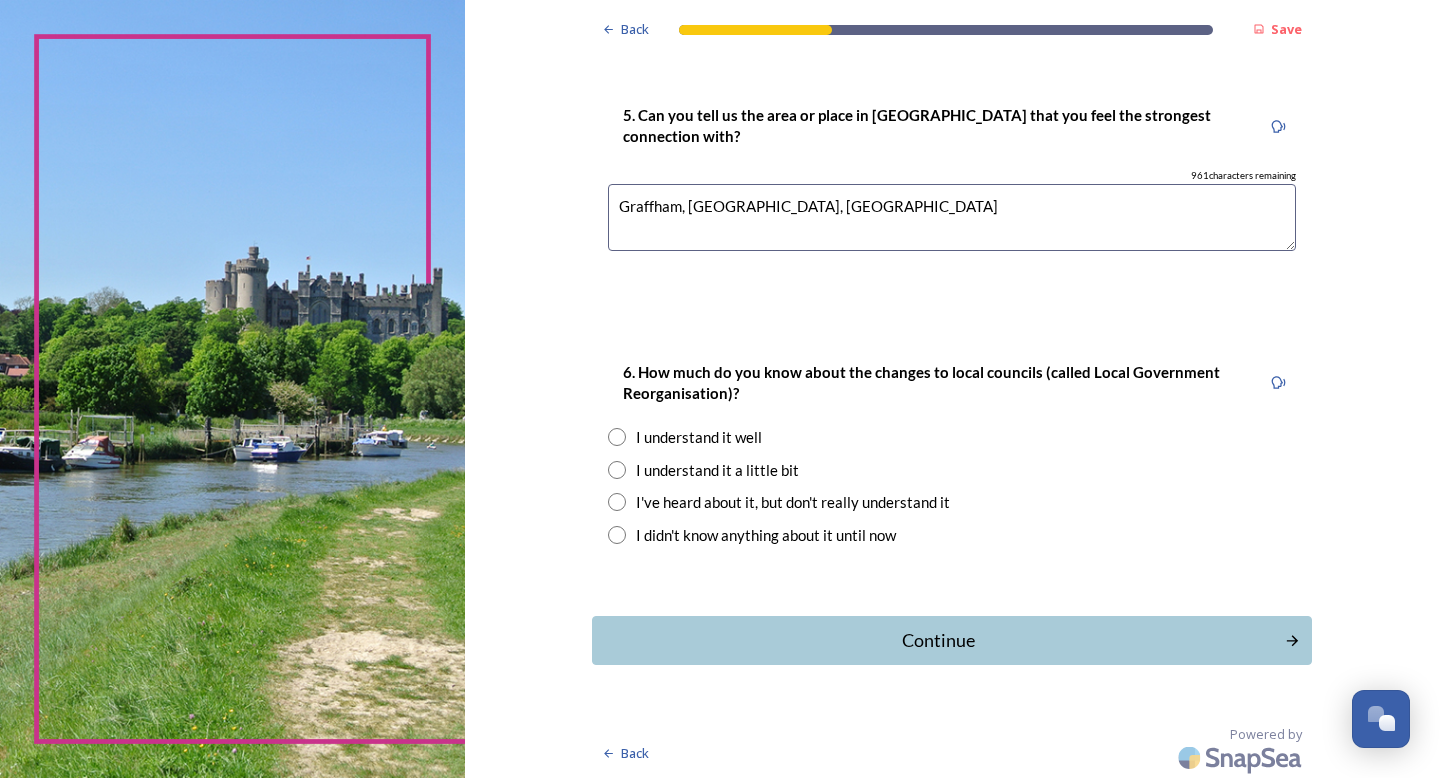 type on "Graffham, Petworth, Chichester district" 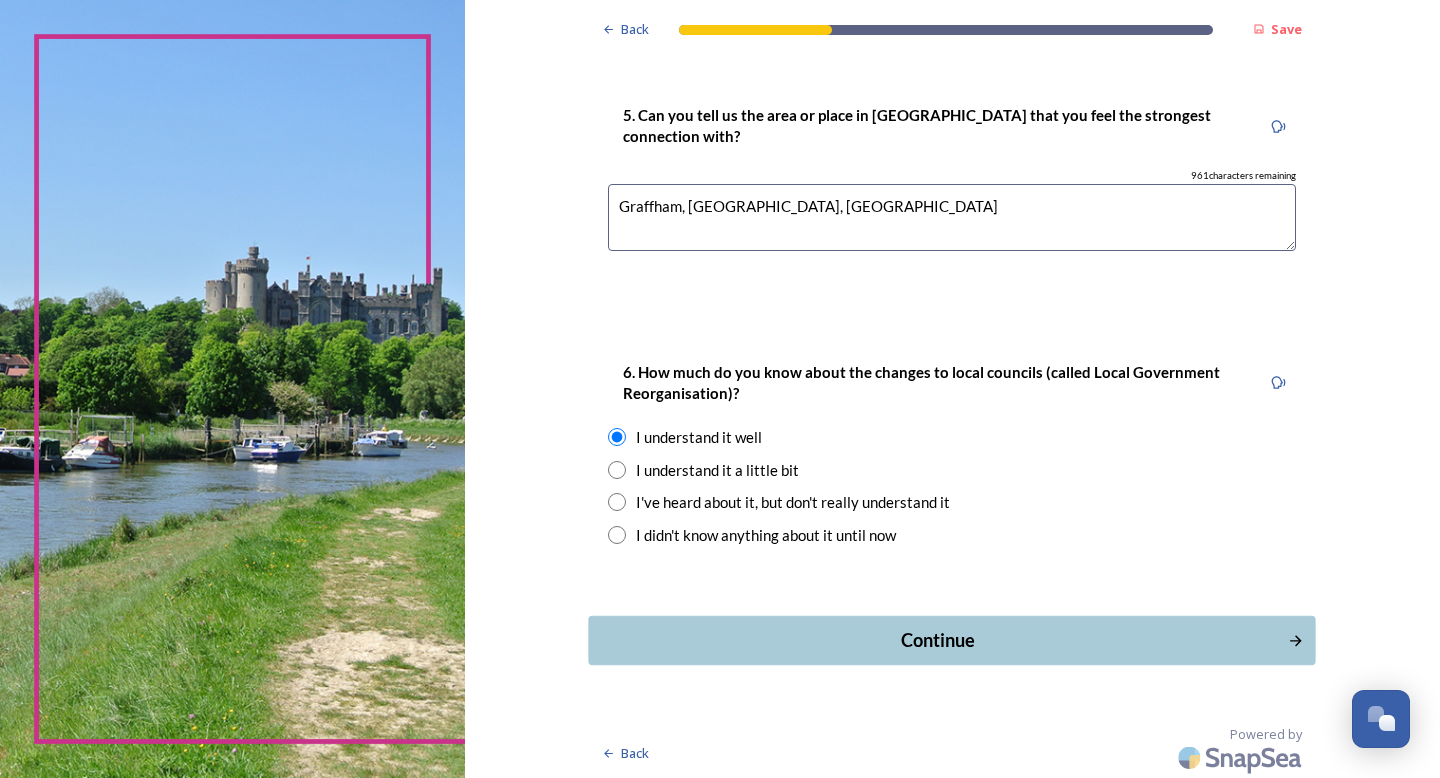 click on "Continue" at bounding box center [938, 640] 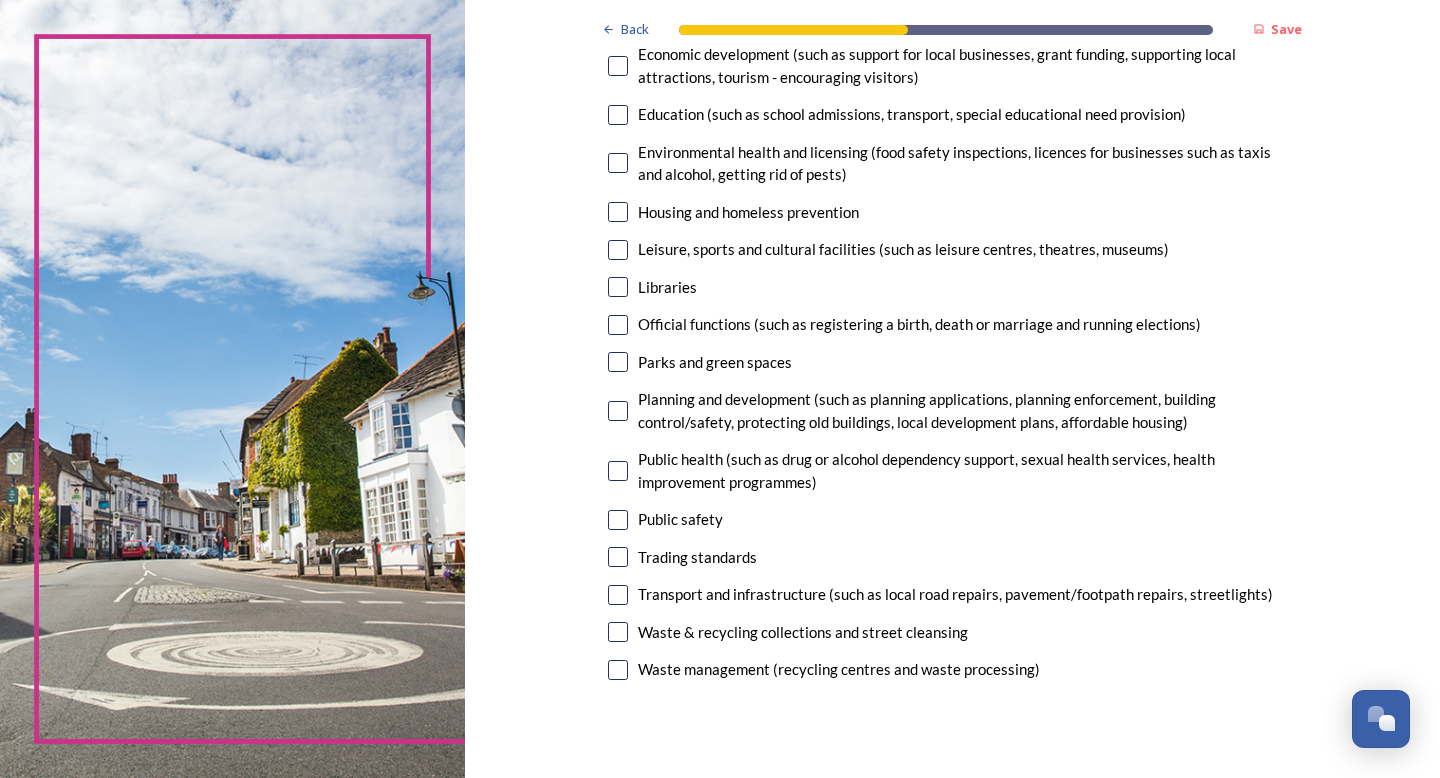 scroll, scrollTop: 419, scrollLeft: 0, axis: vertical 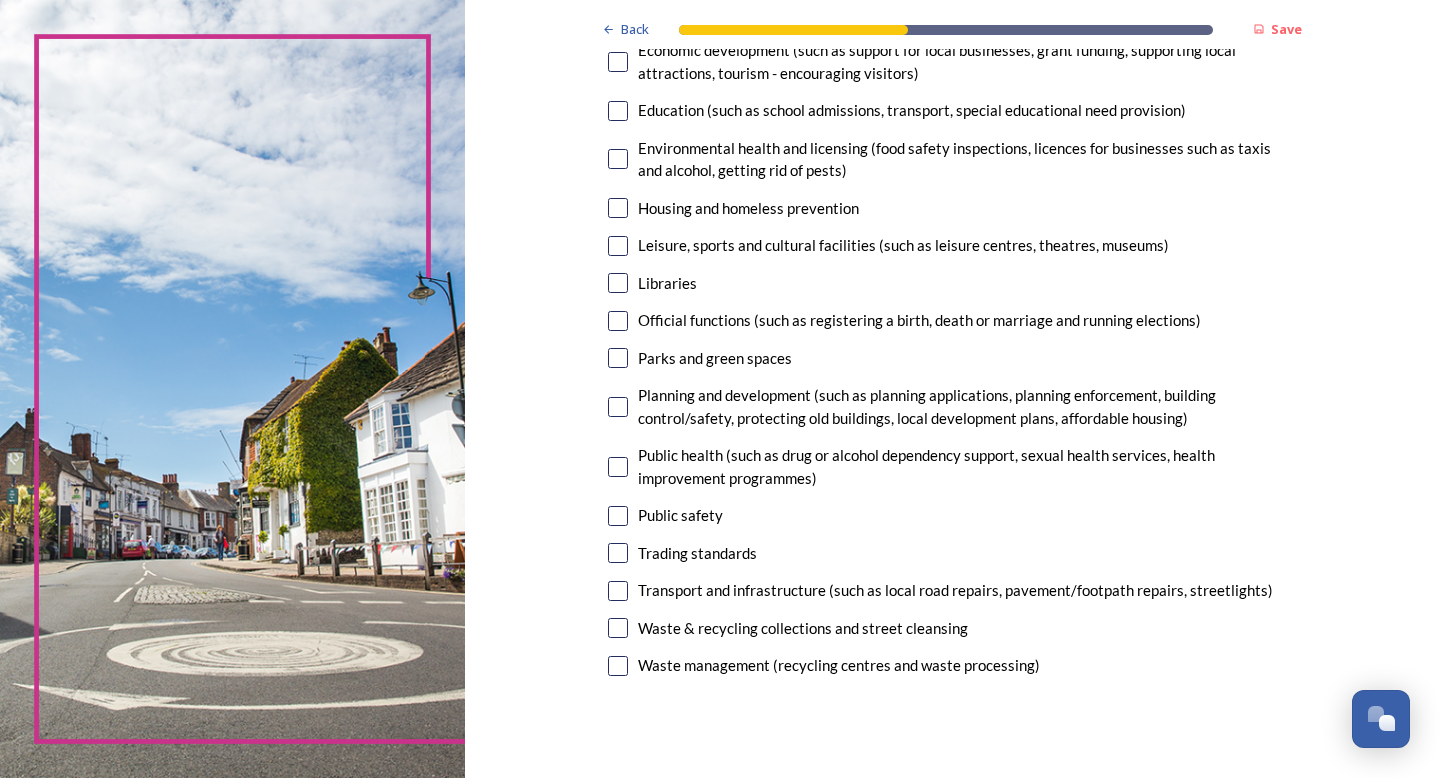 click at bounding box center (618, 407) 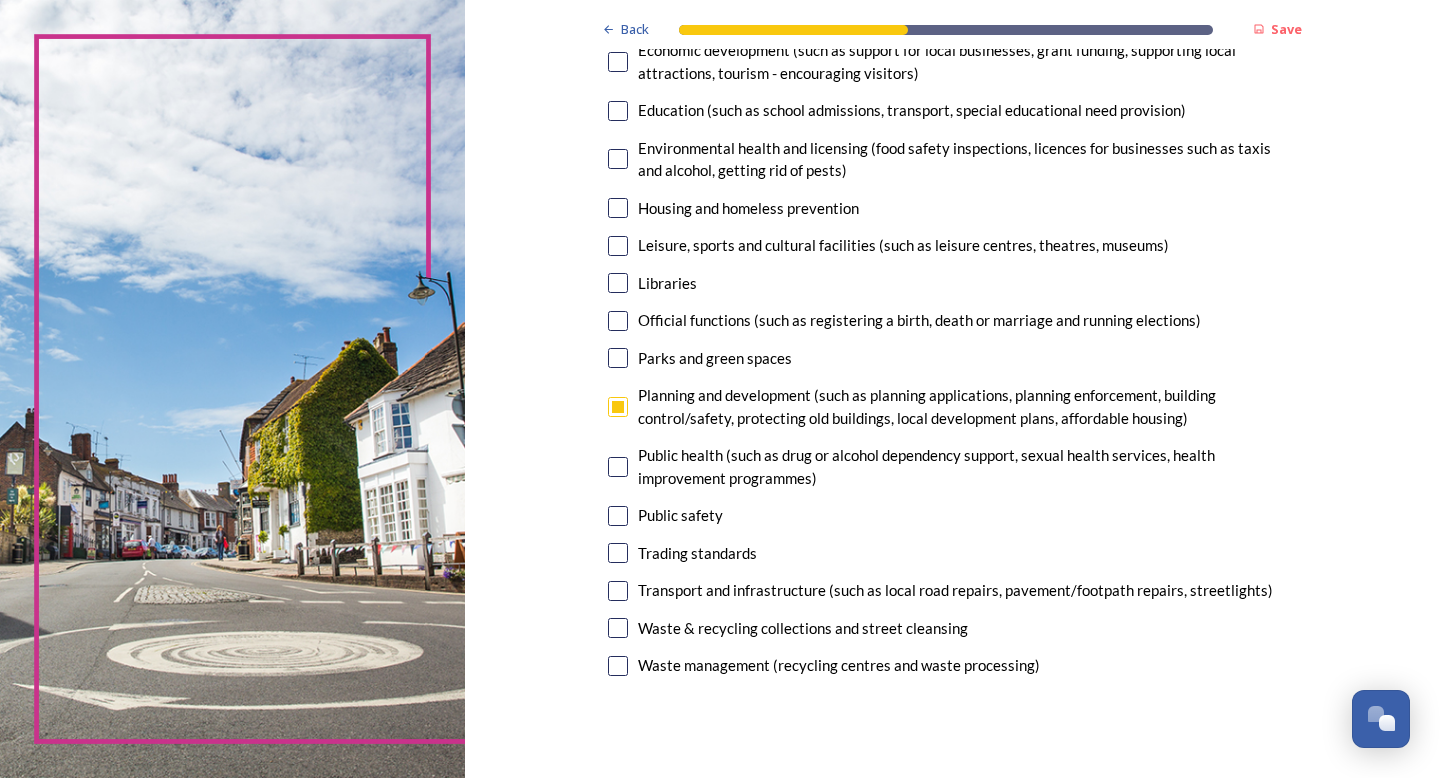 click at bounding box center (618, 591) 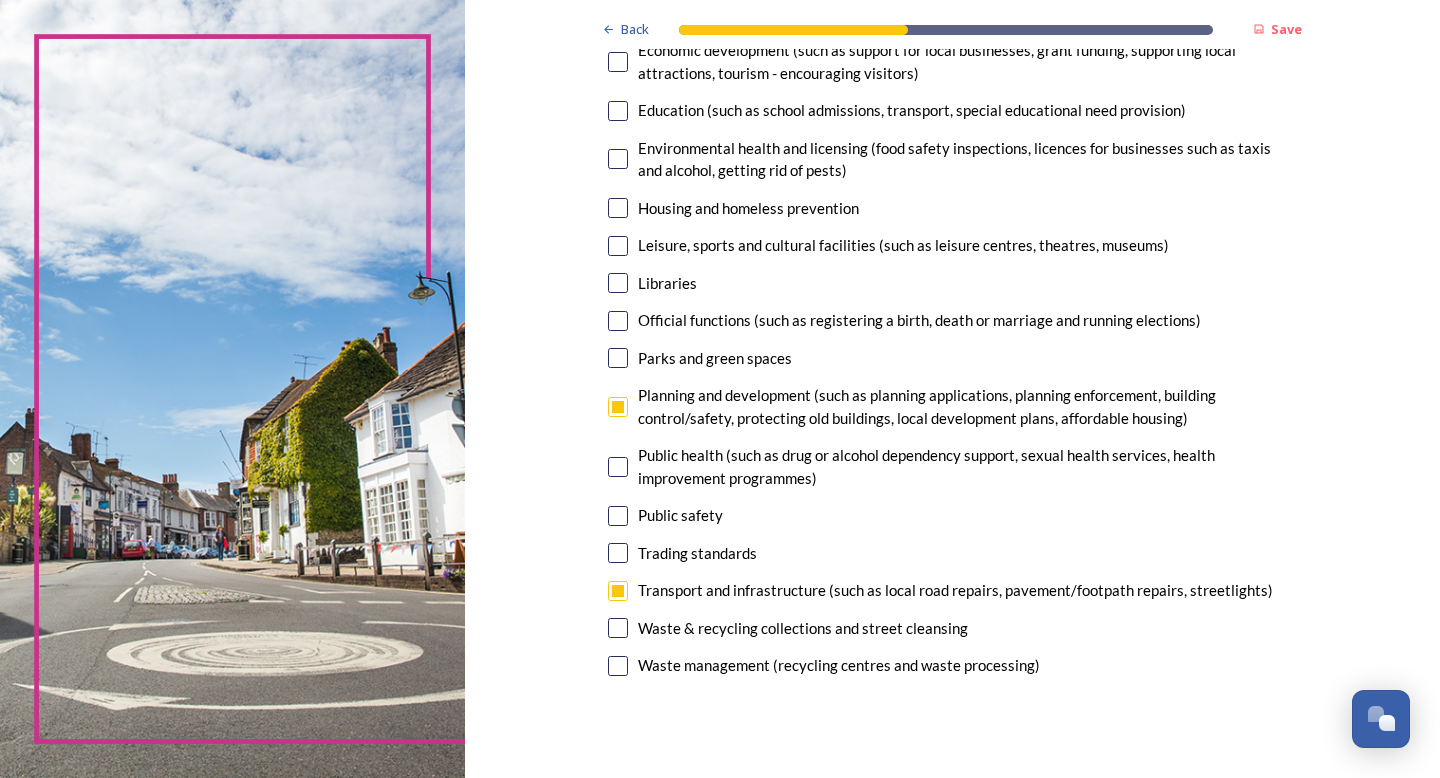 click at bounding box center [618, 628] 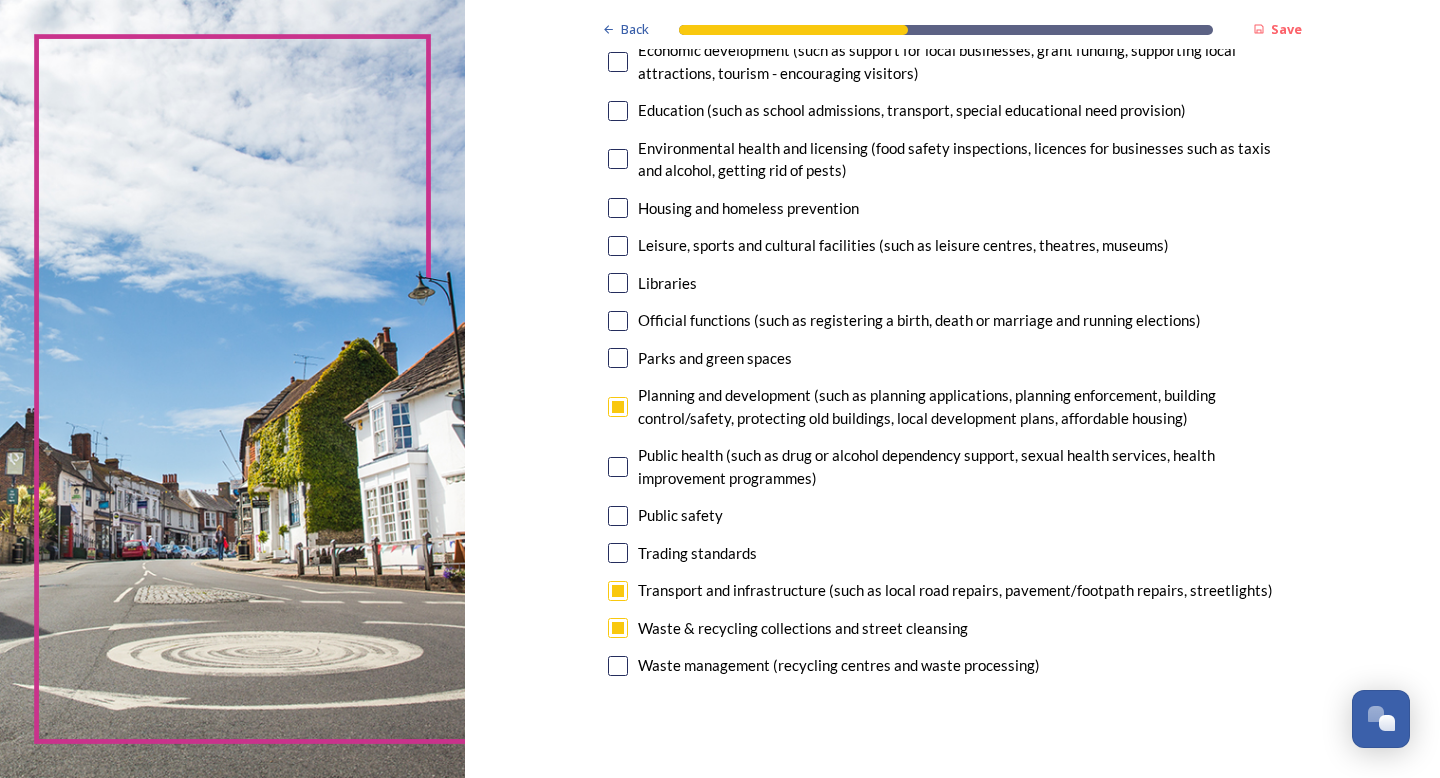click at bounding box center [618, 666] 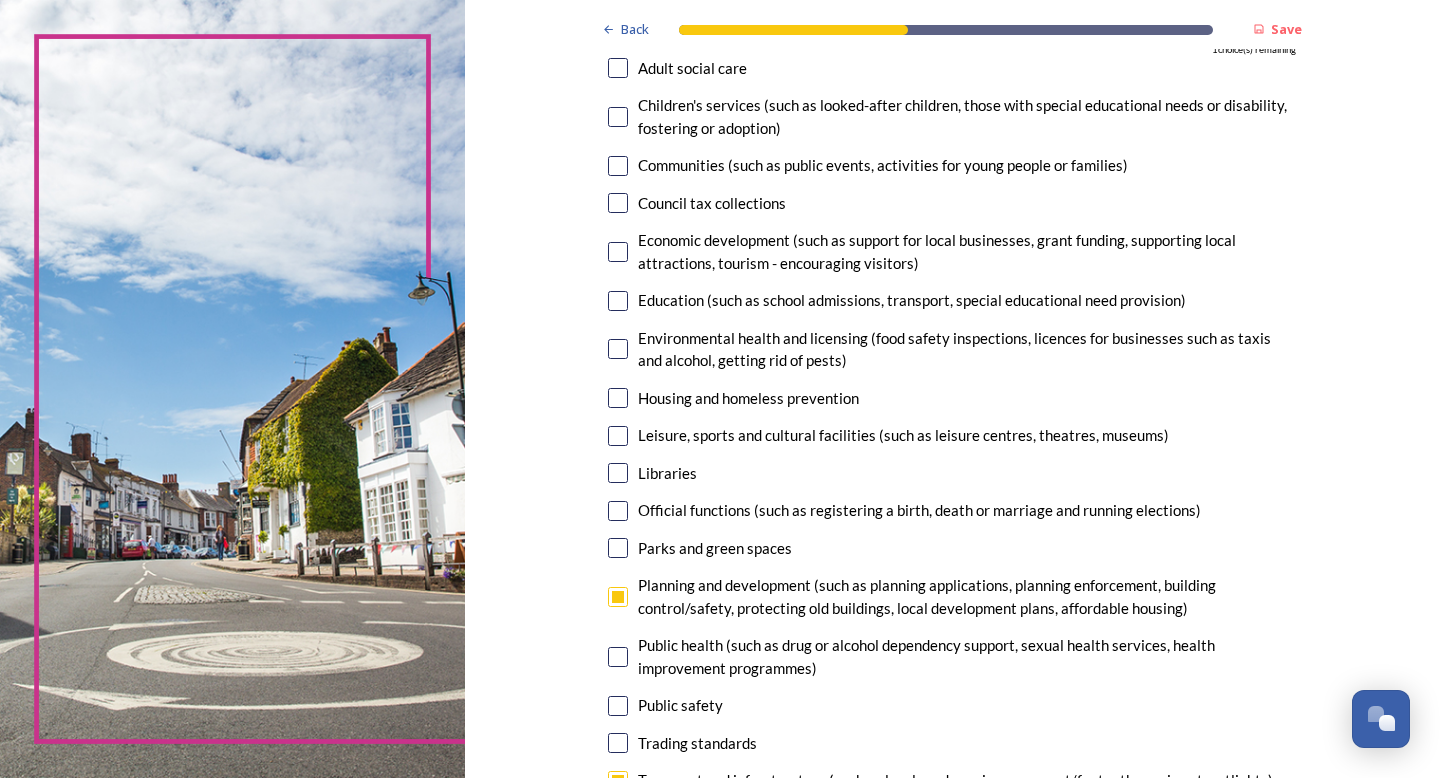 scroll, scrollTop: 219, scrollLeft: 0, axis: vertical 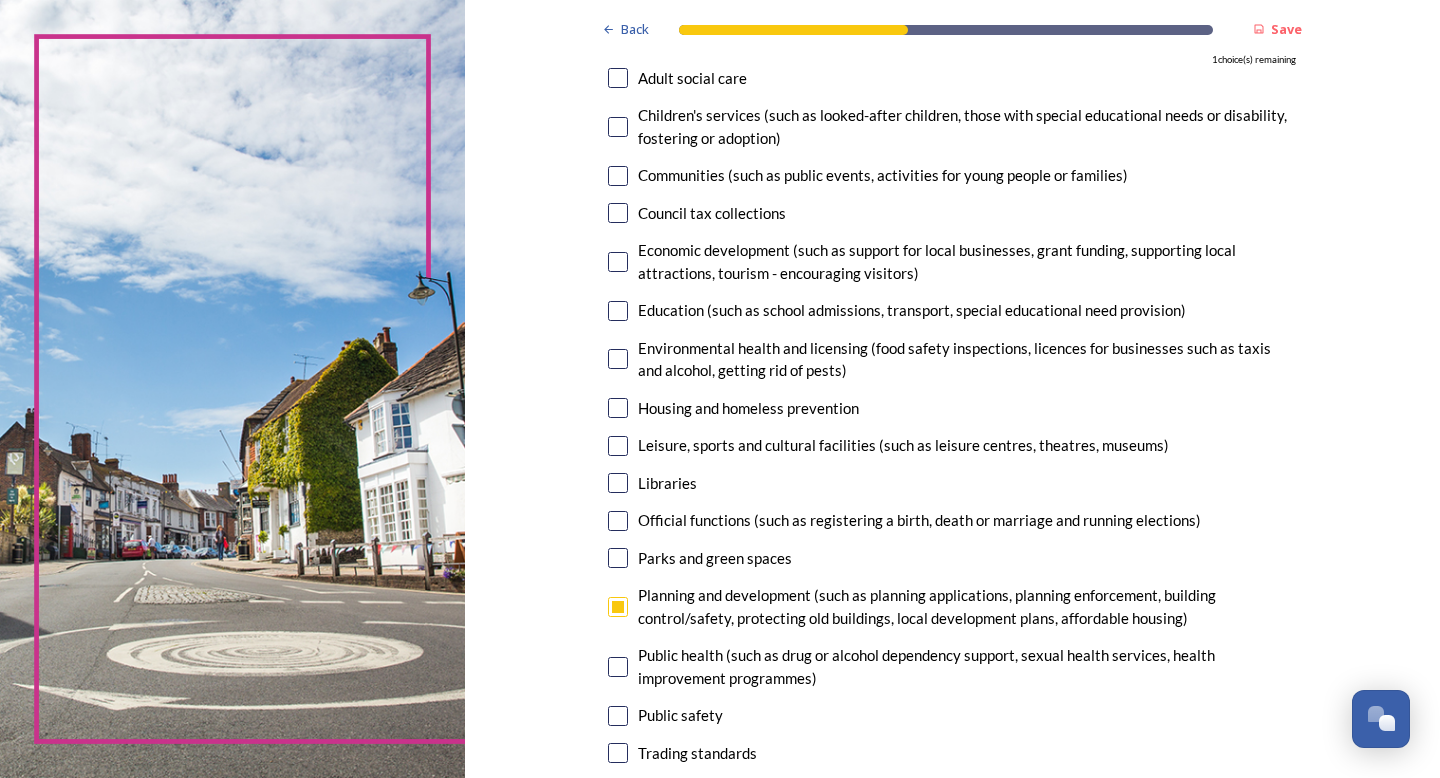 click at bounding box center (618, 359) 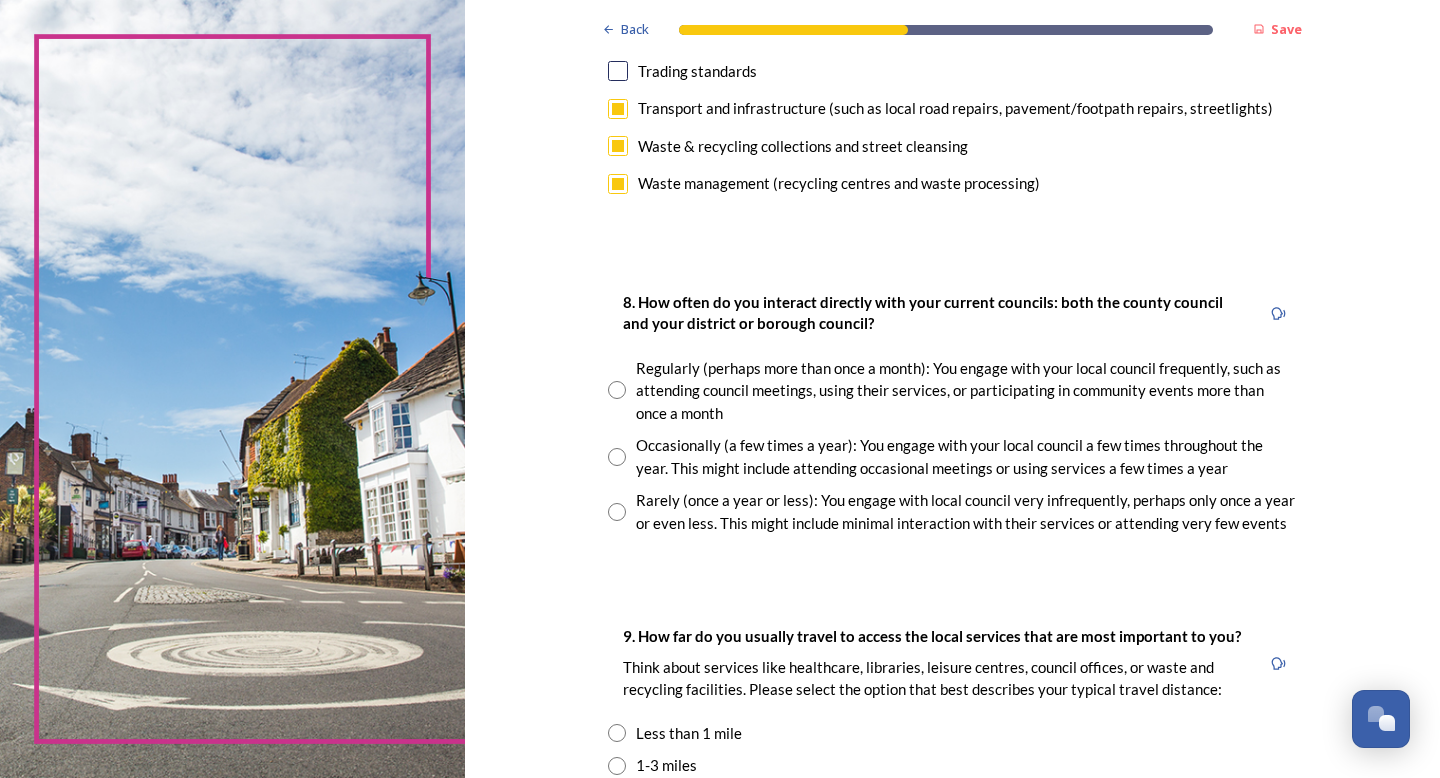 scroll, scrollTop: 917, scrollLeft: 0, axis: vertical 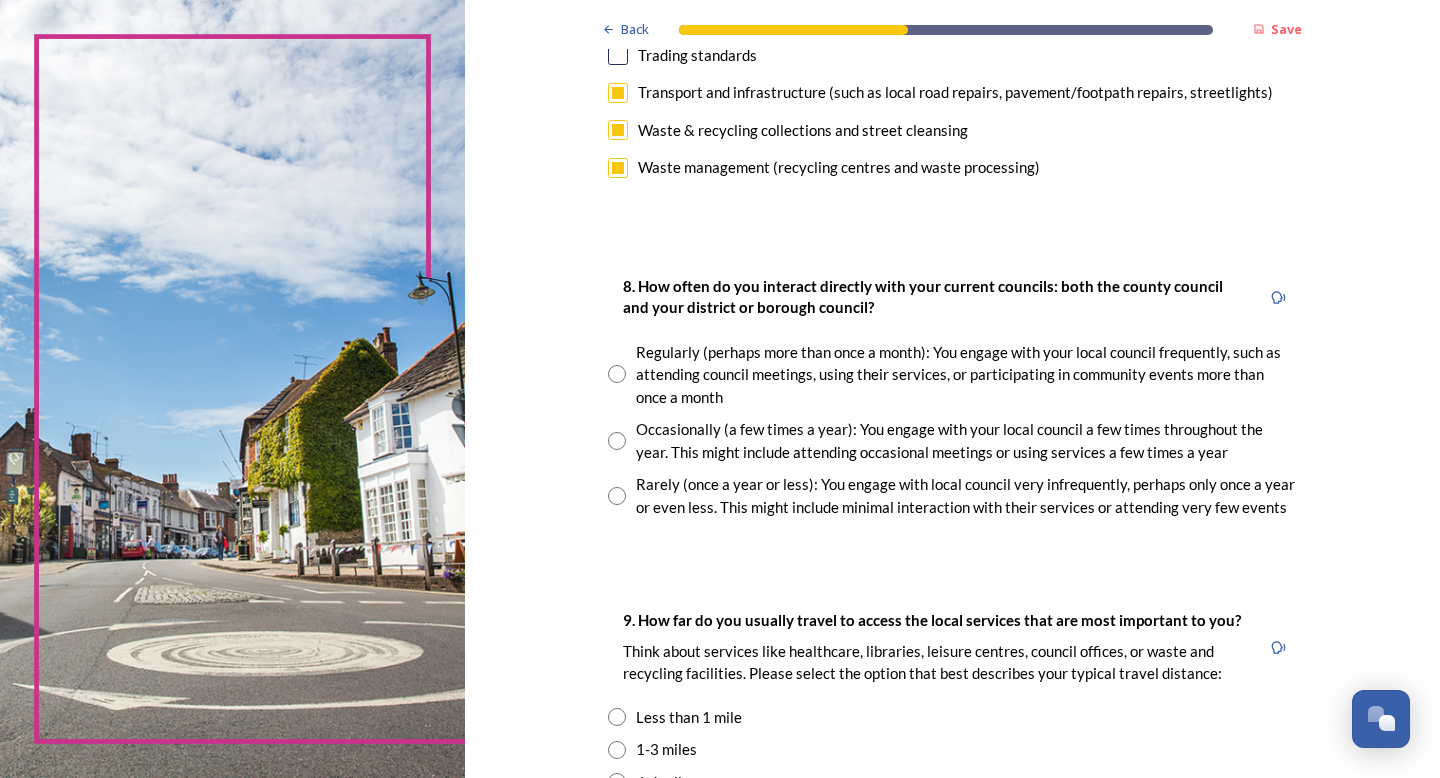click at bounding box center [617, 374] 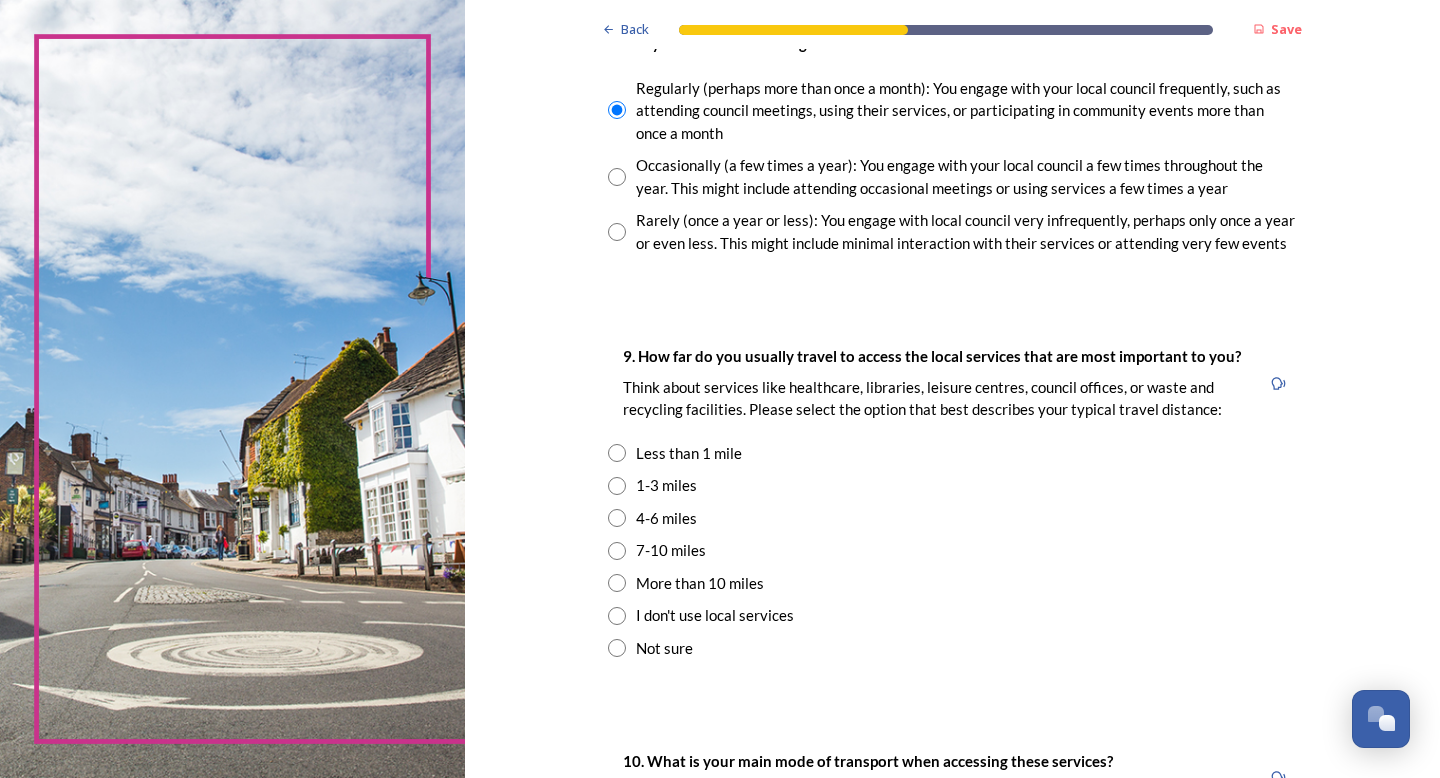 scroll, scrollTop: 1196, scrollLeft: 0, axis: vertical 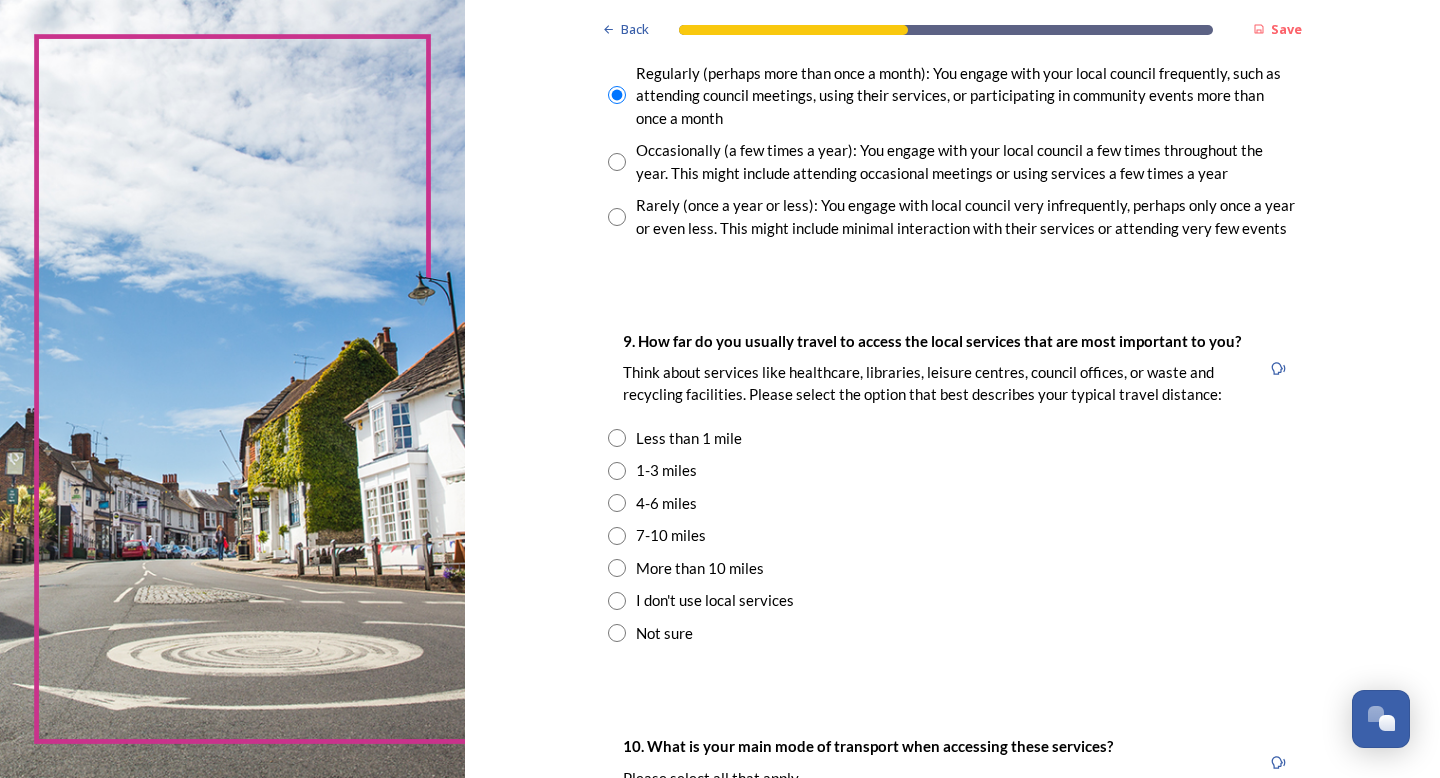 click at bounding box center [617, 536] 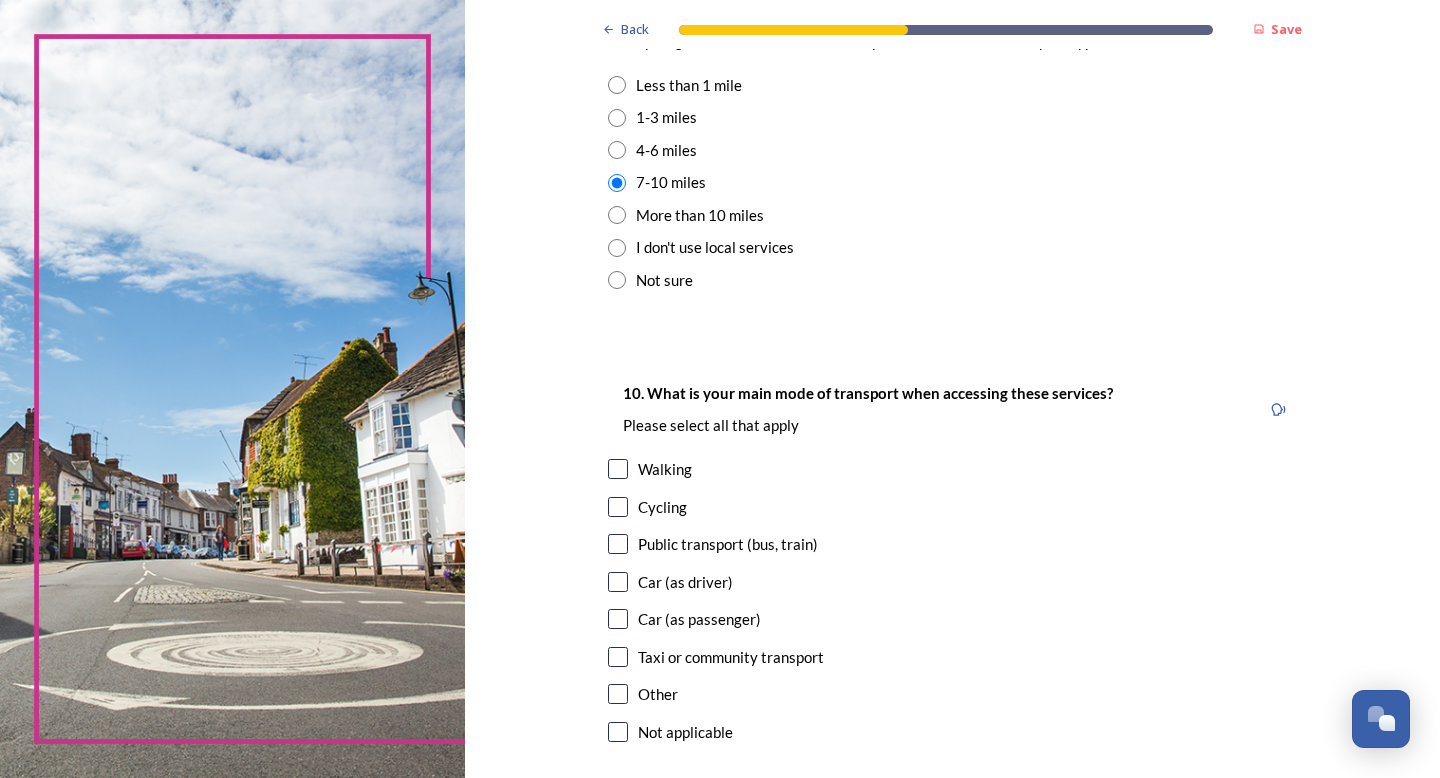 scroll, scrollTop: 1564, scrollLeft: 0, axis: vertical 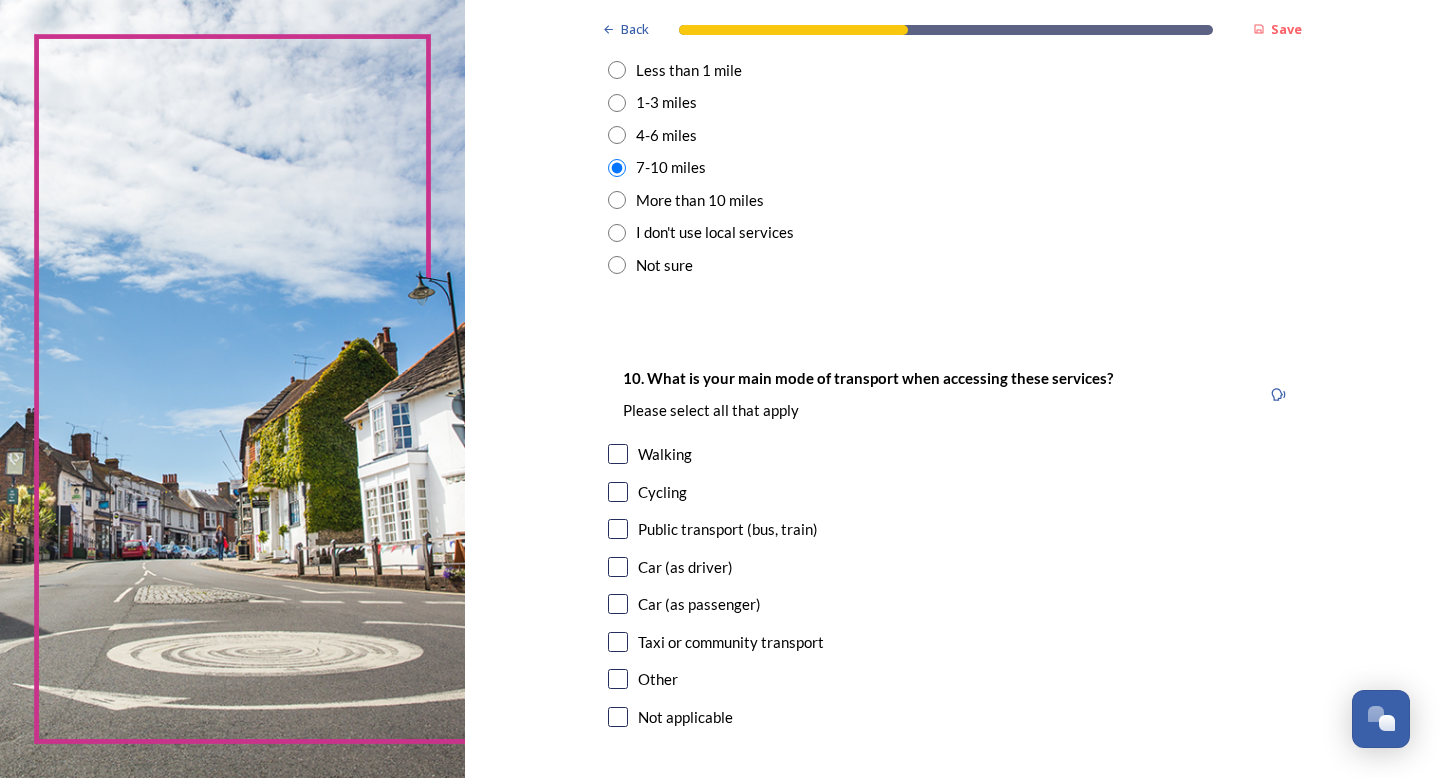 click at bounding box center [618, 567] 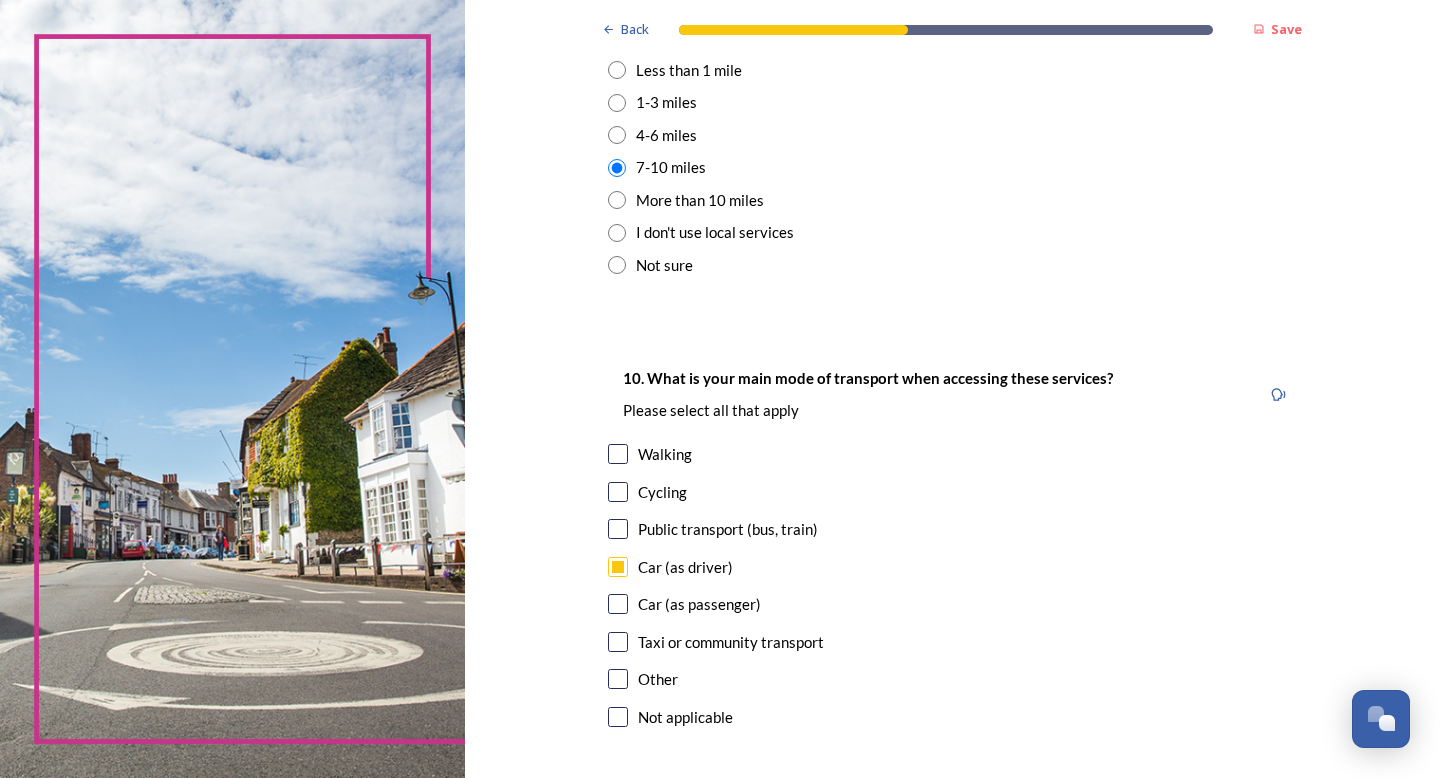 scroll, scrollTop: 1753, scrollLeft: 0, axis: vertical 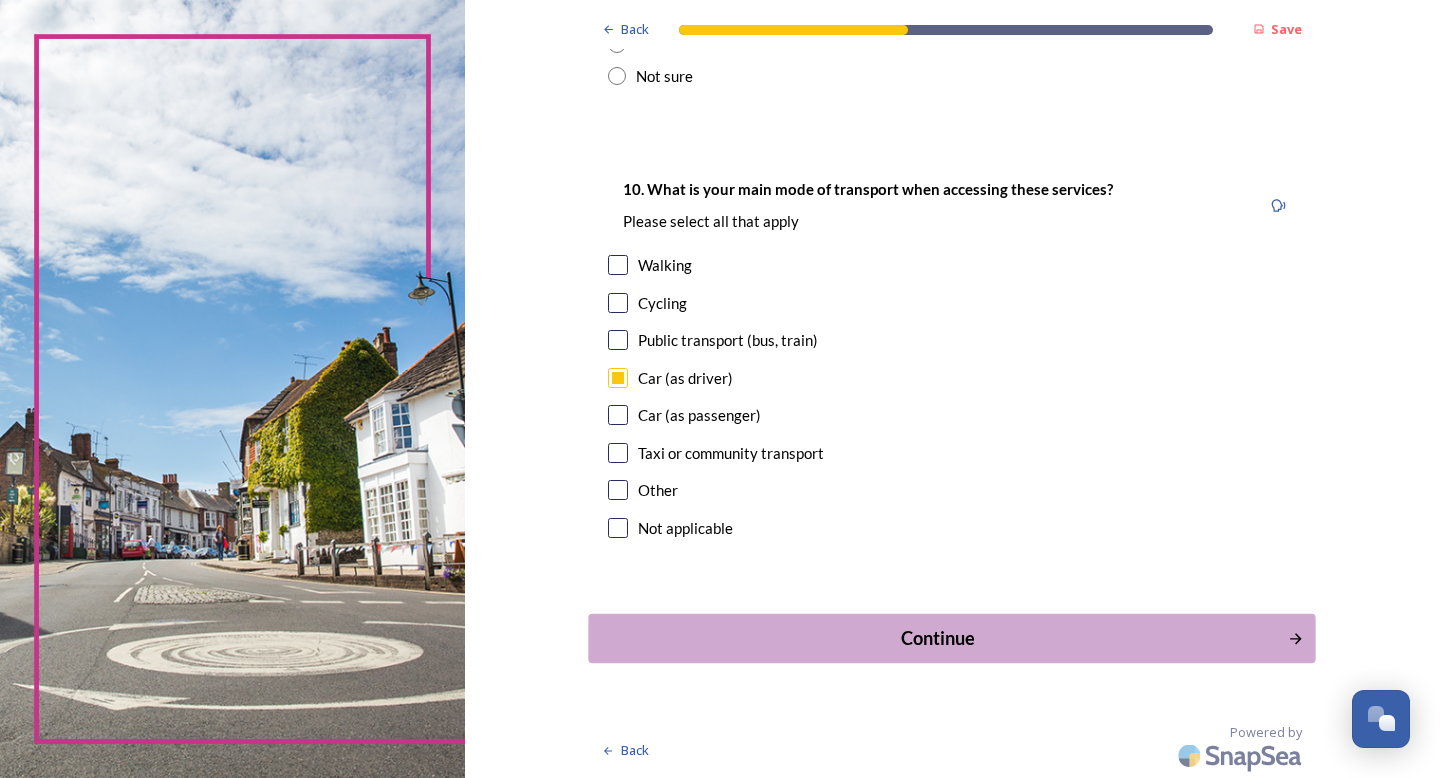 click on "Continue" at bounding box center [938, 638] 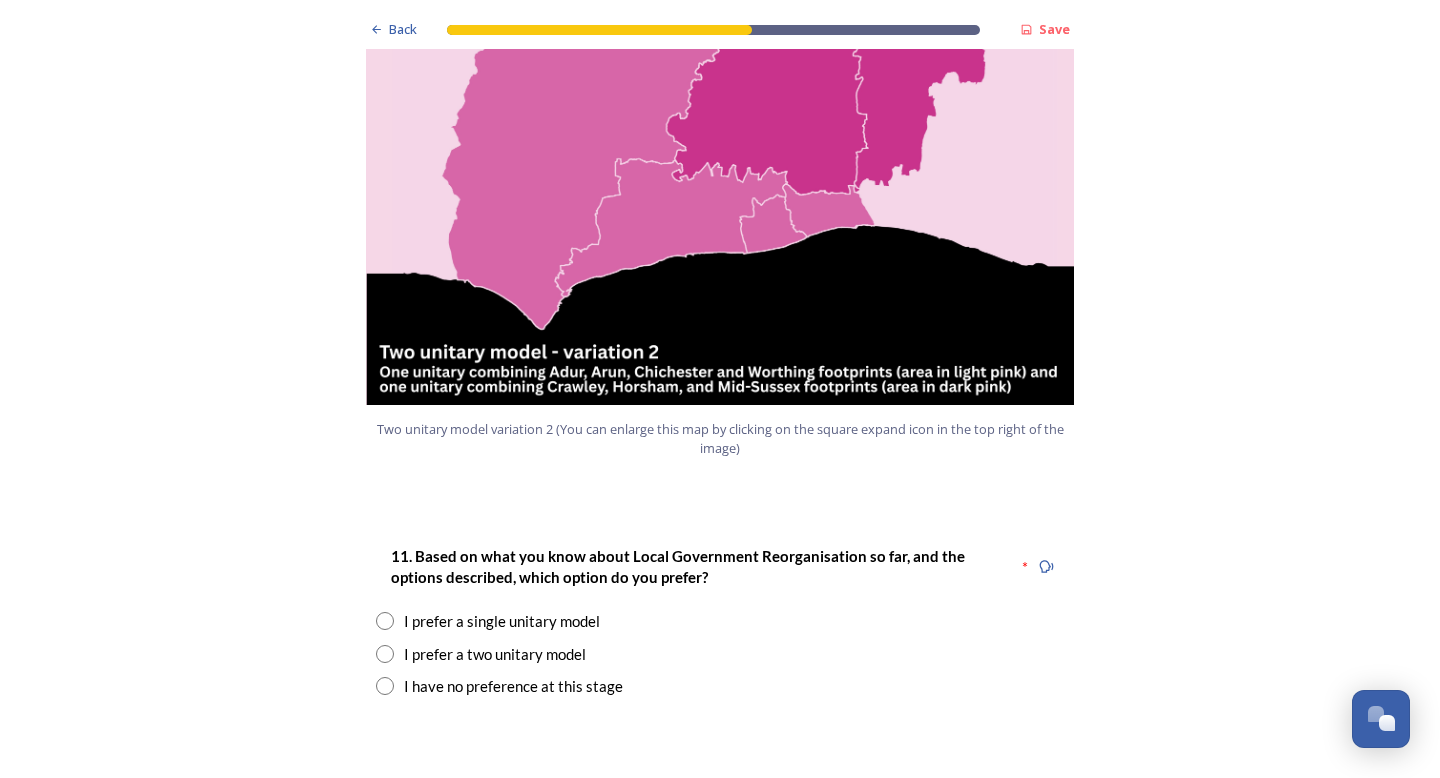 scroll, scrollTop: 2262, scrollLeft: 0, axis: vertical 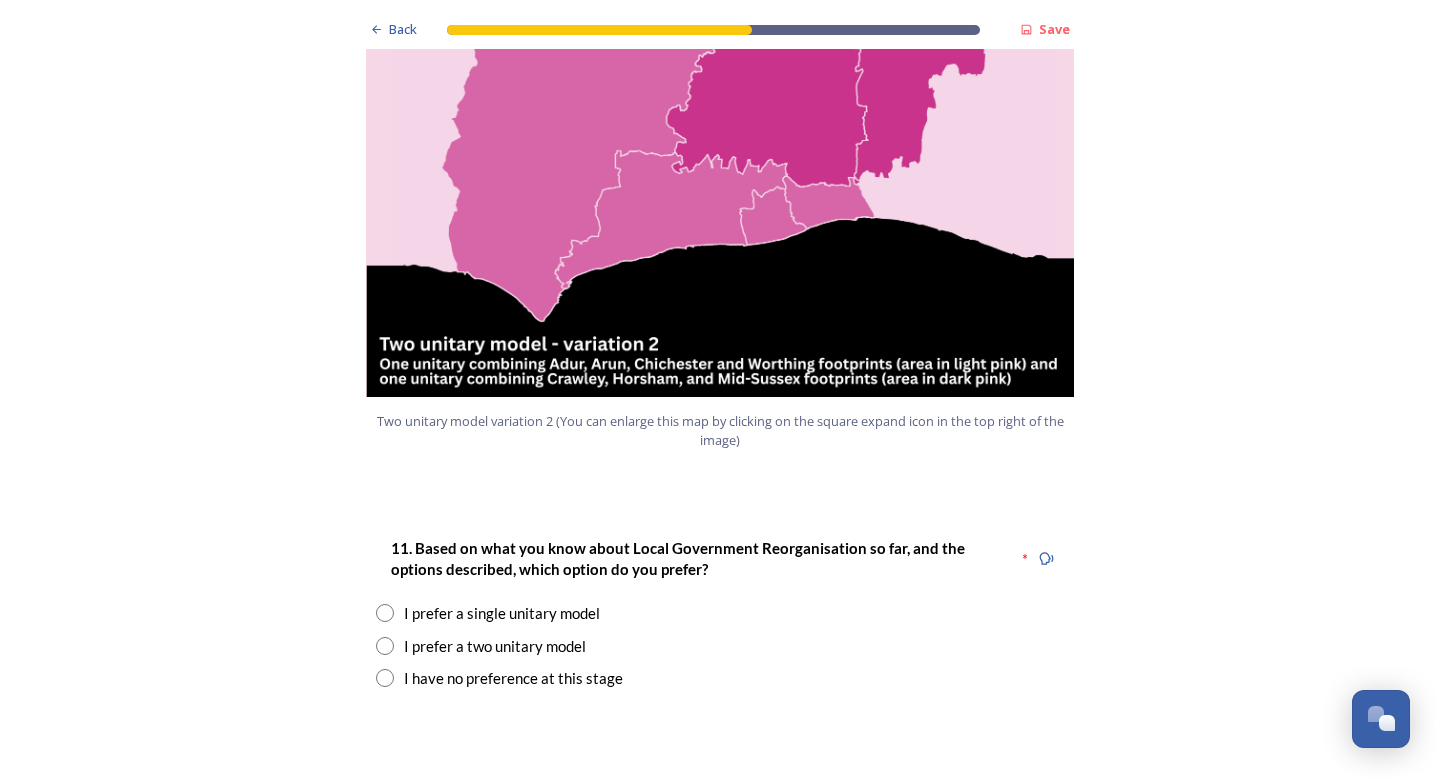 click at bounding box center (385, 646) 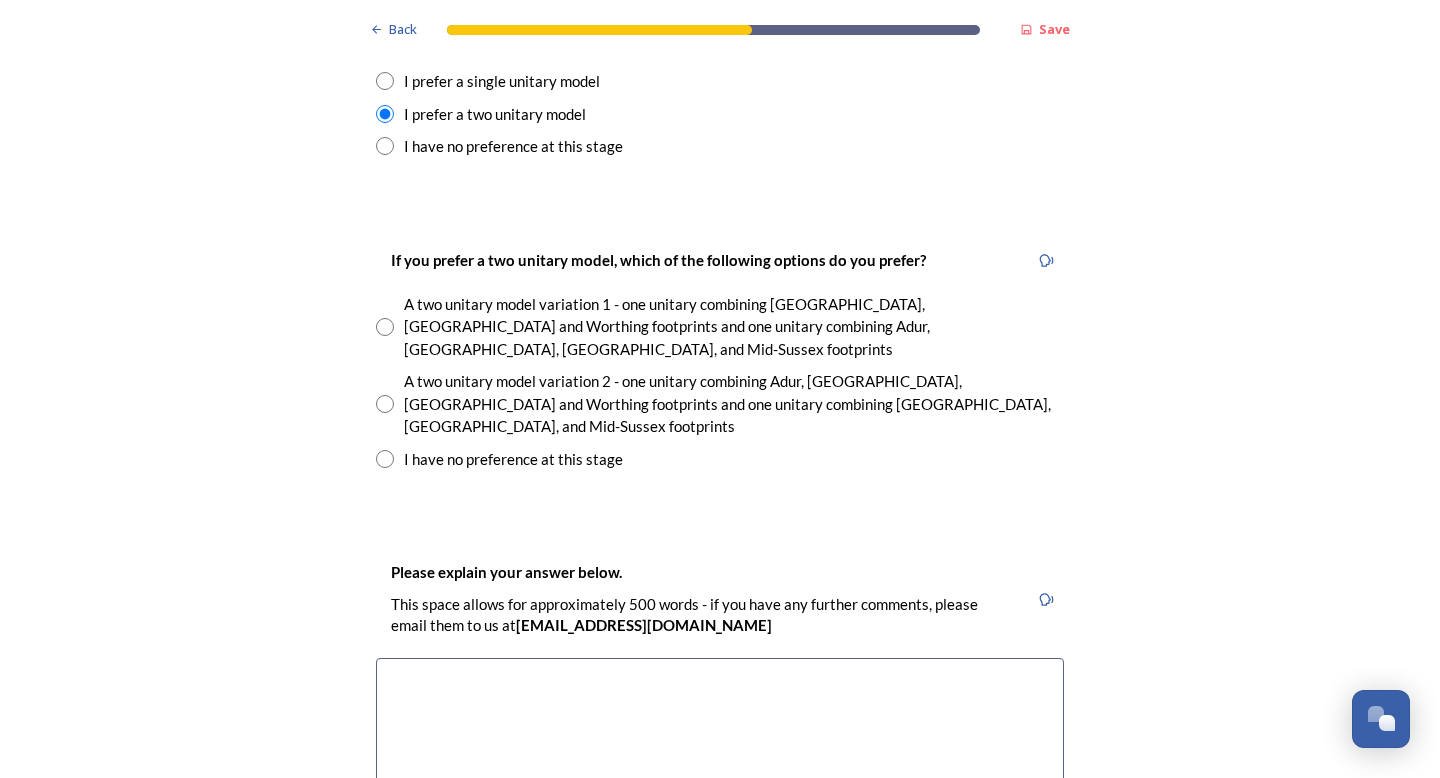 scroll, scrollTop: 2802, scrollLeft: 0, axis: vertical 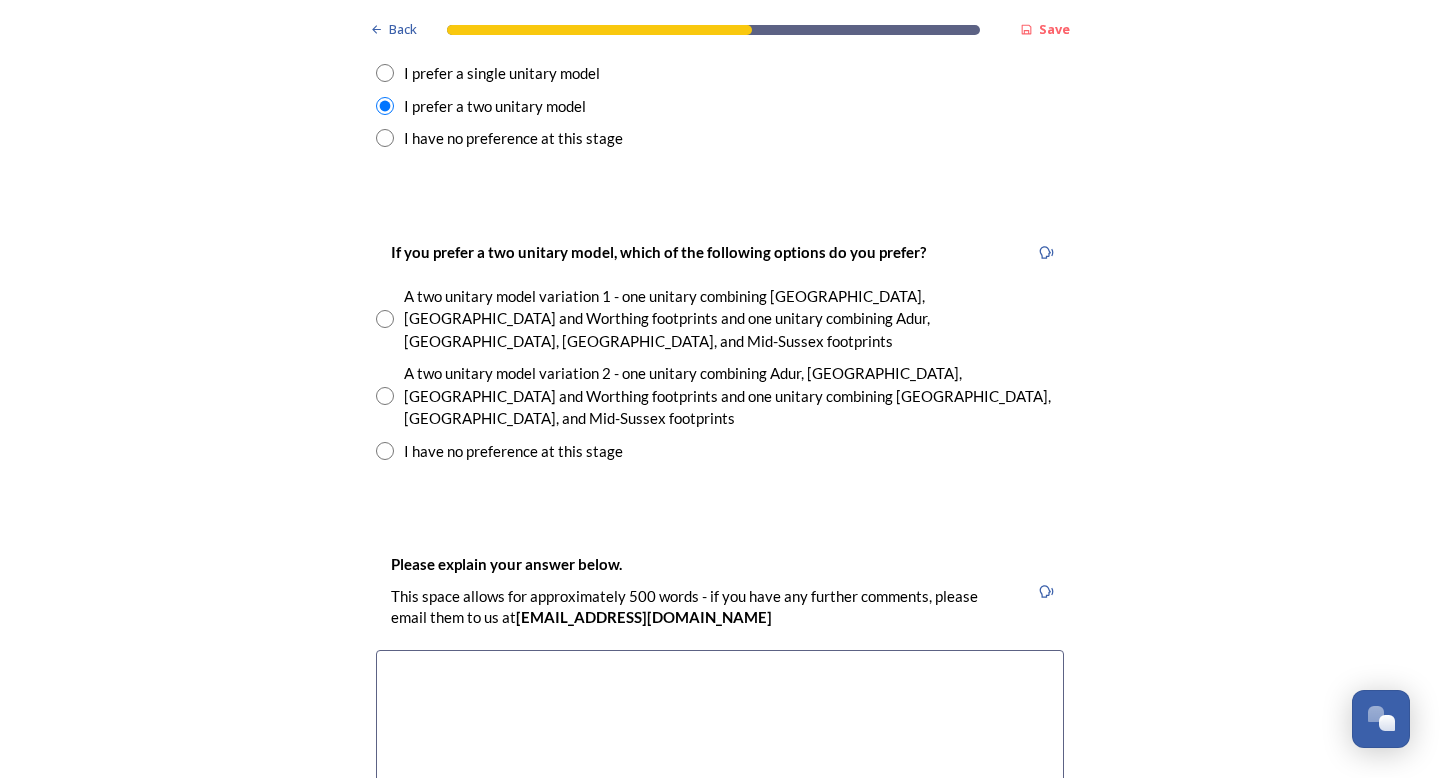 click at bounding box center [720, 762] 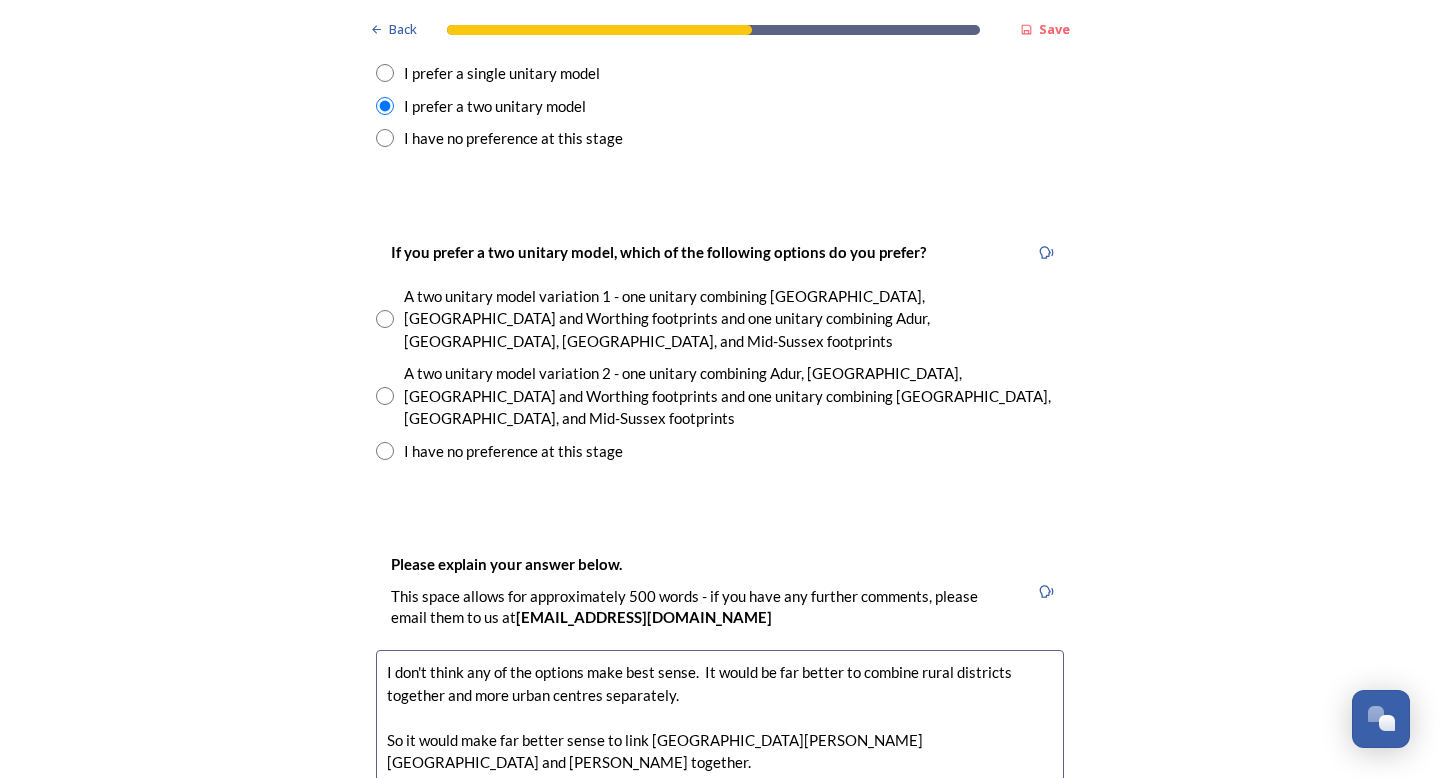 click on "I don't think any of the options make best sense.  It would be far better to combine rural districts together and more urban centres separately.
So it would make far better sense to link Chichester, Arun and Horsham together.
Worthing and Adur fit better with Brighton and Hove.
Crawley fits better with its neighbouring Surrey district/borough councils." at bounding box center [720, 762] 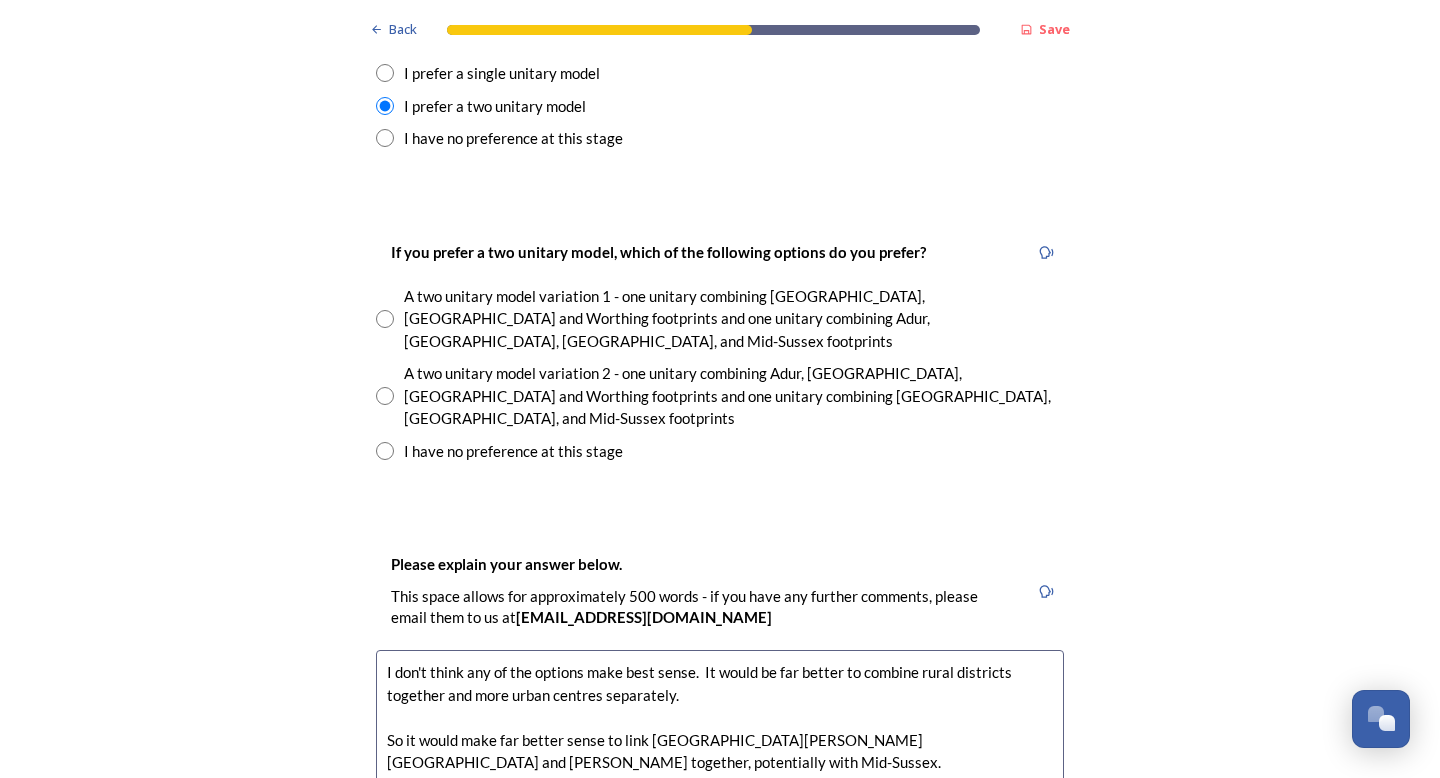 click on "I don't think any of the options make best sense.  It would be far better to combine rural districts together and more urban centres separately.
So it would make far better sense to link Chichester, Arun and Horsham together, potentially with Mid-Sussex.
Worthing and Adur fit better with Brighton and Hove.
Crawley fits better with its neighbouring Surrey district/borough councils." at bounding box center (720, 762) 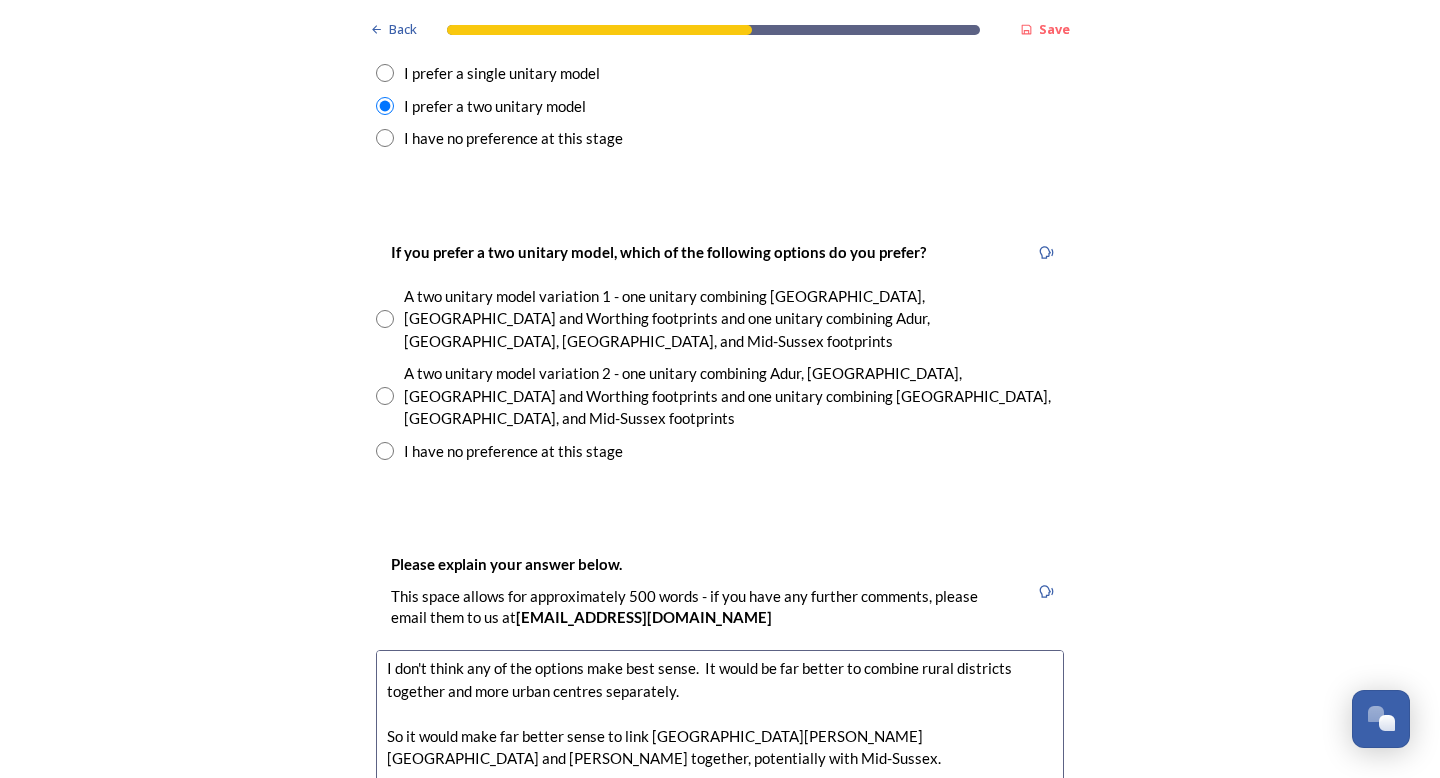 scroll, scrollTop: 1, scrollLeft: 0, axis: vertical 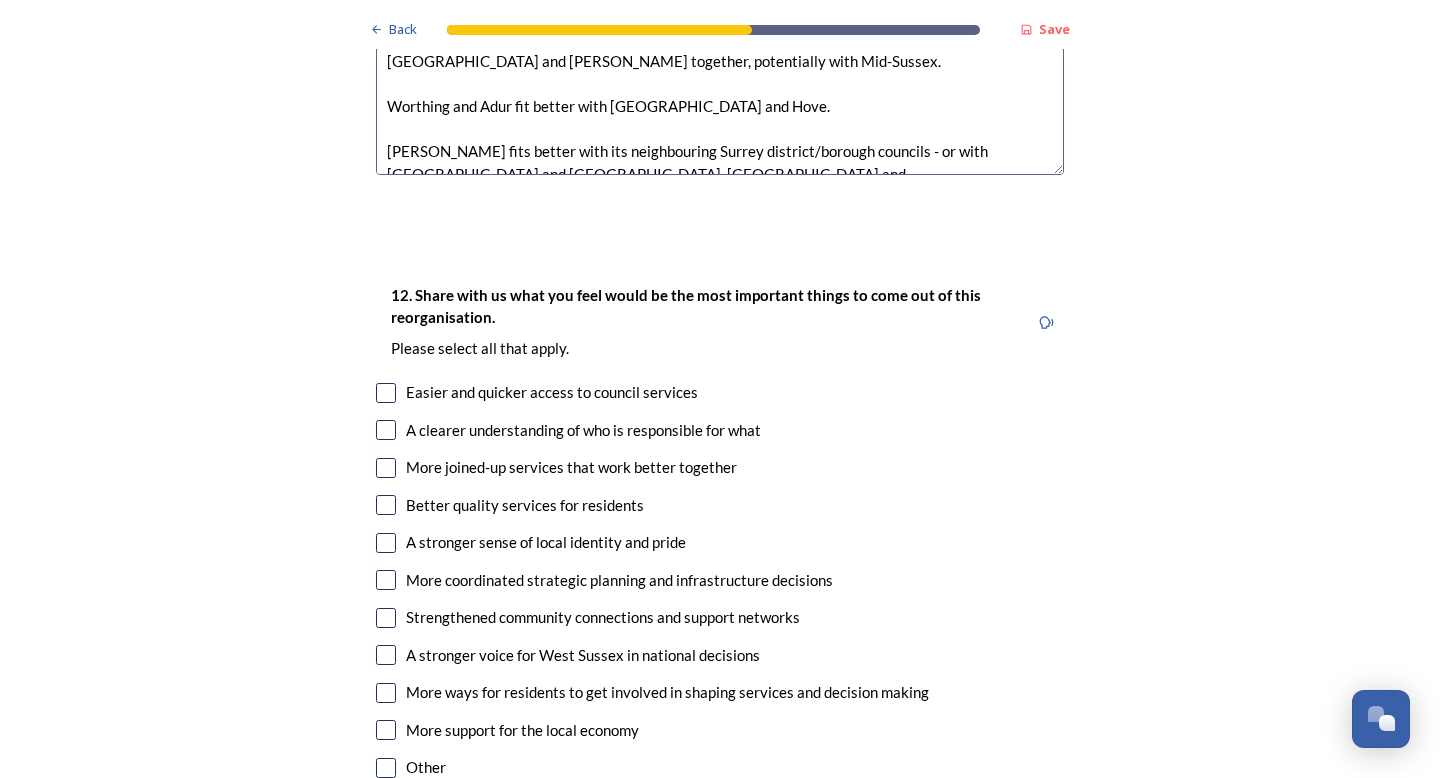 type on "I don't think any of the options make best sense.  It would be far better to combine rural districts together and more urban centres separately.
So it would make far better sense to link Chichester, Arun and Horsham together, potentially with Mid-Sussex.
Worthing and Adur fit better with Brighton and Hove.
Crawley fits better with its neighbouring Surrey district/borough councils - or with Brighton and Hove, Worthing and Adur." 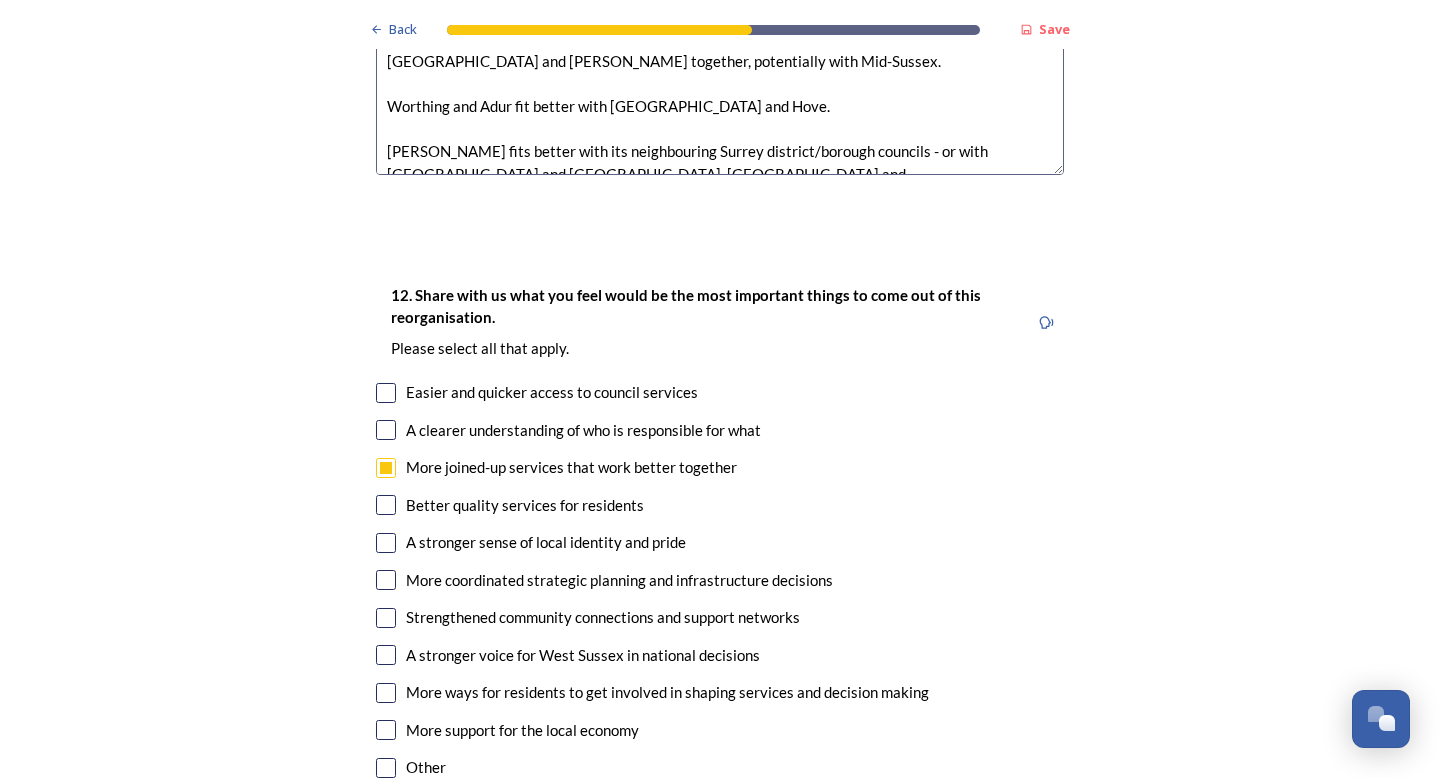 click at bounding box center [386, 580] 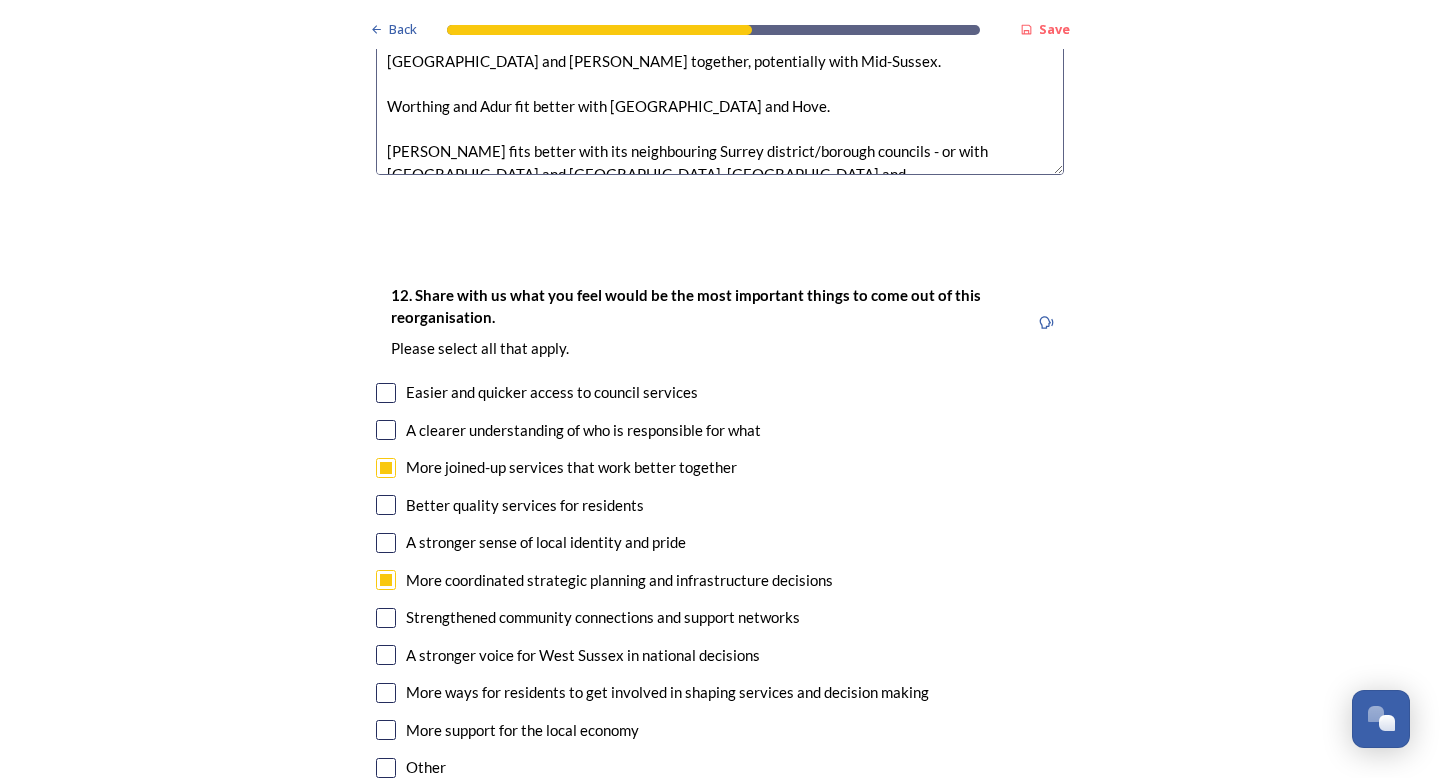 click at bounding box center [386, 393] 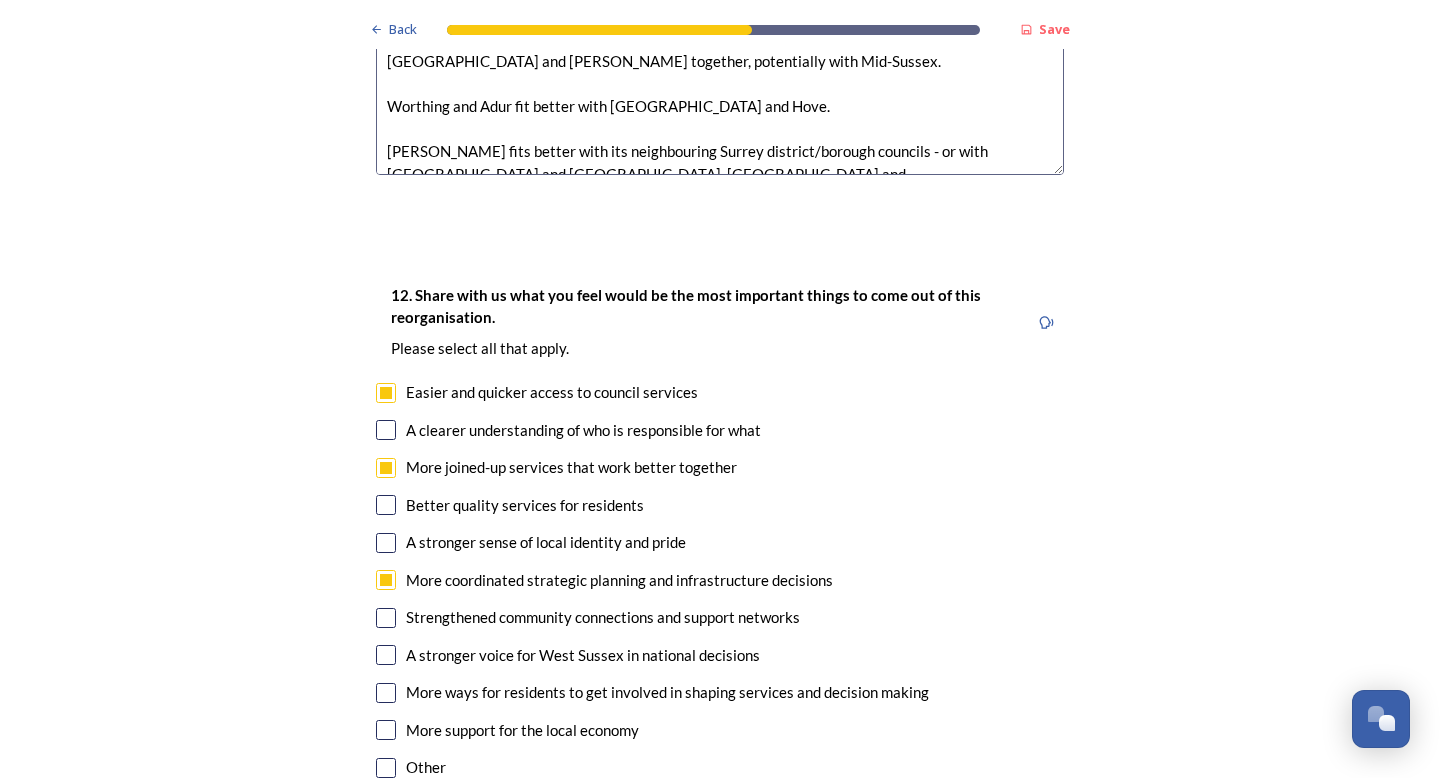 click at bounding box center (386, 430) 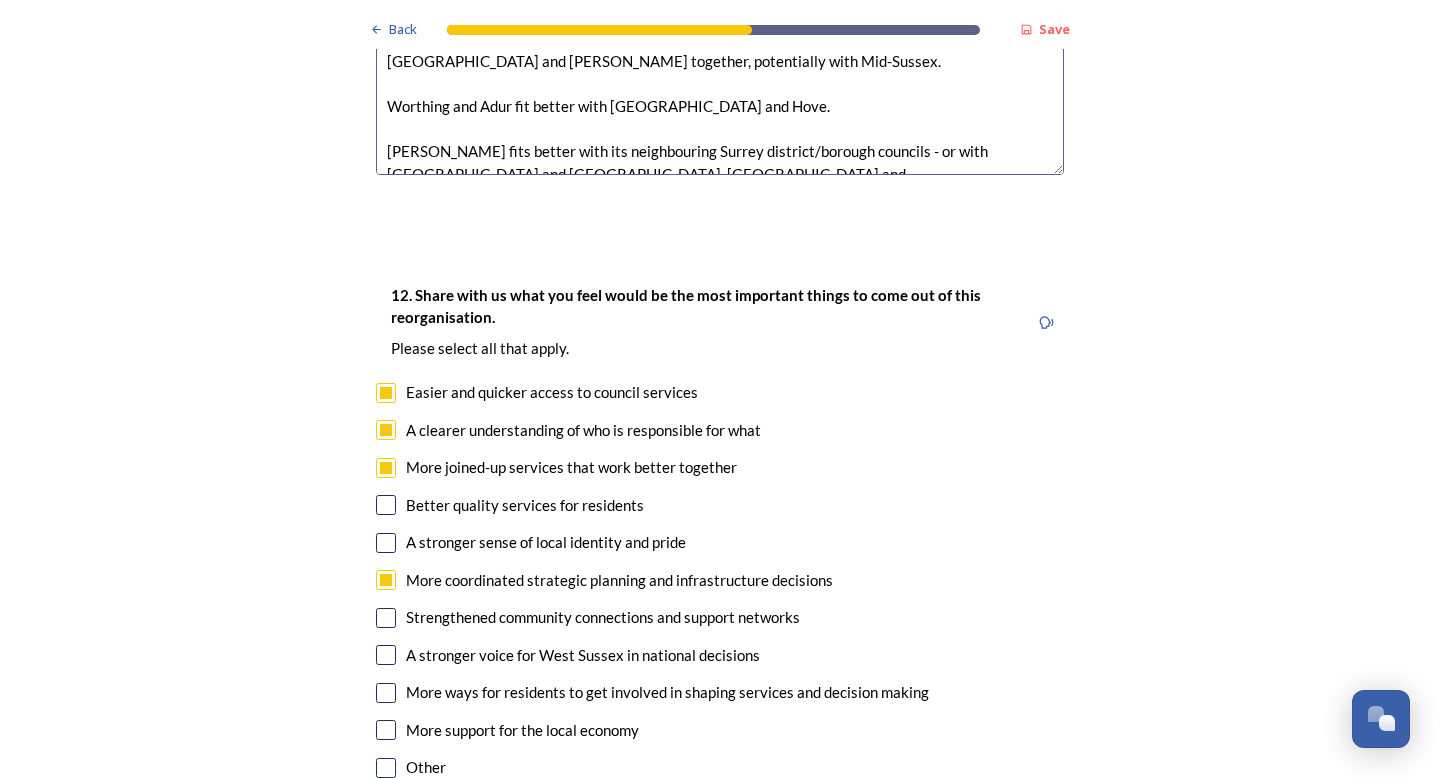 click at bounding box center (386, 505) 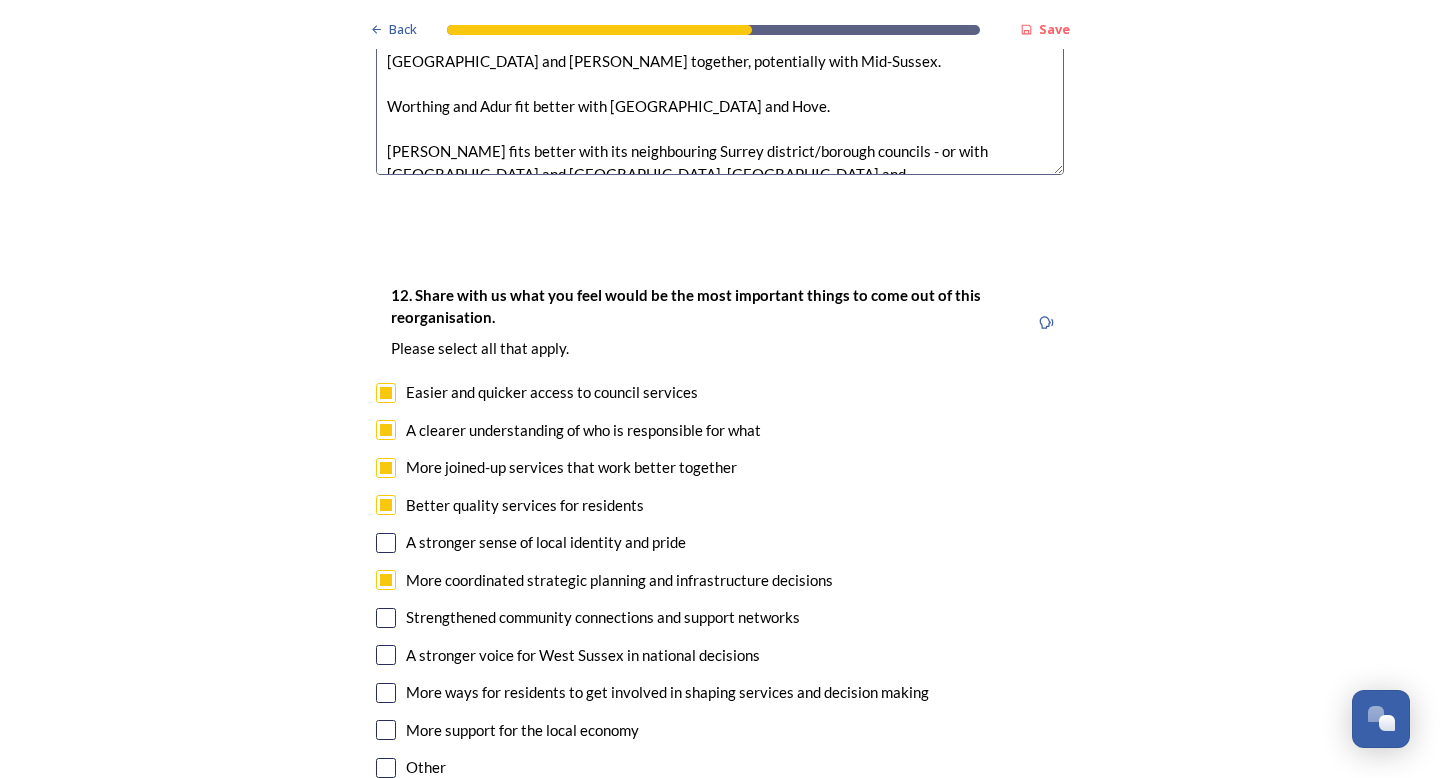 click at bounding box center [386, 543] 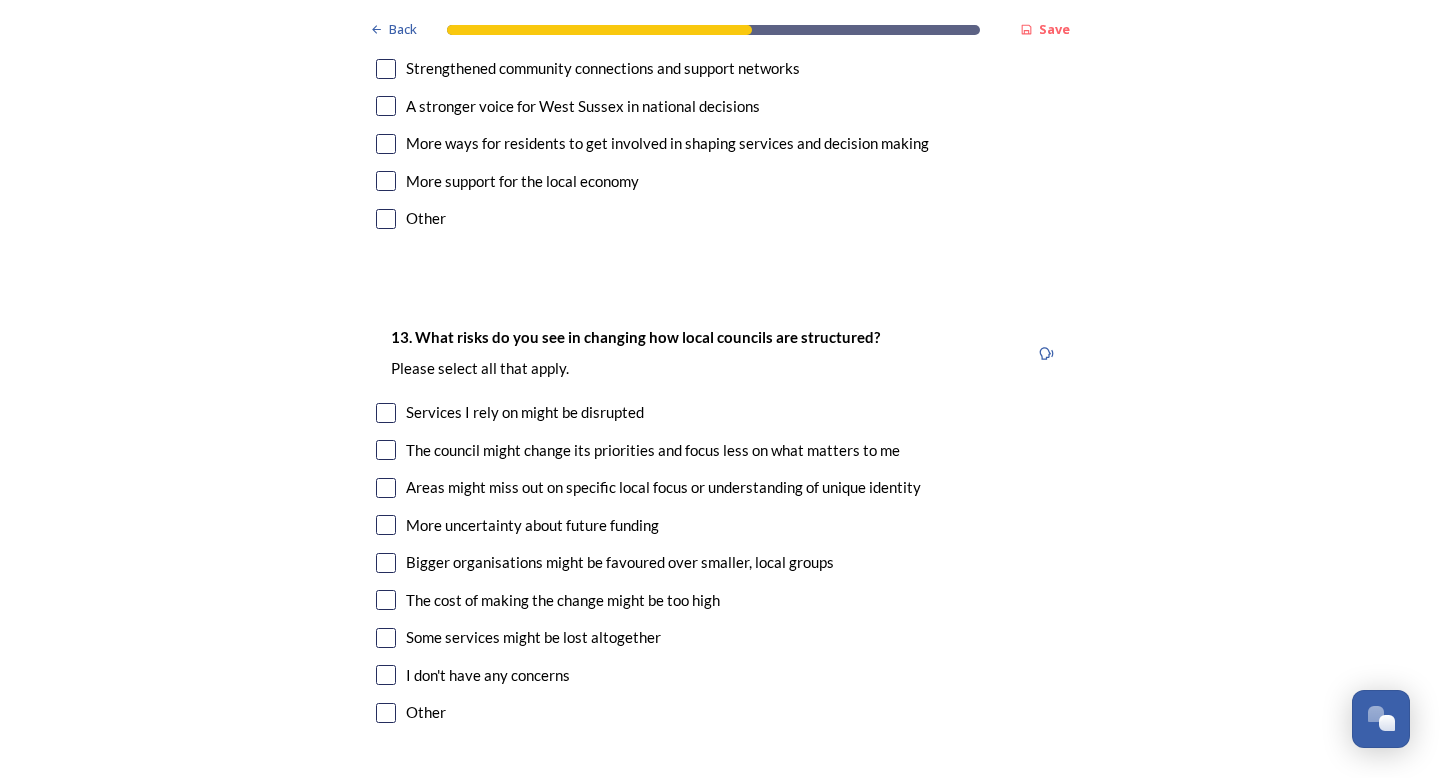 scroll, scrollTop: 4054, scrollLeft: 0, axis: vertical 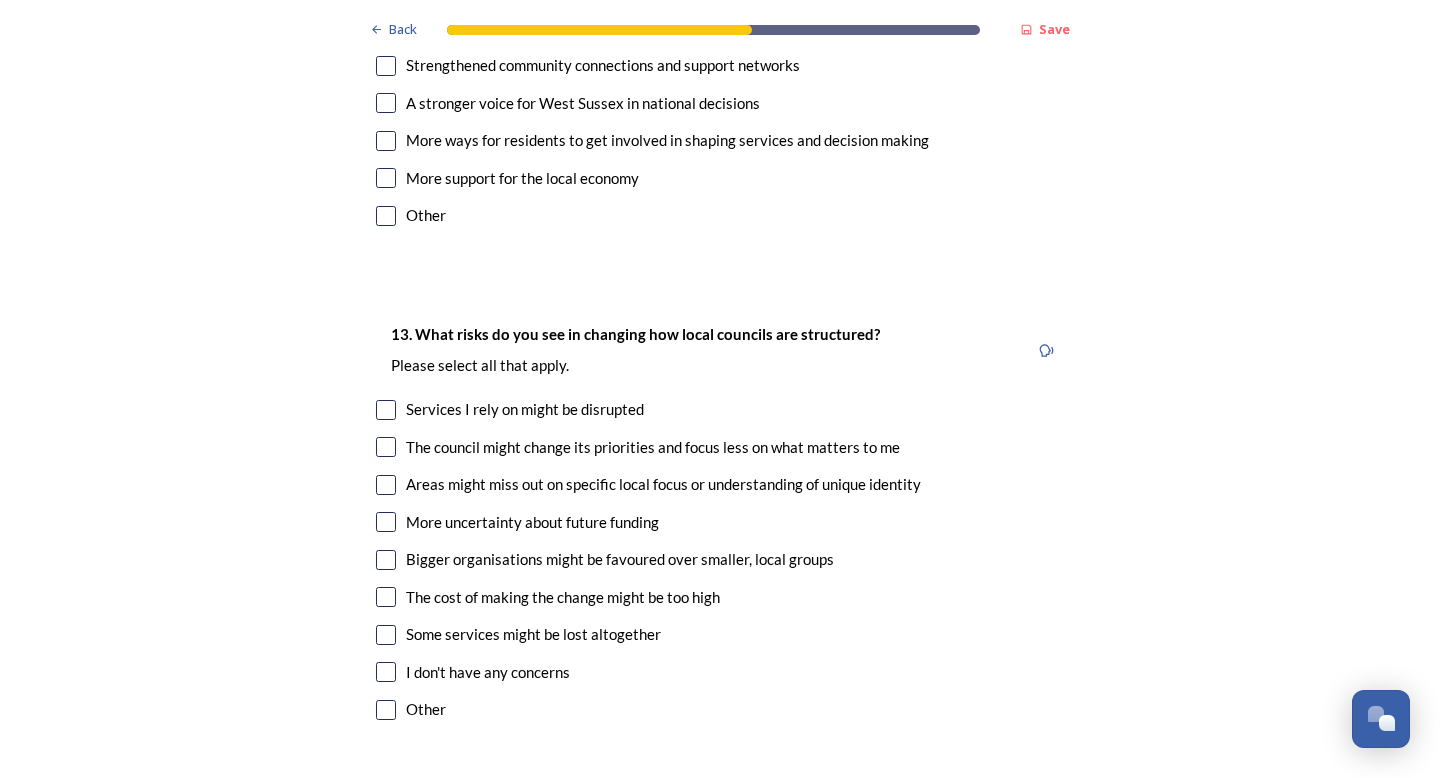 click at bounding box center (386, 410) 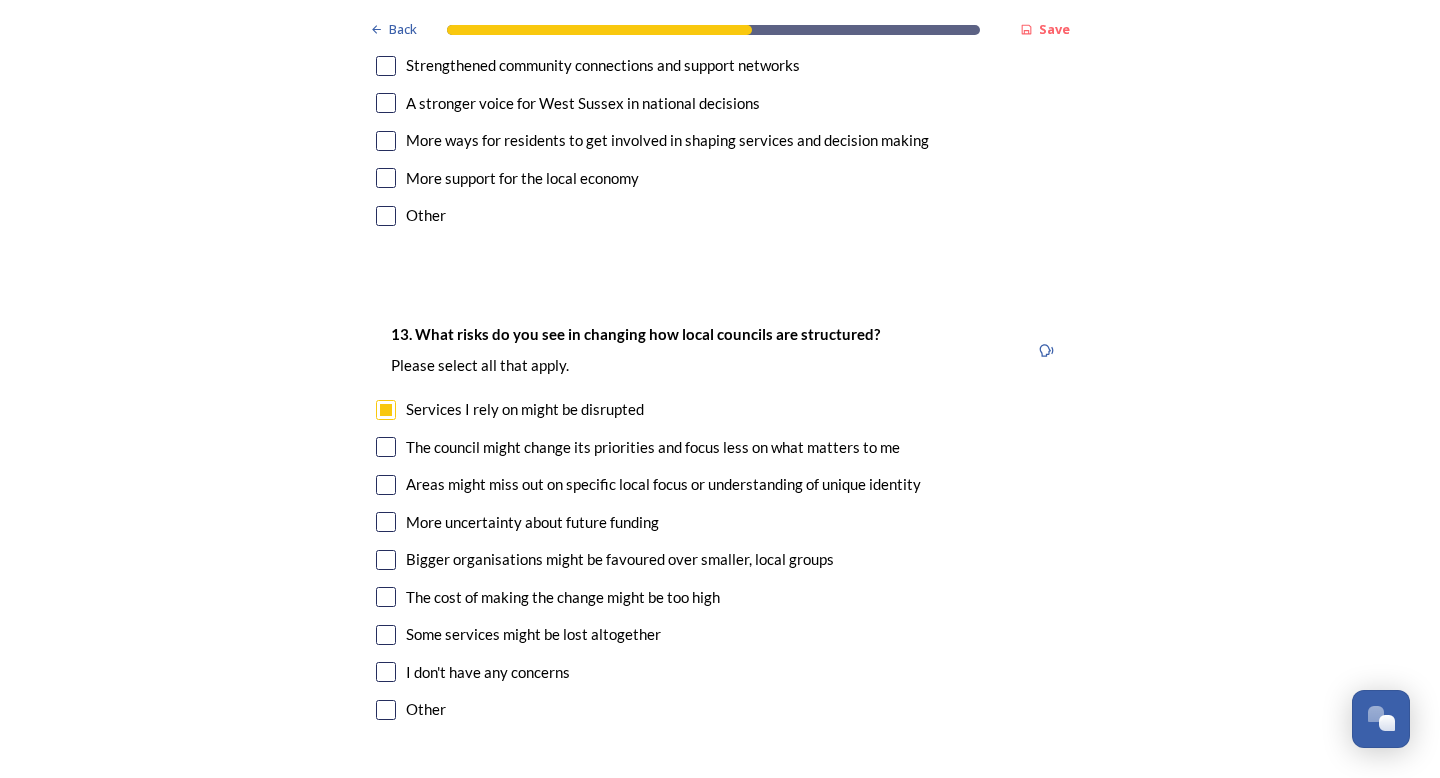 click at bounding box center [386, 447] 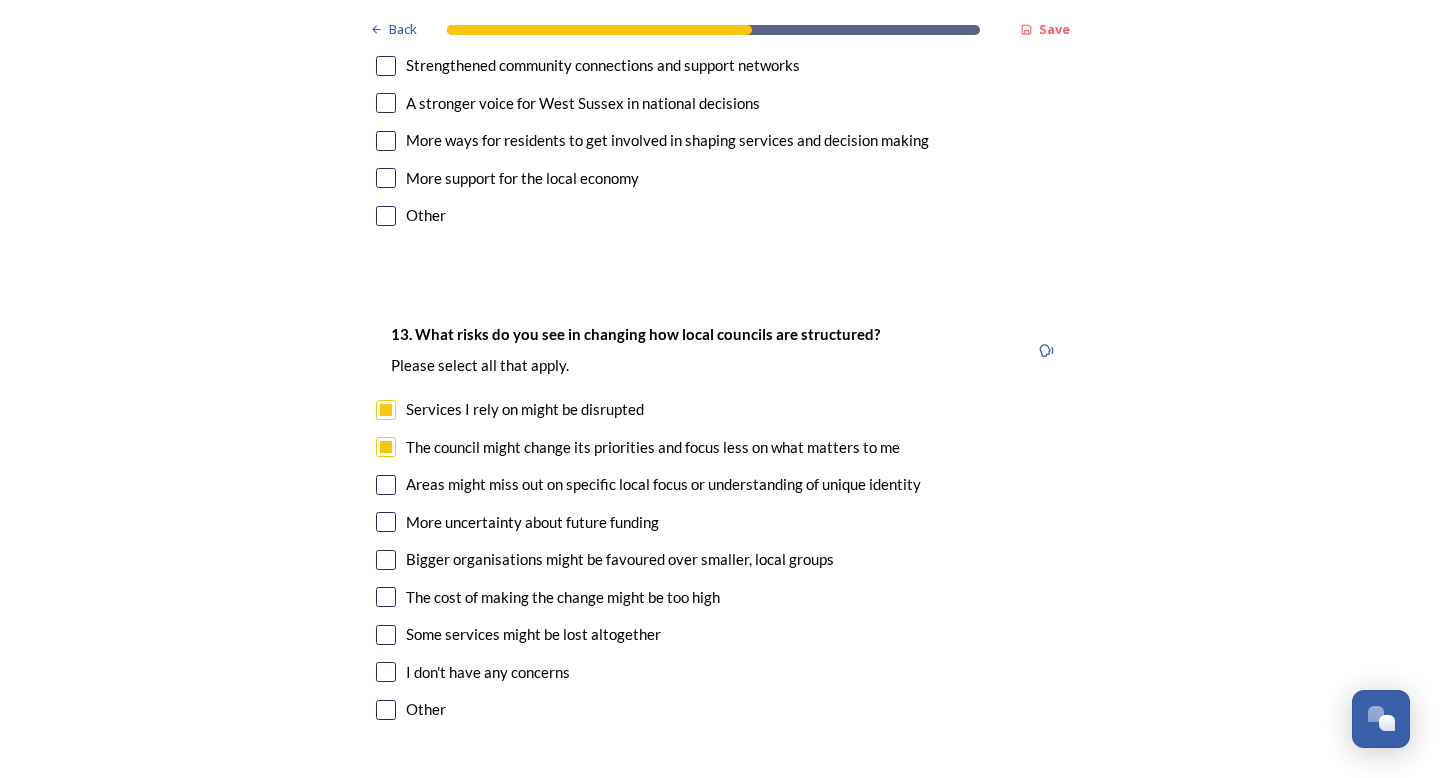 click at bounding box center [386, 485] 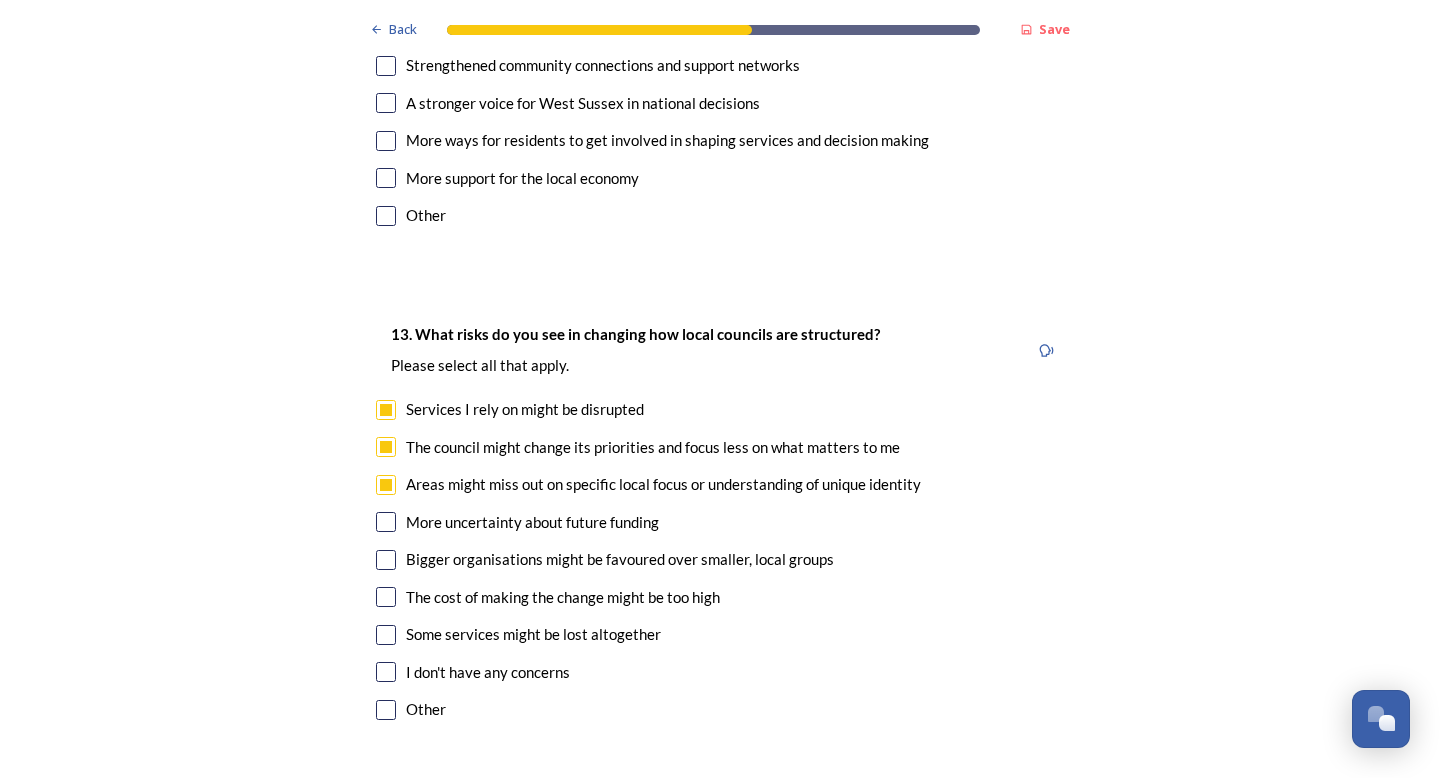 click at bounding box center [386, 560] 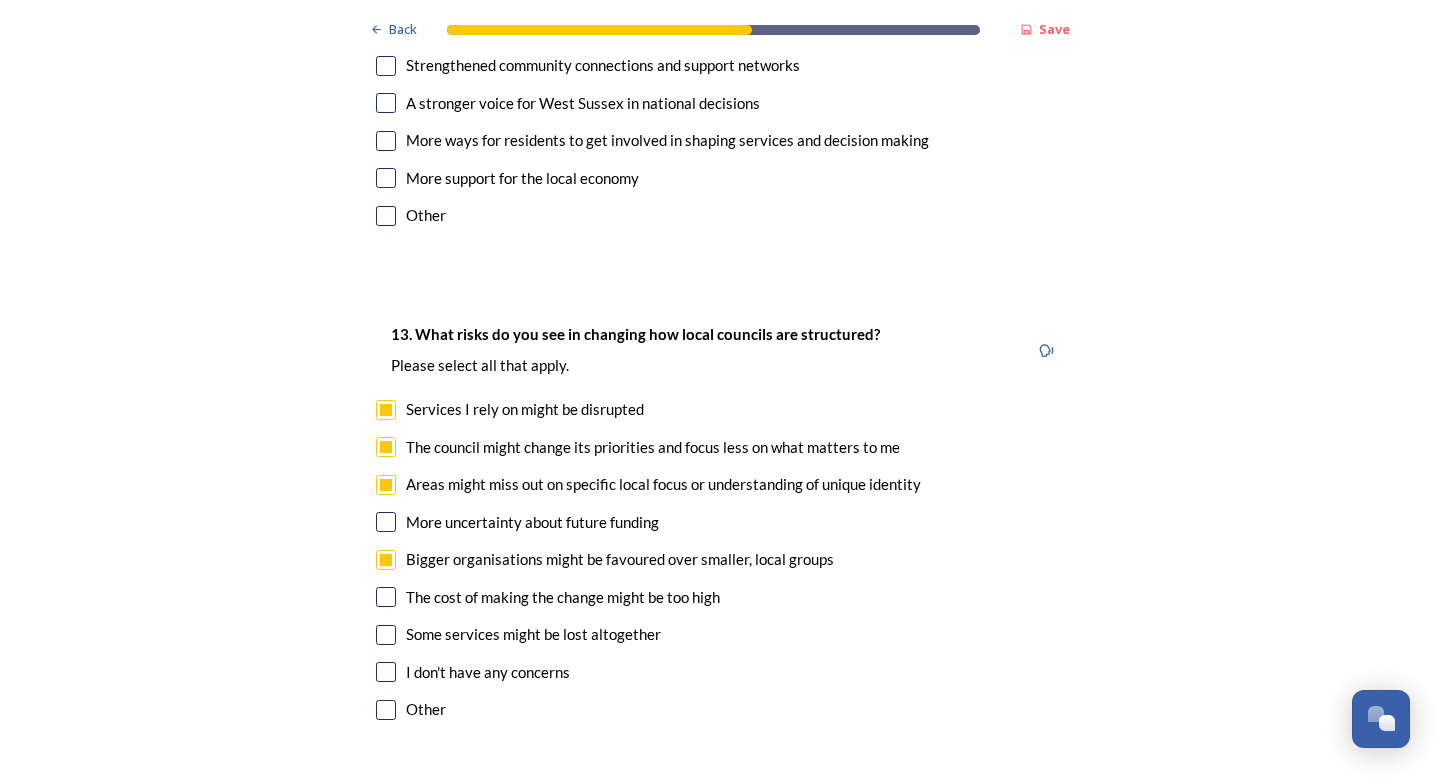 click at bounding box center (386, 597) 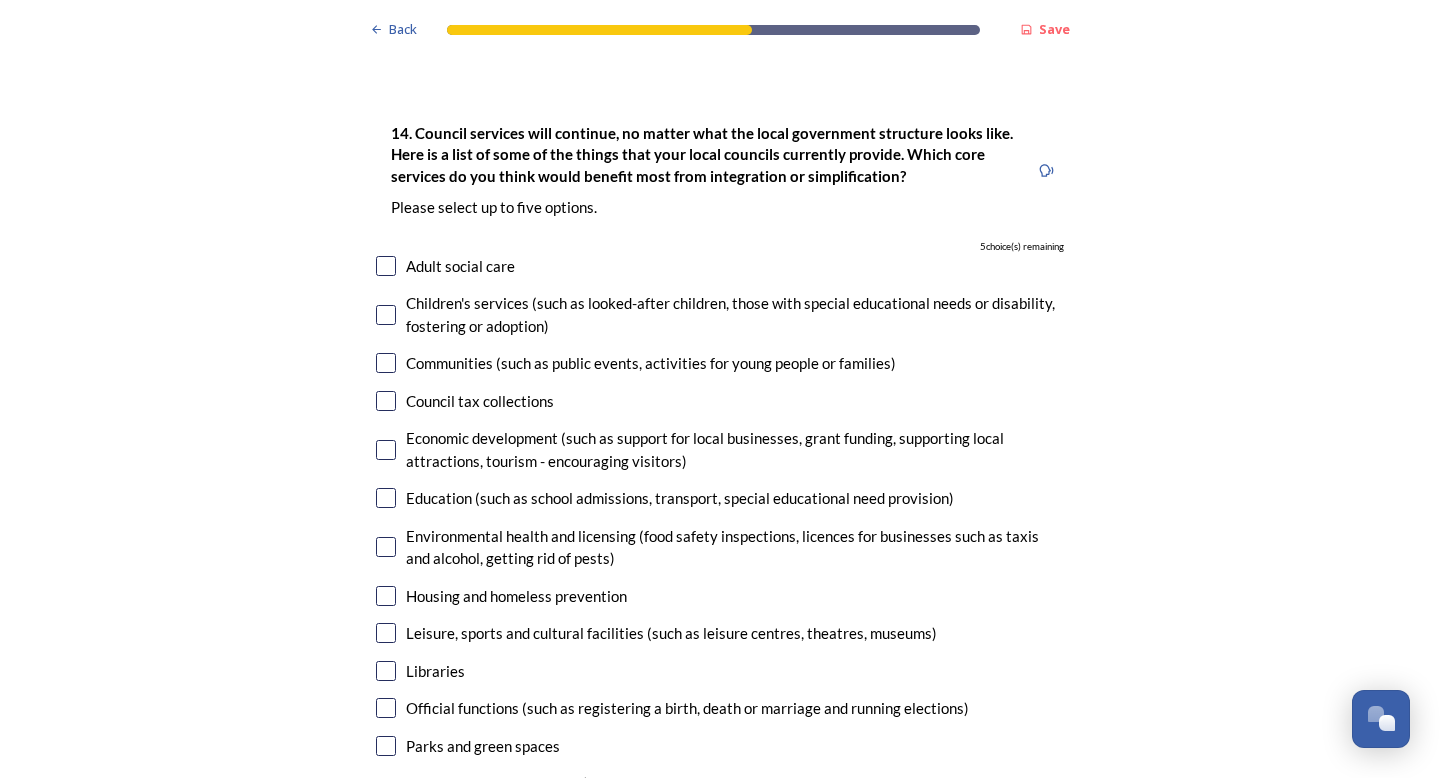 scroll, scrollTop: 4768, scrollLeft: 0, axis: vertical 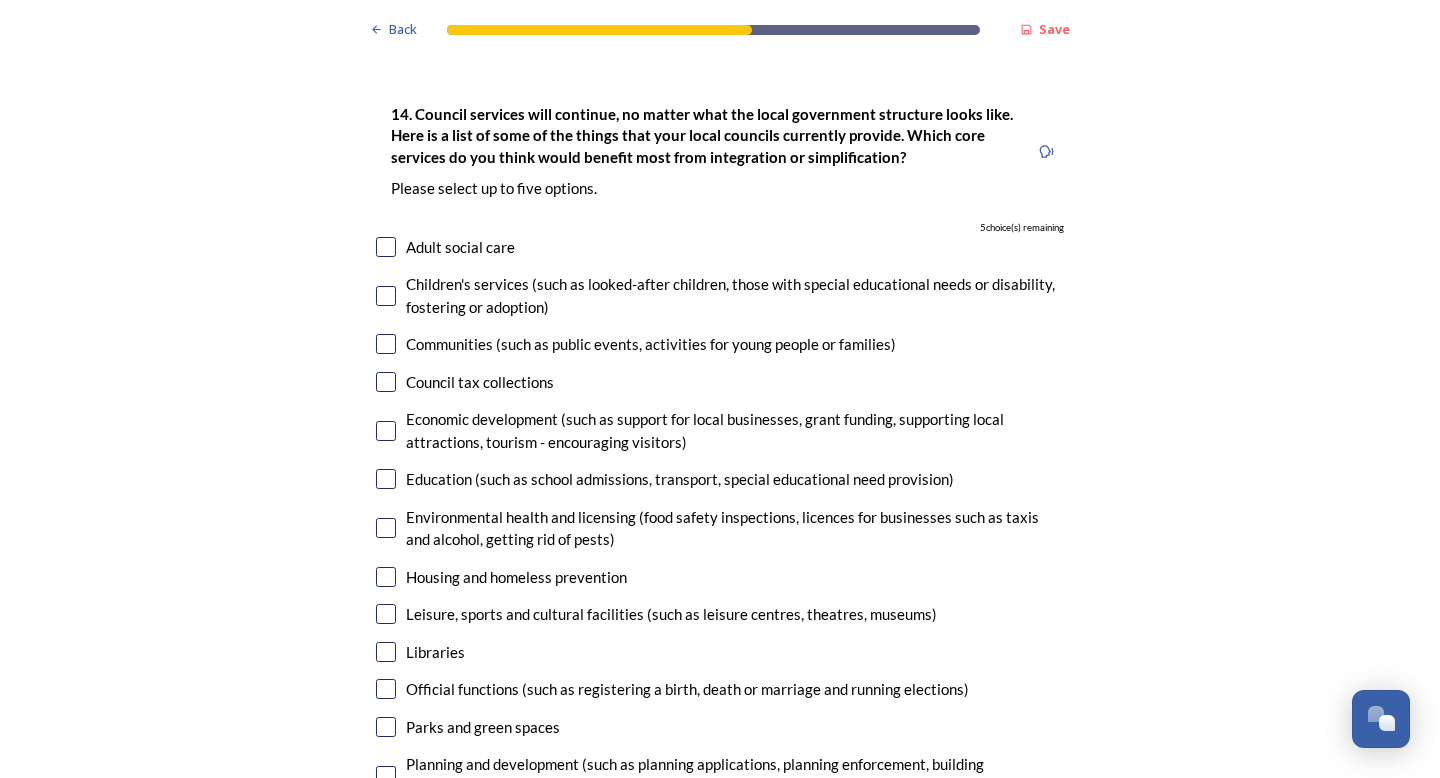click at bounding box center [386, 382] 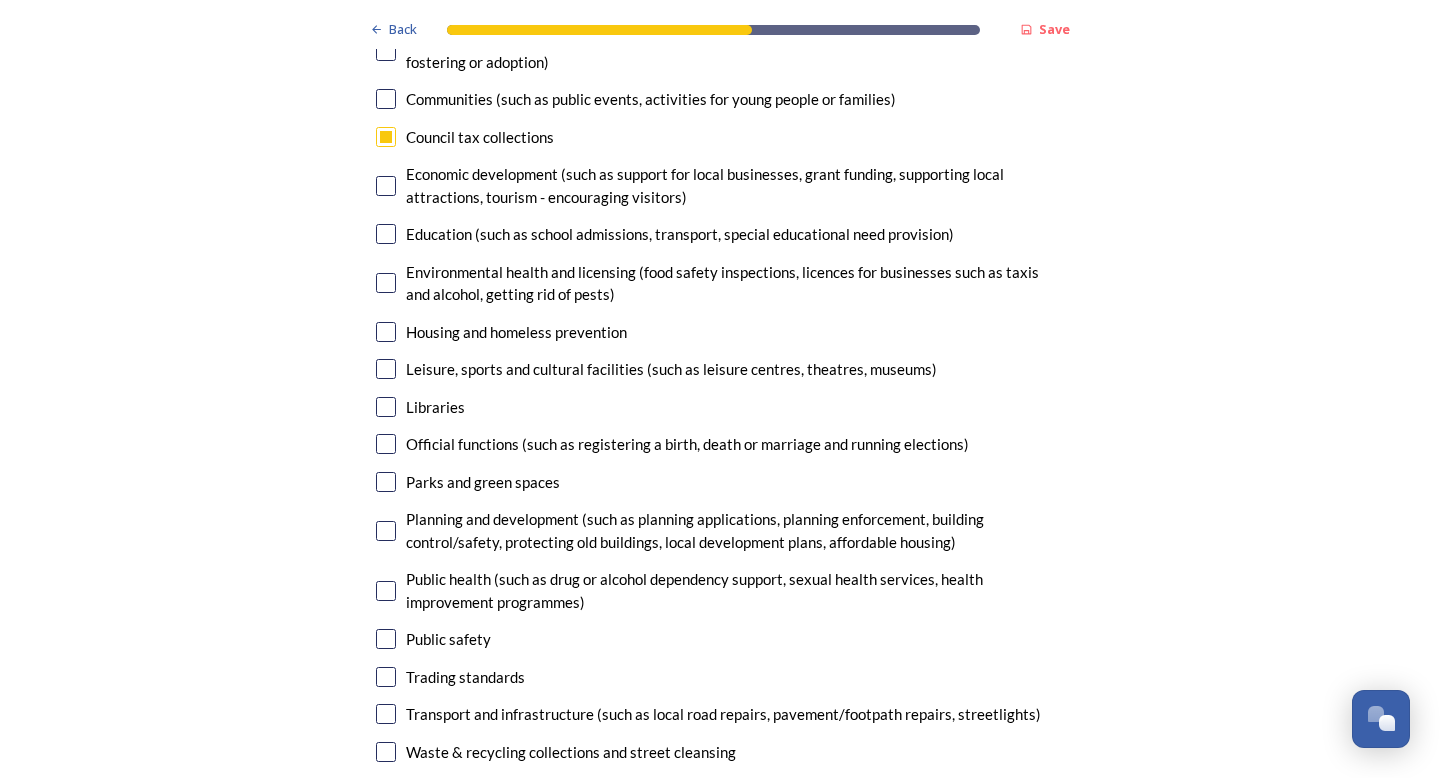 scroll, scrollTop: 5017, scrollLeft: 0, axis: vertical 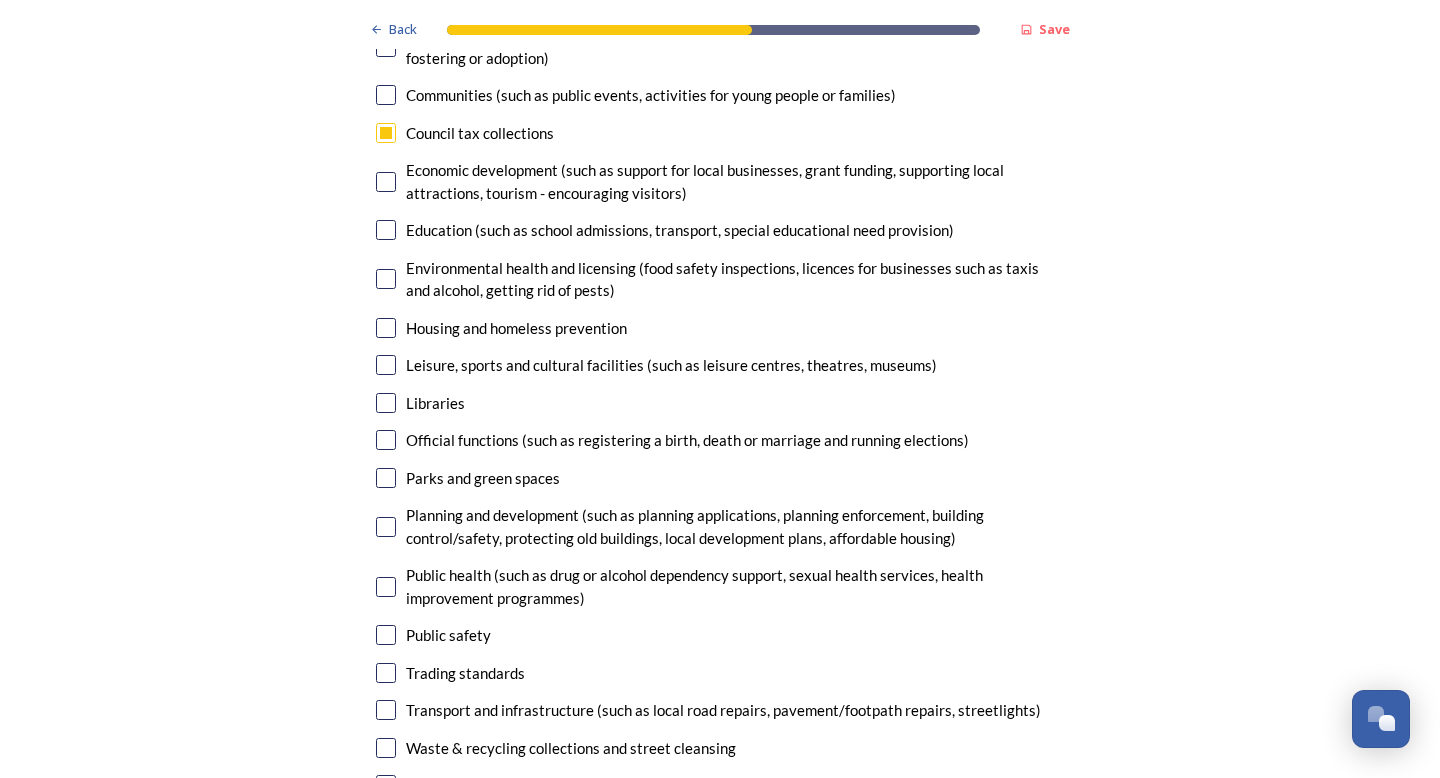 click at bounding box center [386, 673] 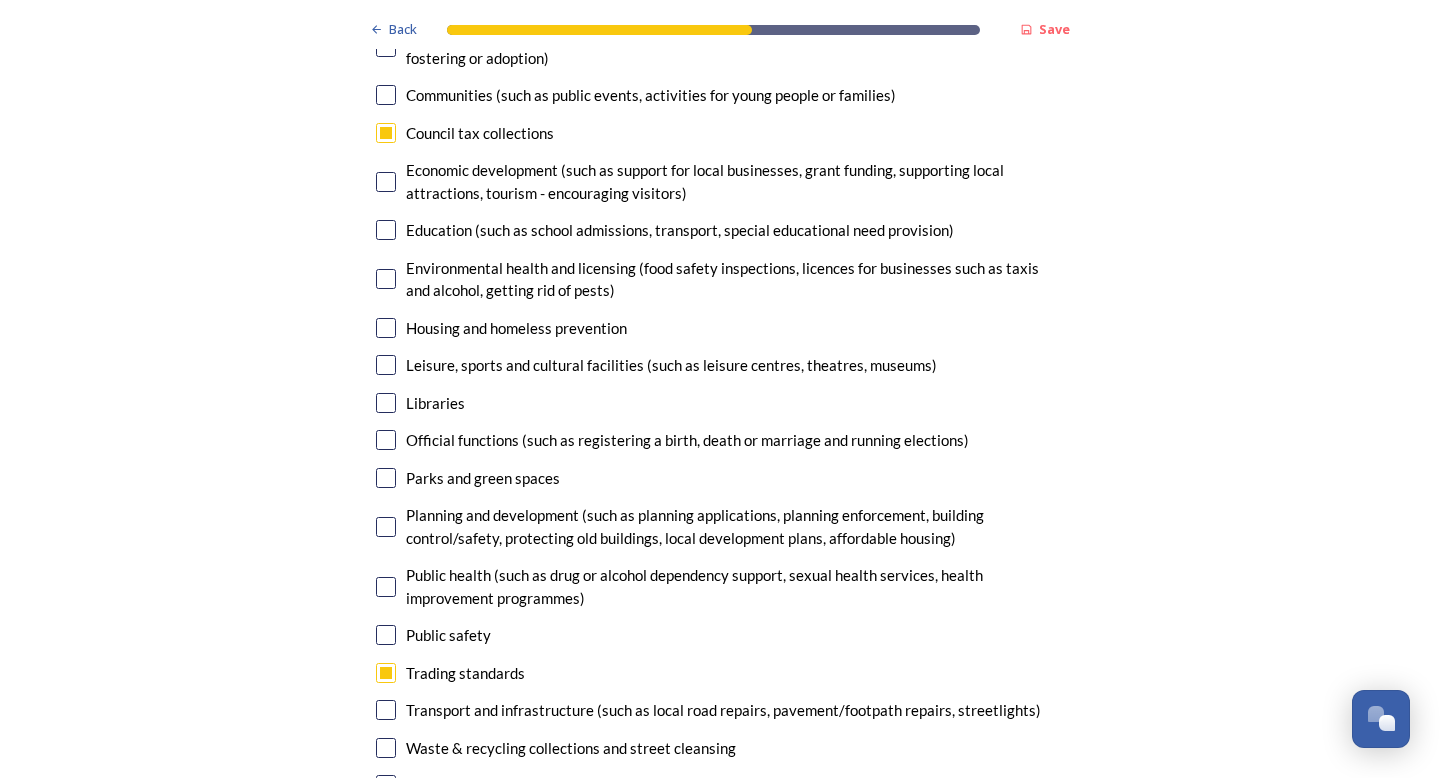 click at bounding box center [386, 710] 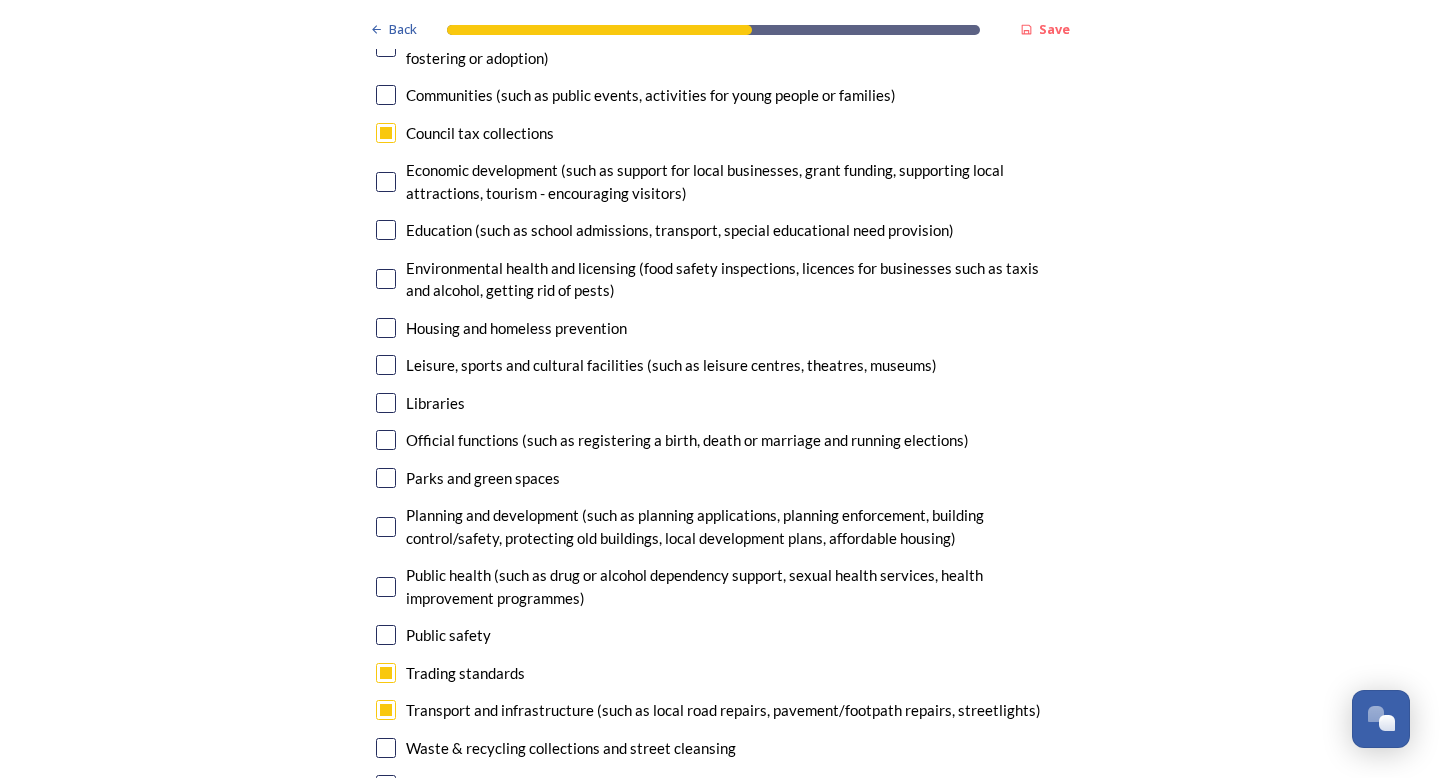 click at bounding box center (386, 748) 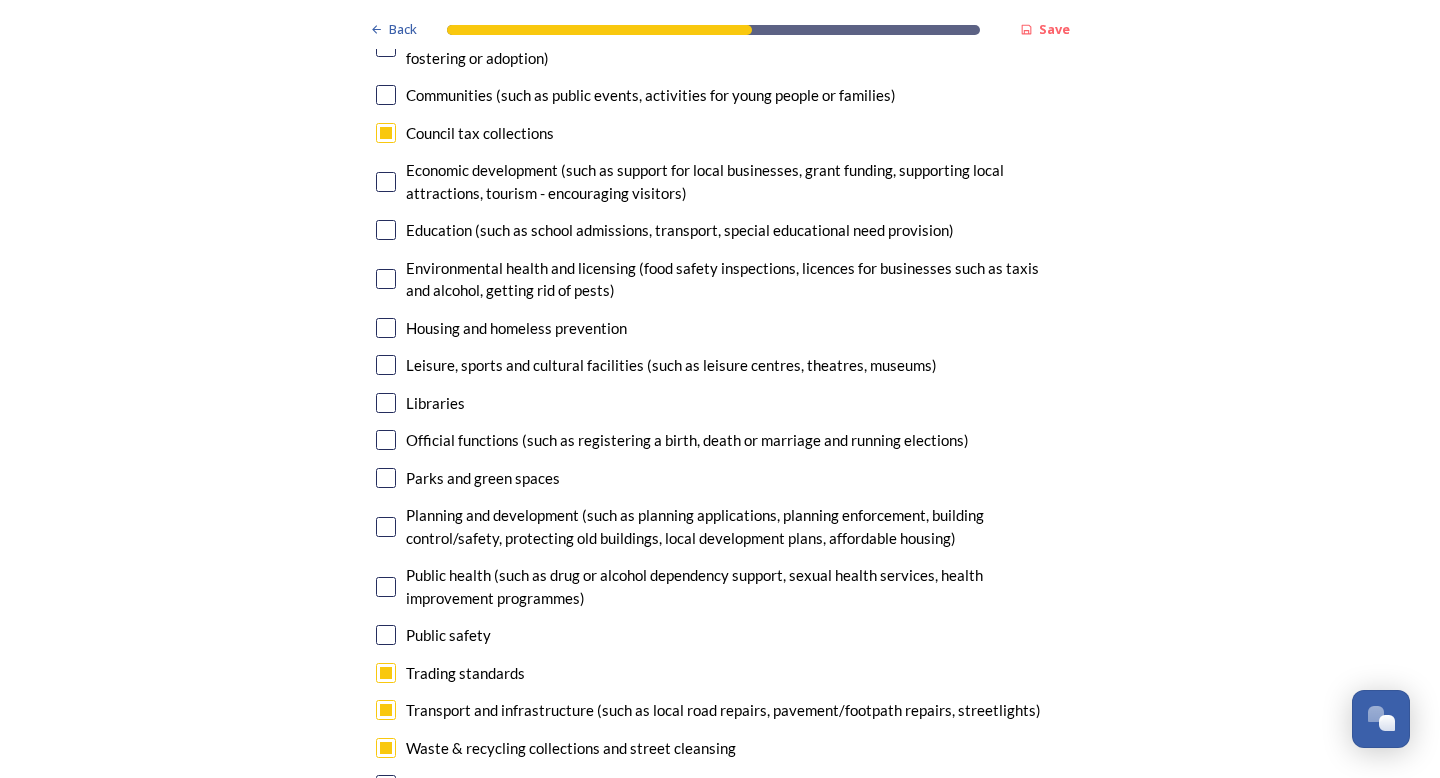 click at bounding box center [386, 785] 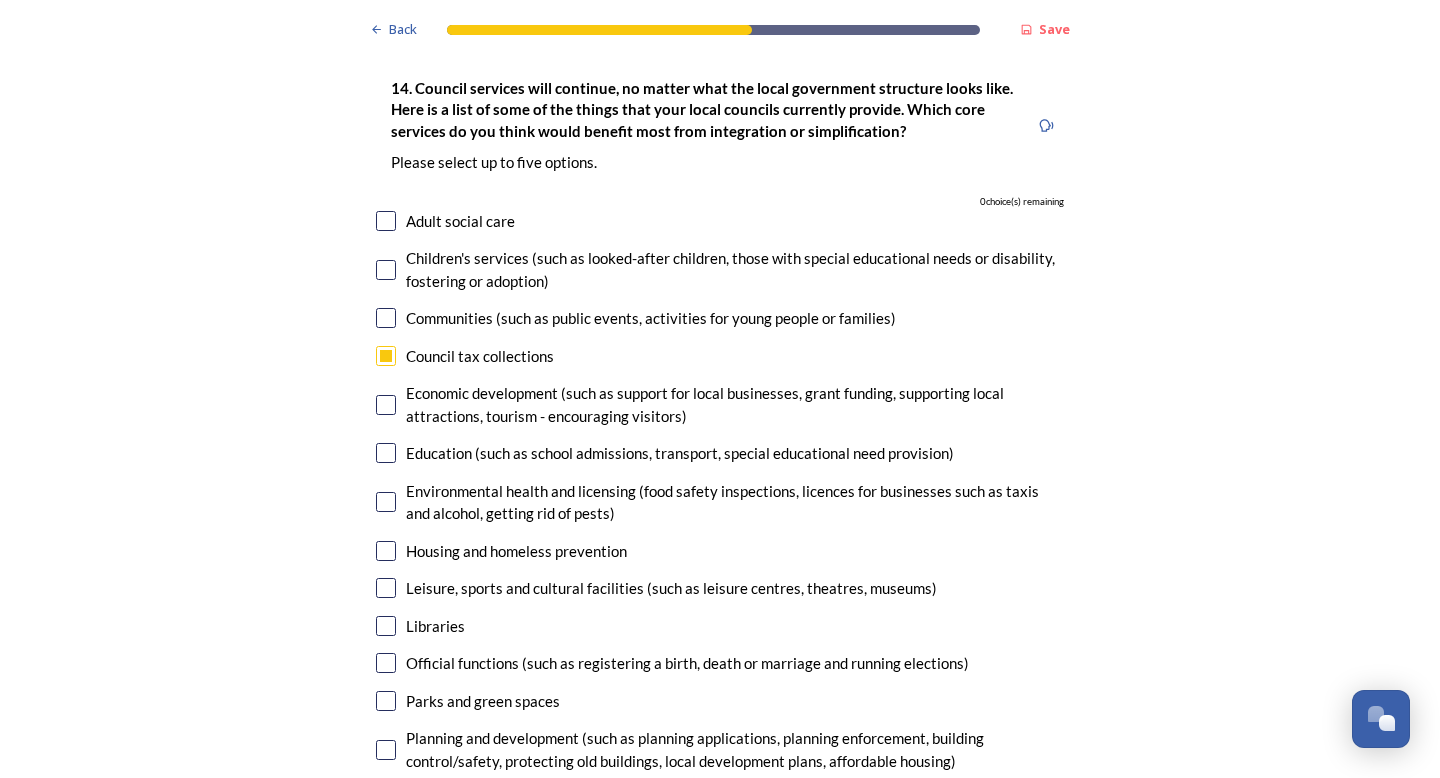 scroll, scrollTop: 4796, scrollLeft: 0, axis: vertical 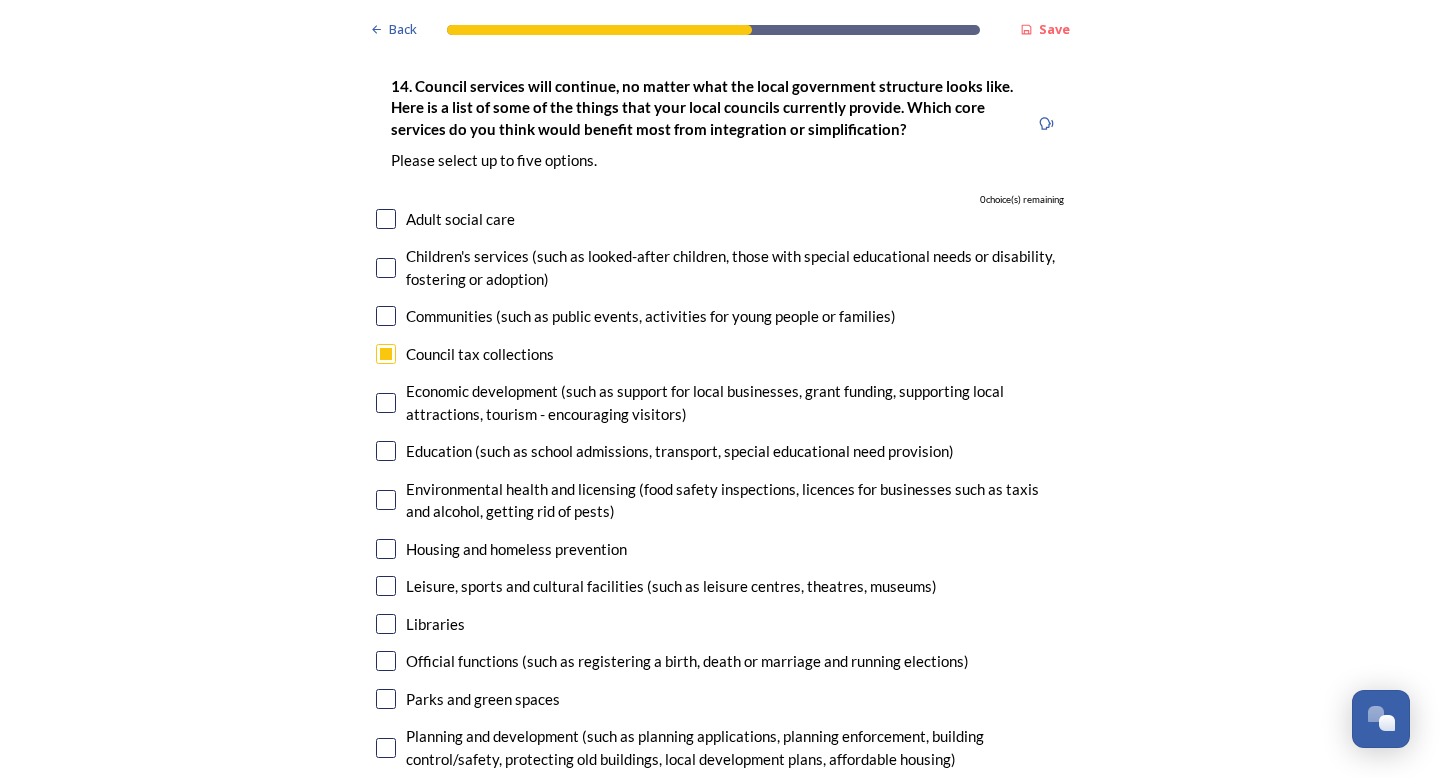 click at bounding box center (386, 219) 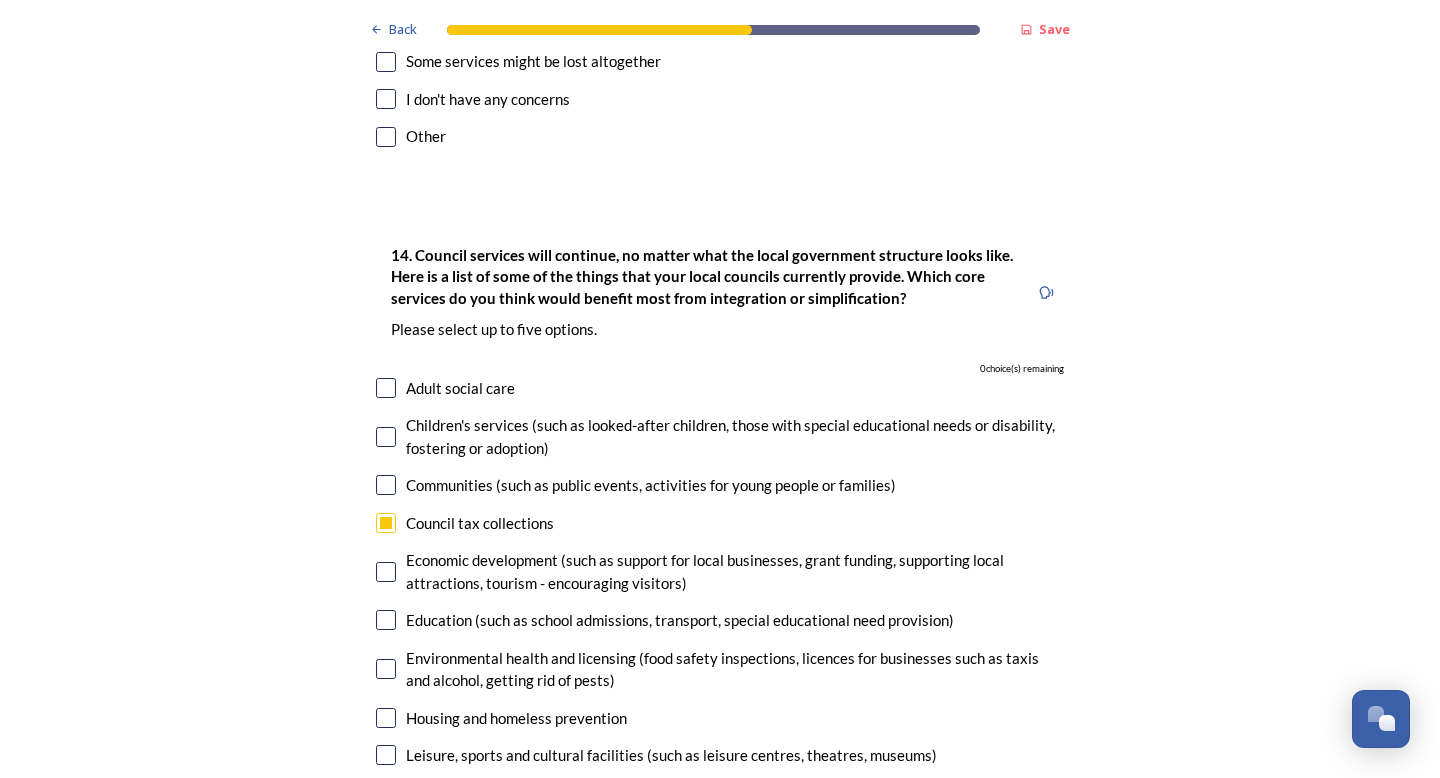 scroll, scrollTop: 4626, scrollLeft: 0, axis: vertical 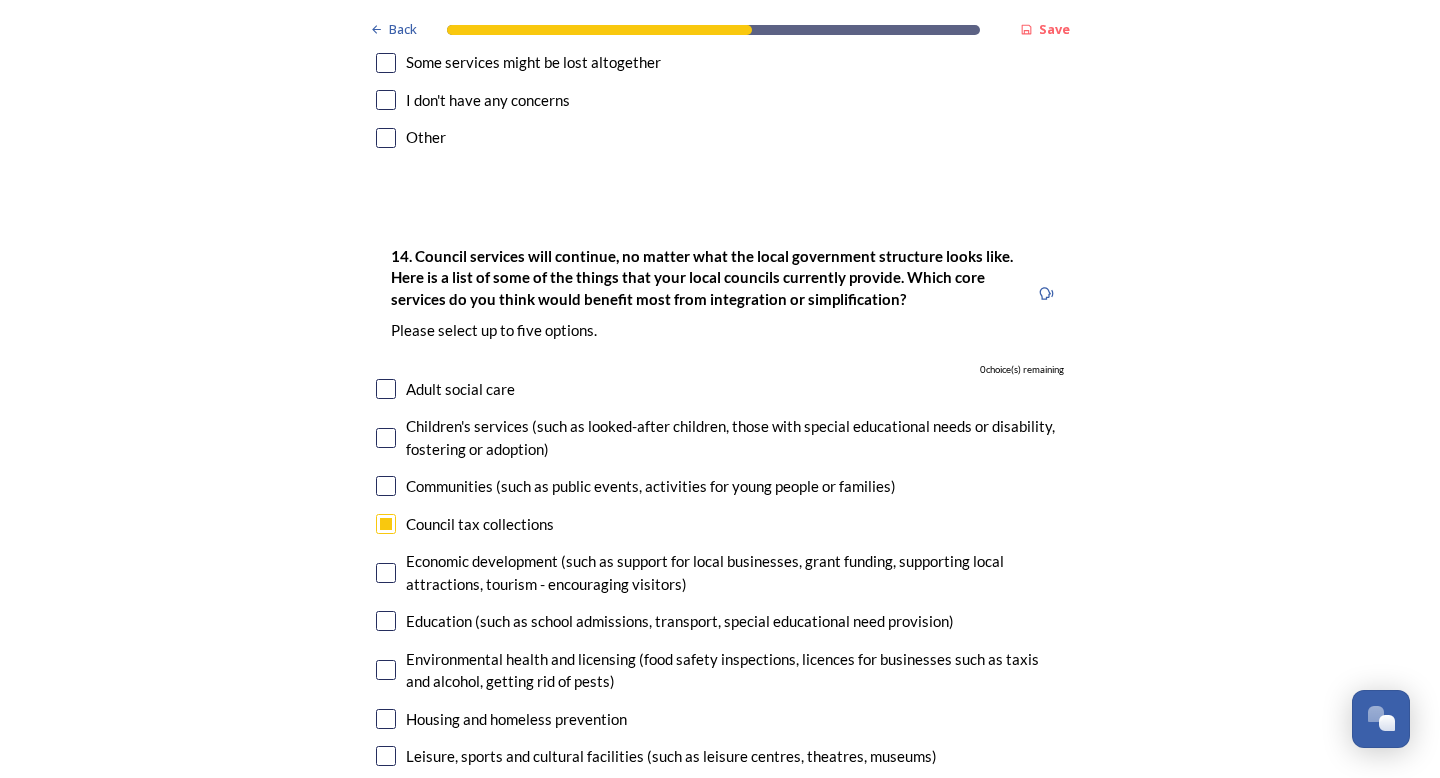 click at bounding box center [386, 389] 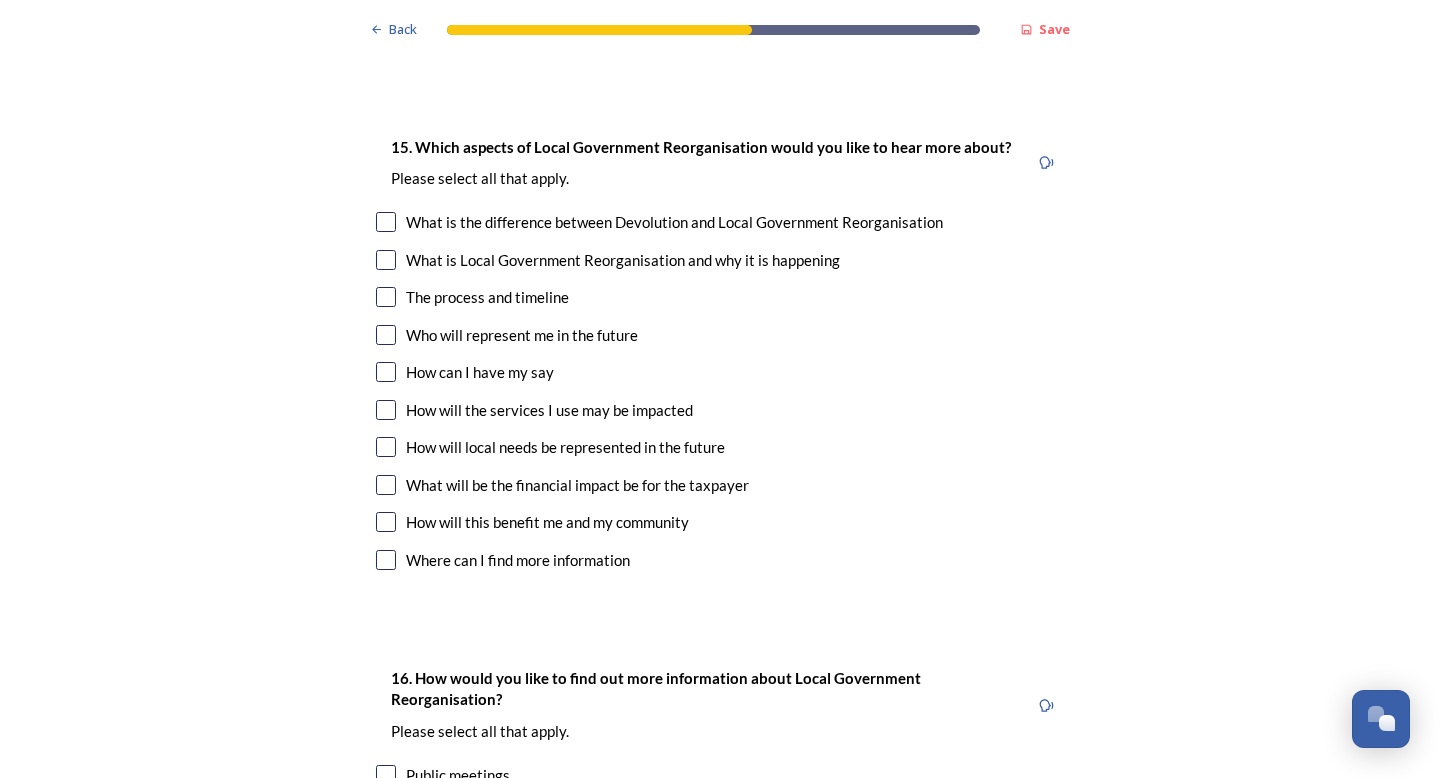 scroll, scrollTop: 5776, scrollLeft: 0, axis: vertical 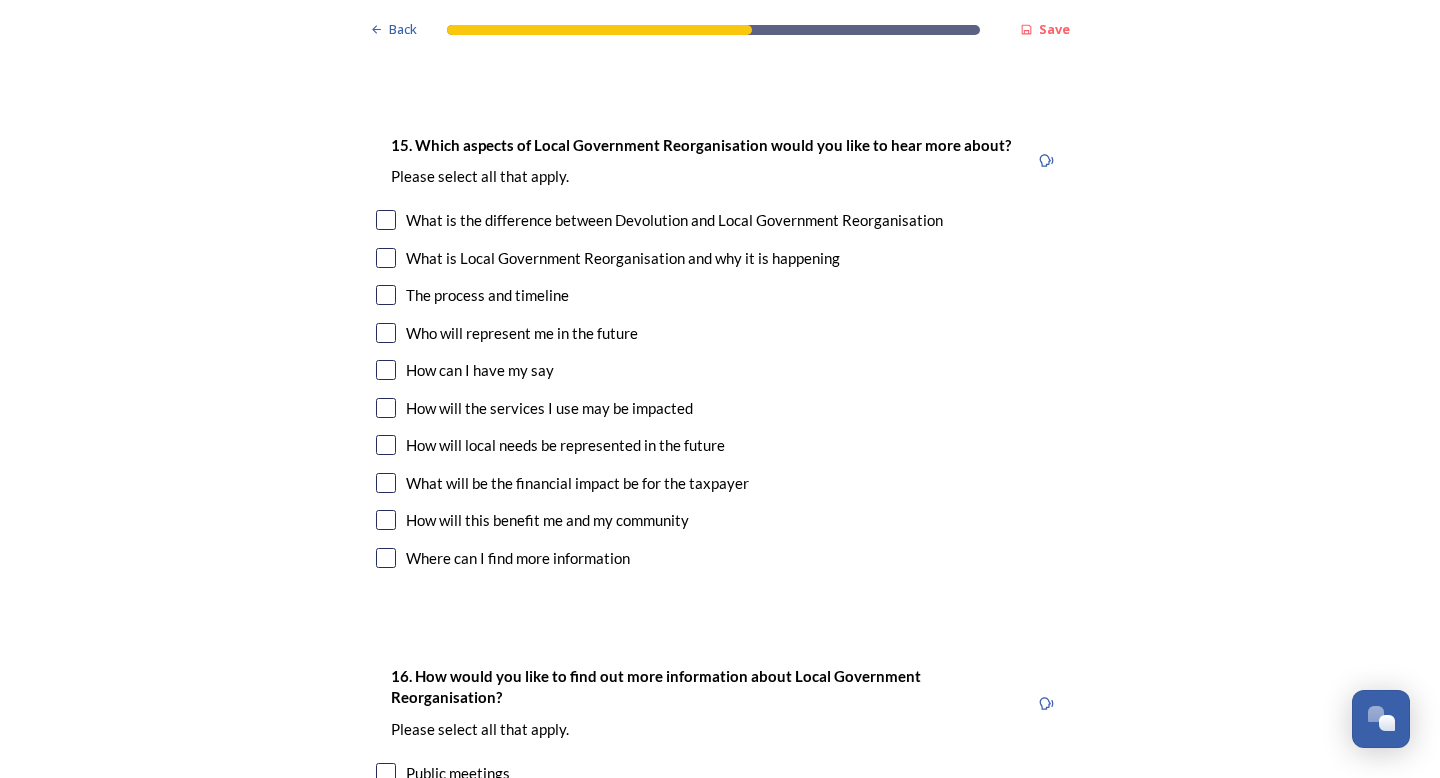 click at bounding box center (386, 445) 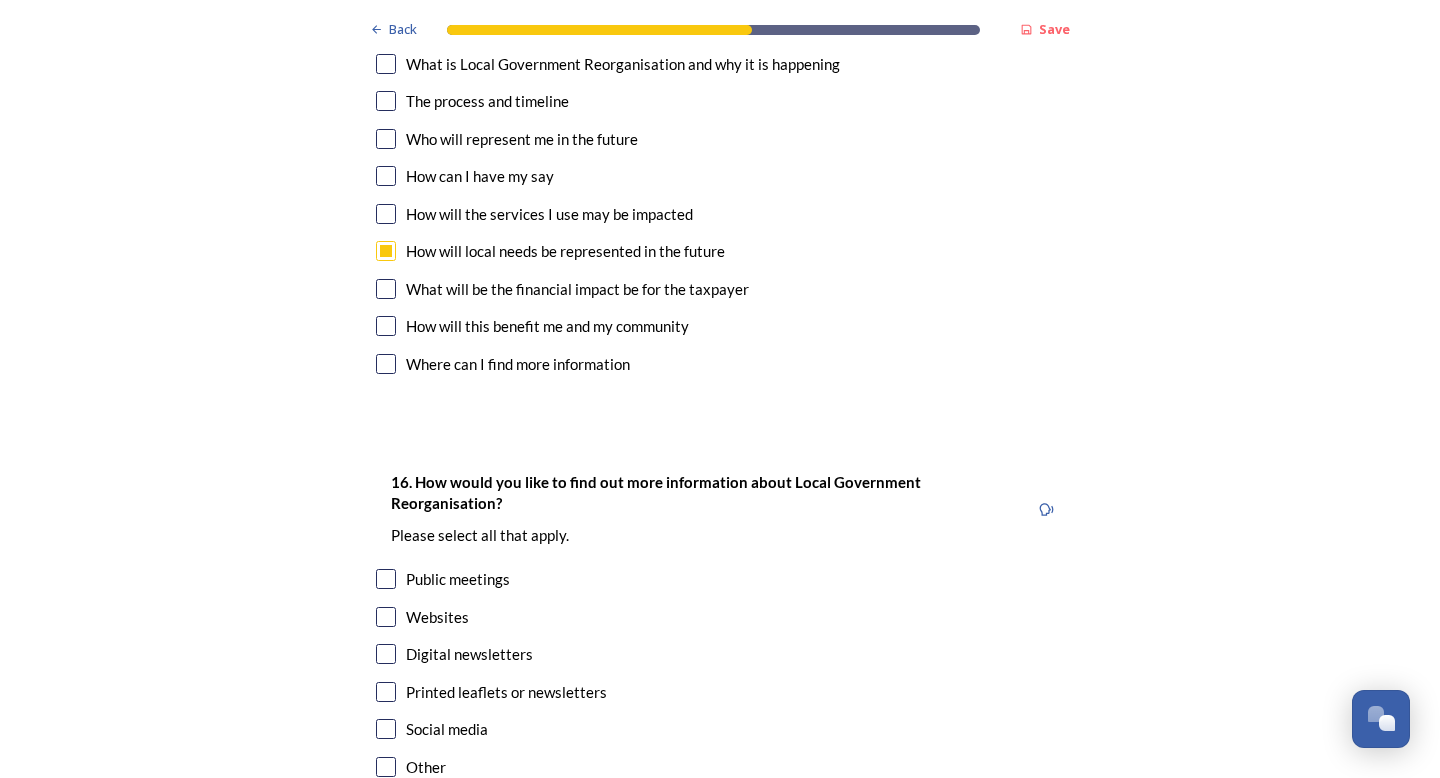 scroll, scrollTop: 6005, scrollLeft: 0, axis: vertical 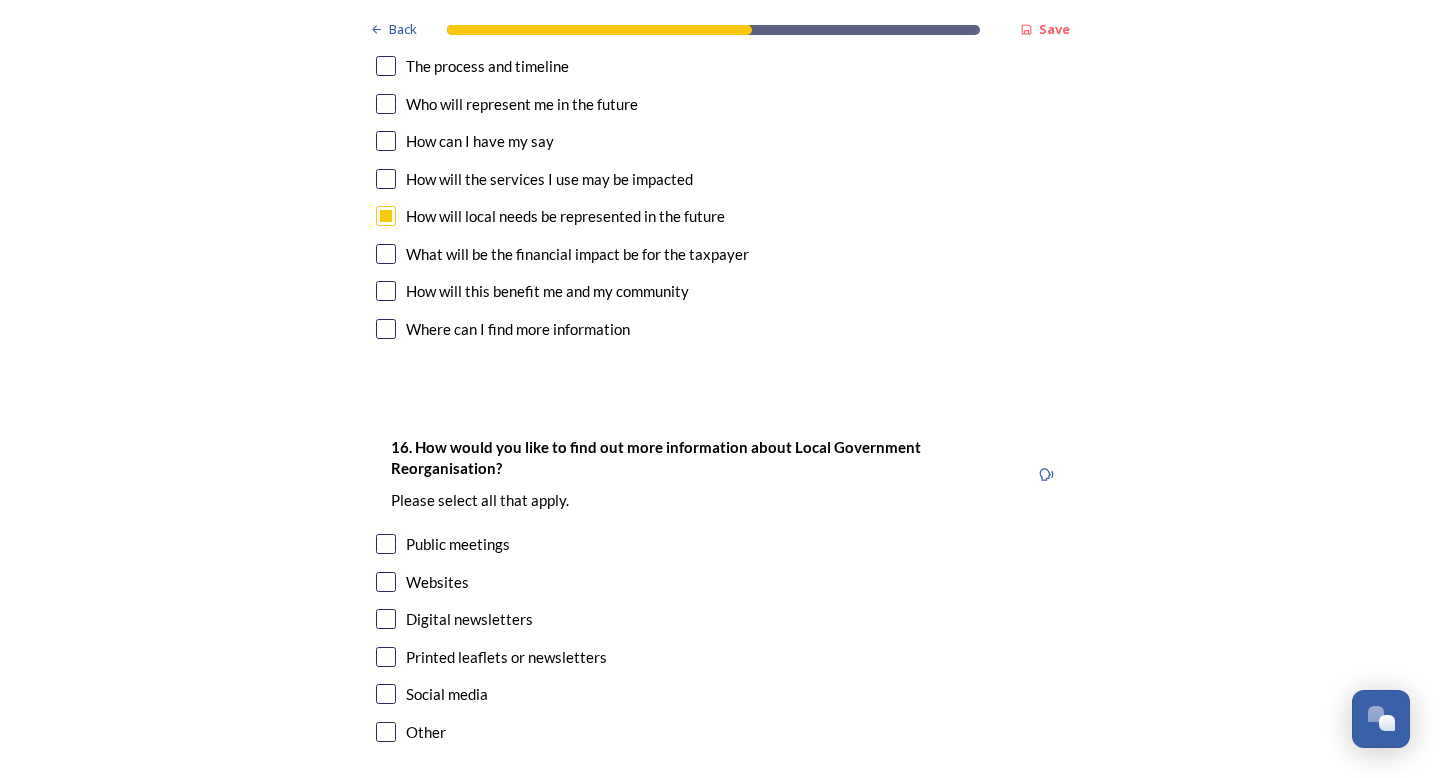 click at bounding box center (386, 619) 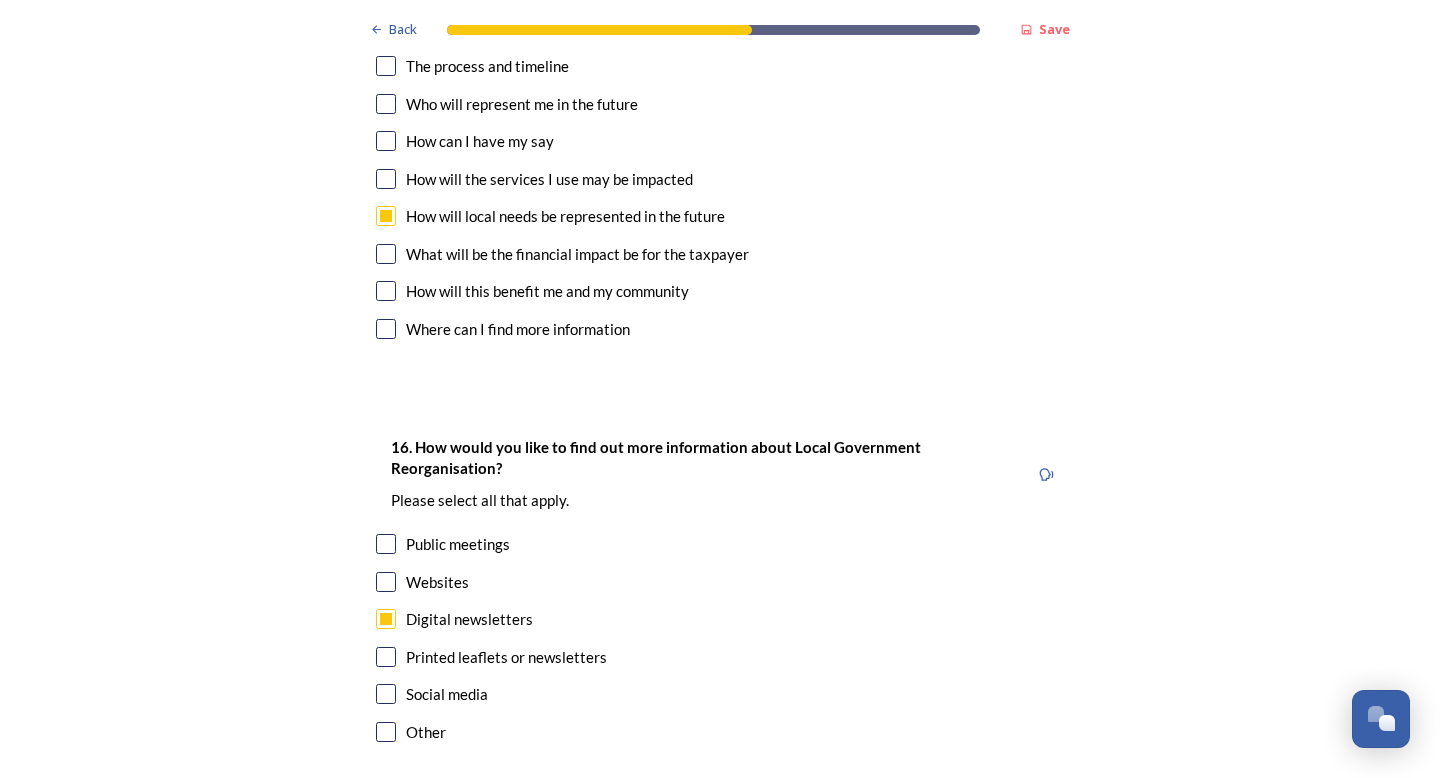 click at bounding box center [386, 582] 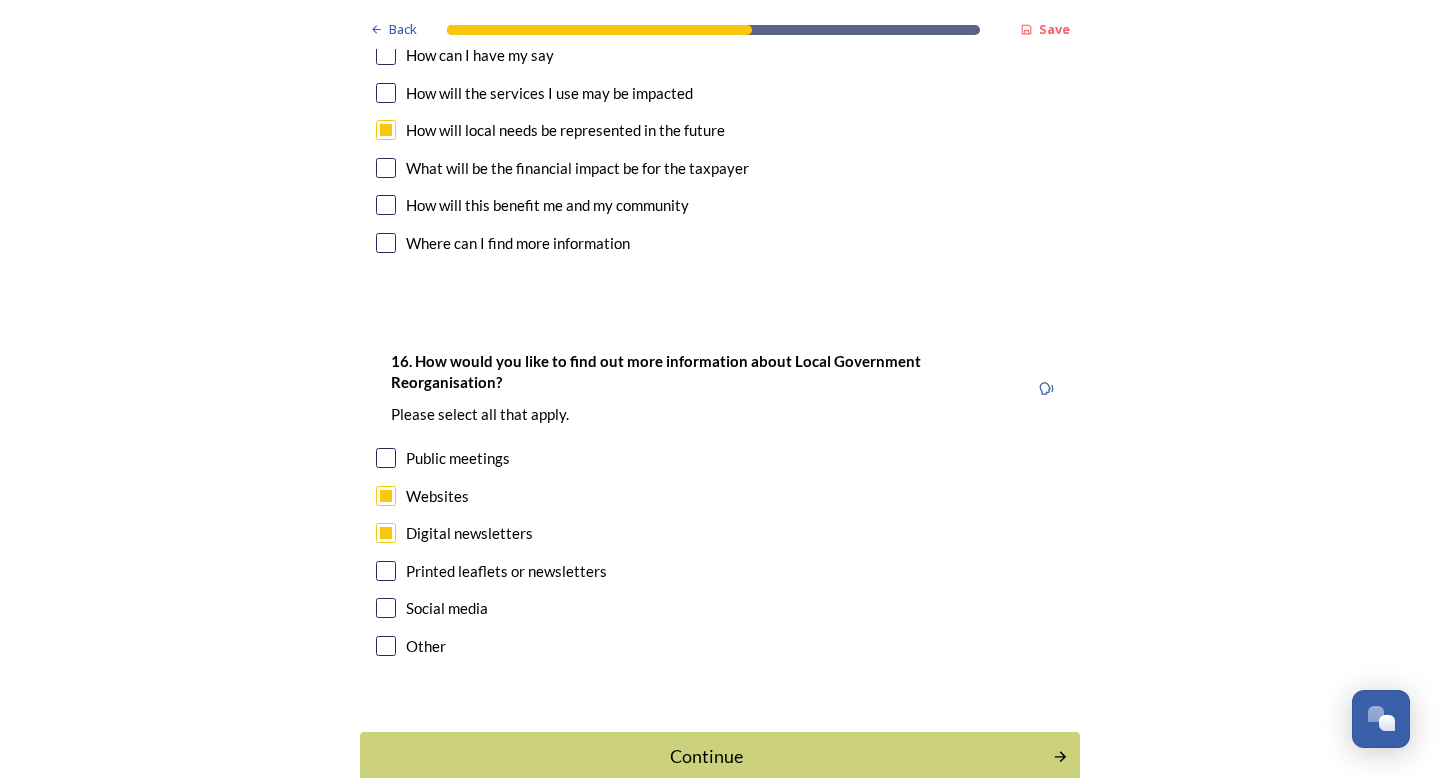 scroll, scrollTop: 6104, scrollLeft: 0, axis: vertical 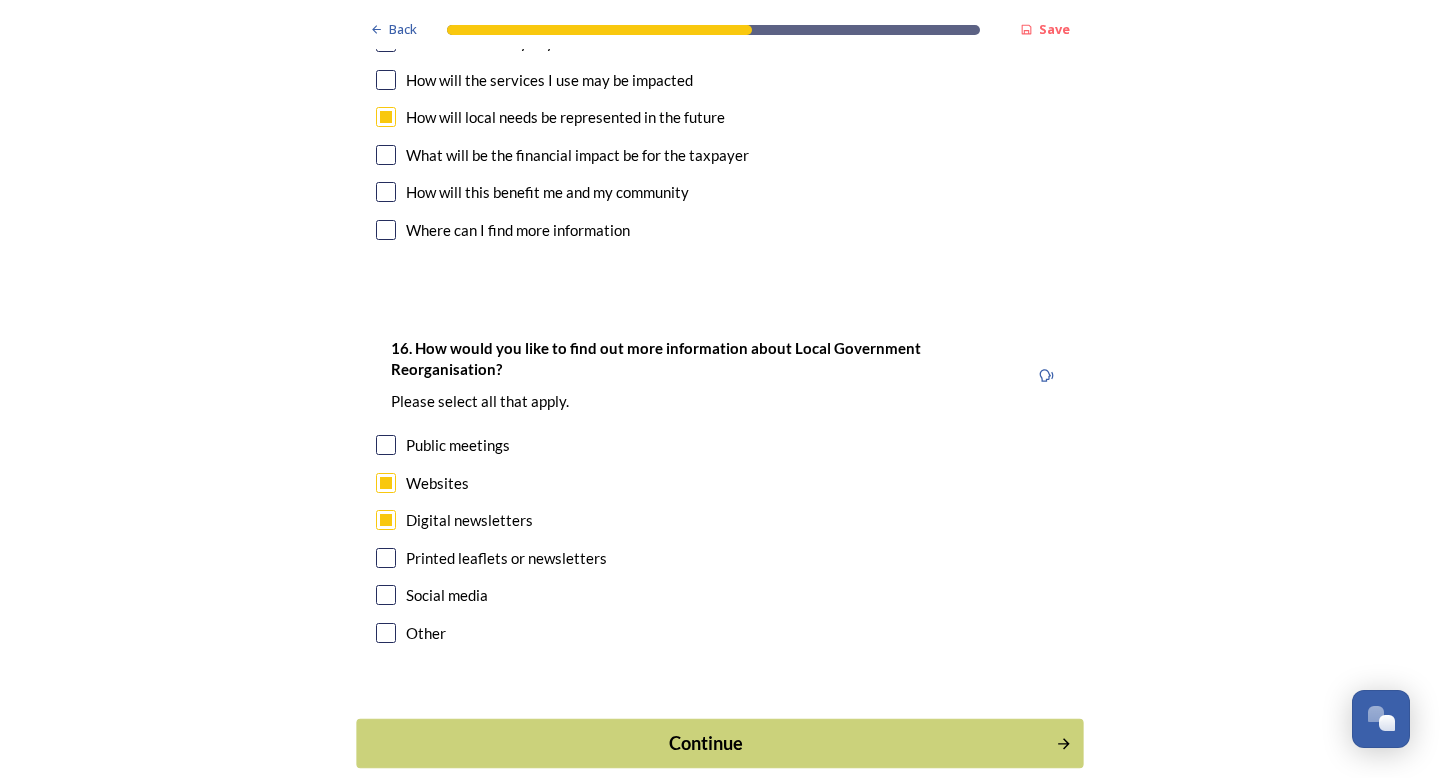 click on "Continue" at bounding box center [706, 743] 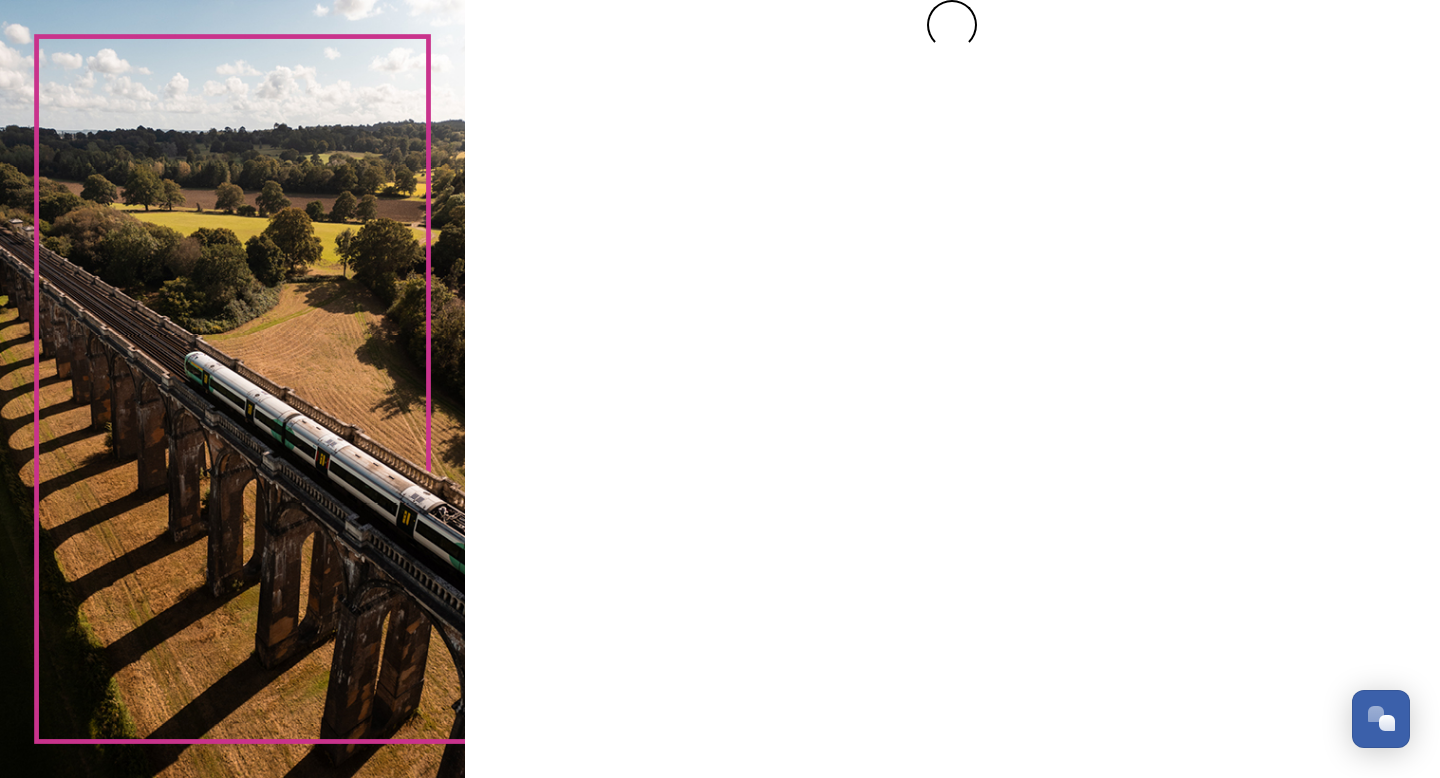 scroll, scrollTop: 0, scrollLeft: 0, axis: both 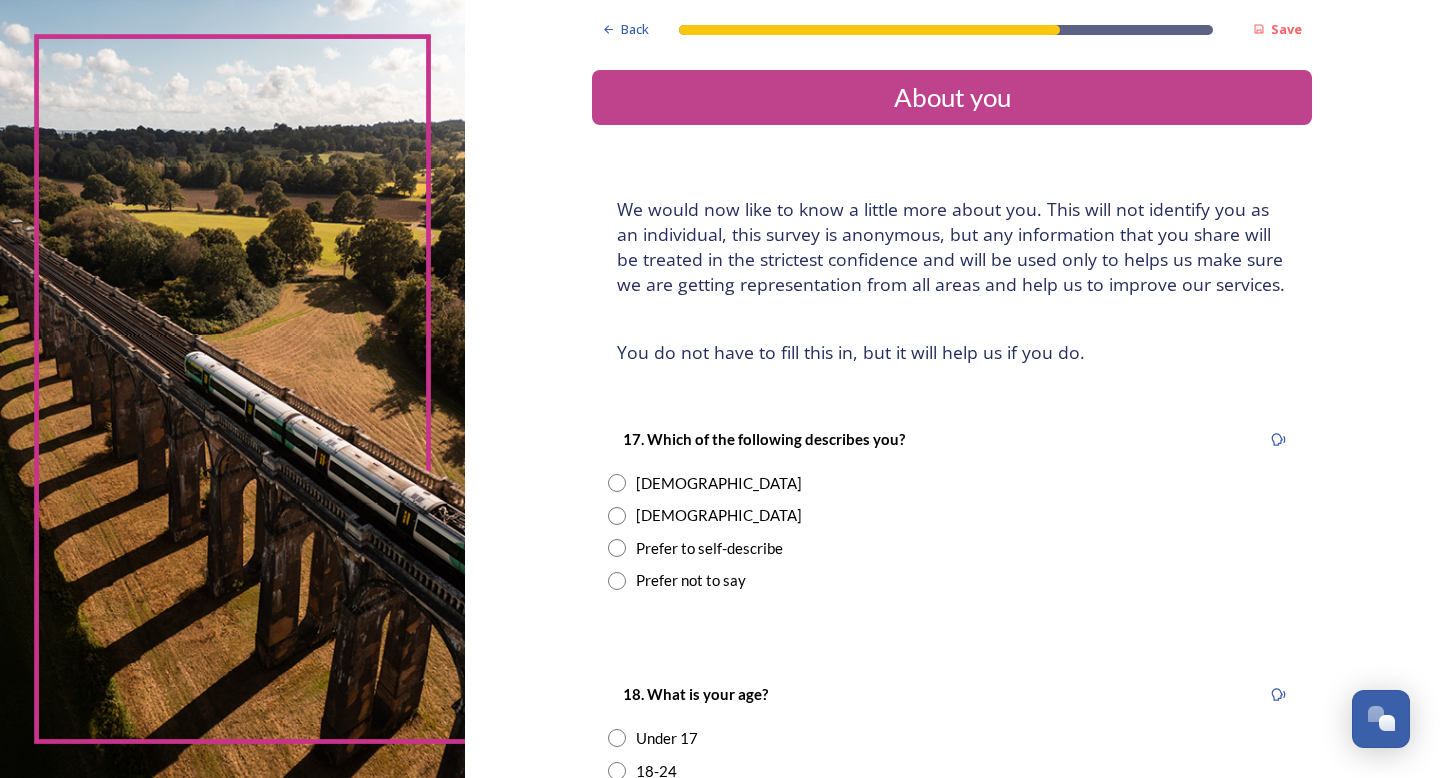 click at bounding box center (617, 516) 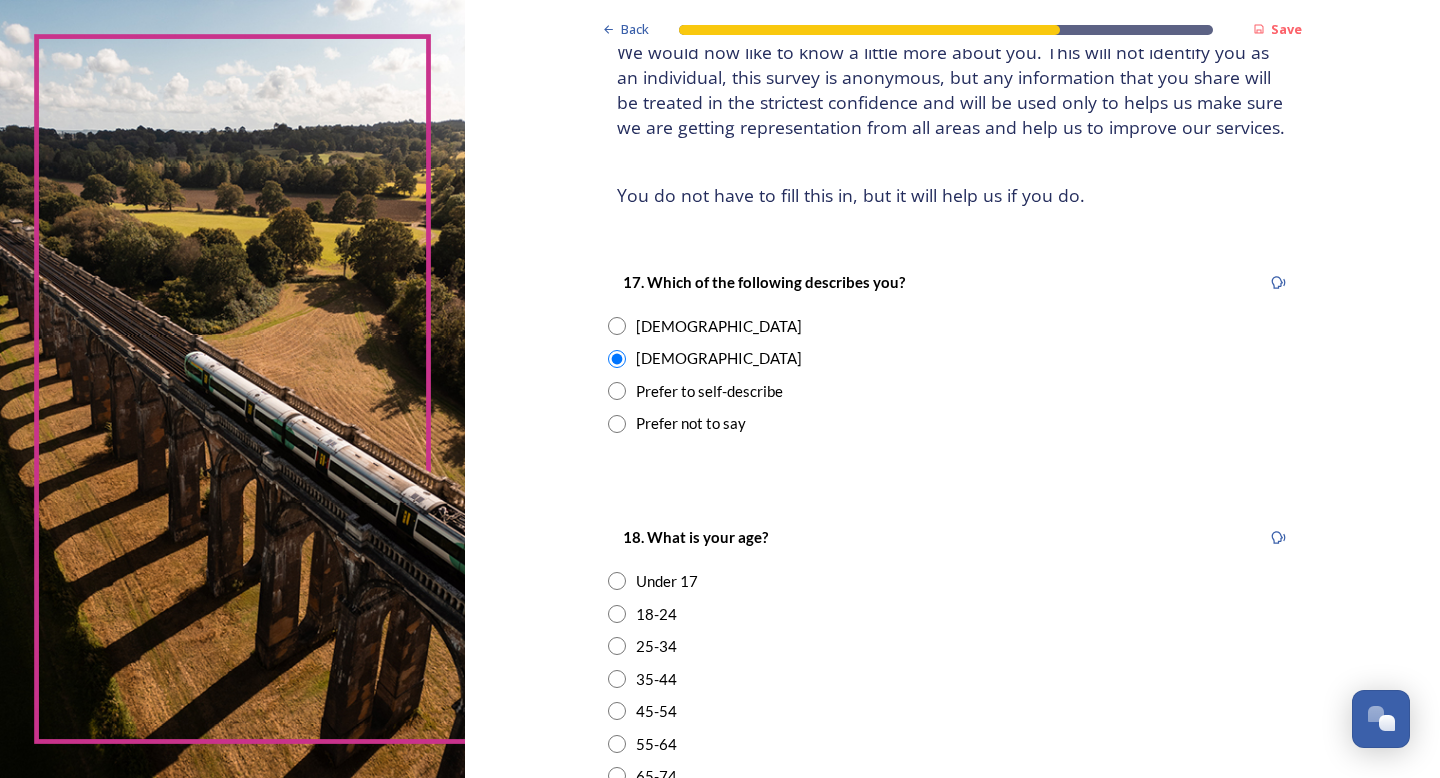 scroll, scrollTop: 257, scrollLeft: 0, axis: vertical 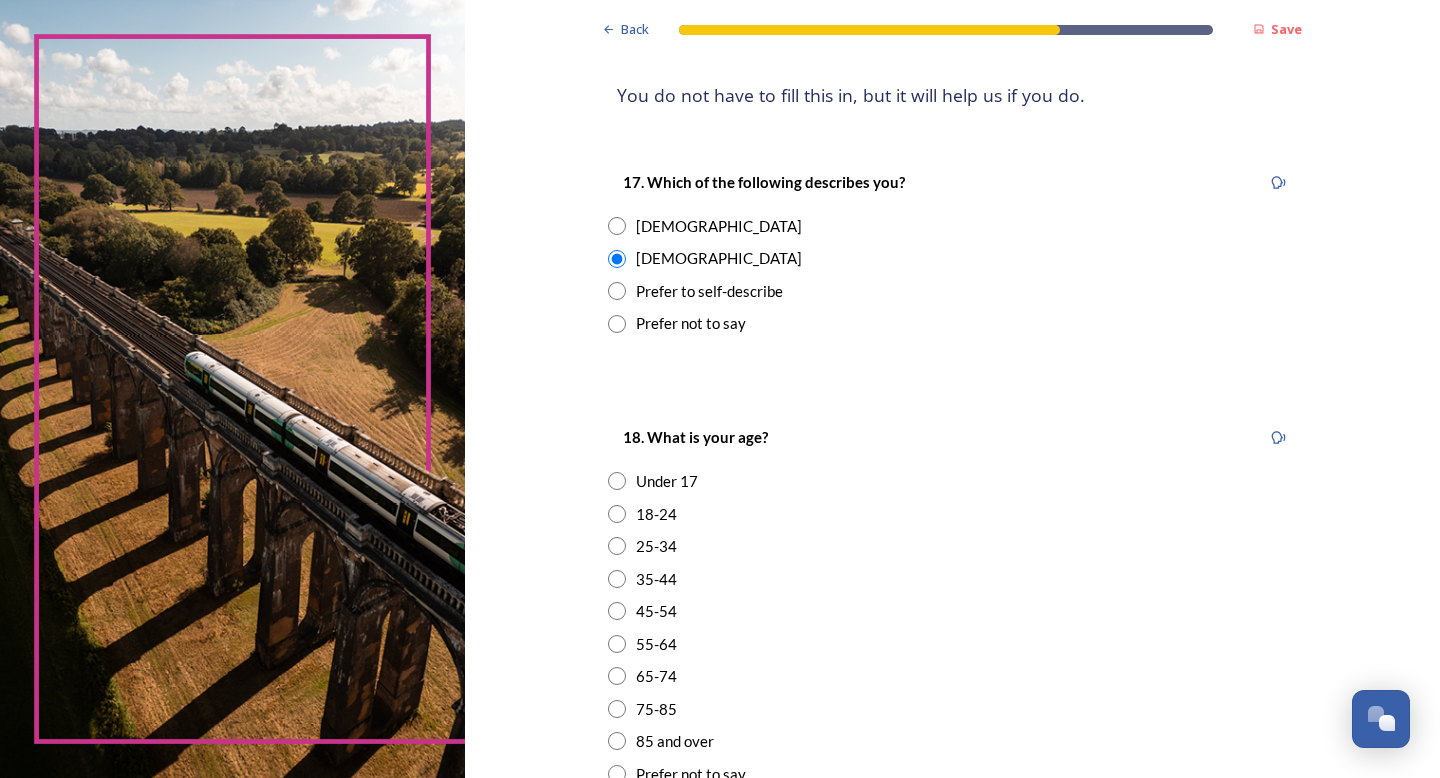 click at bounding box center (617, 676) 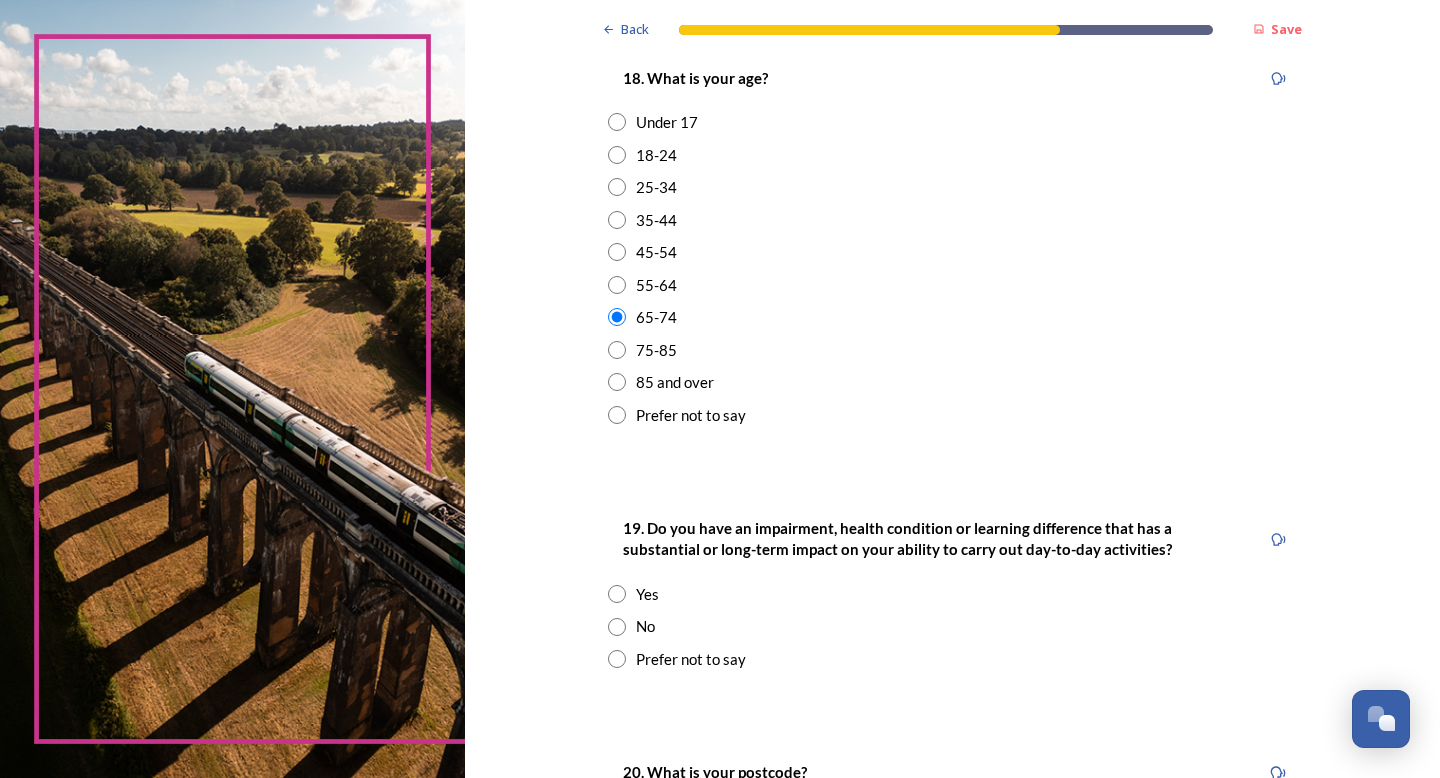 scroll, scrollTop: 620, scrollLeft: 0, axis: vertical 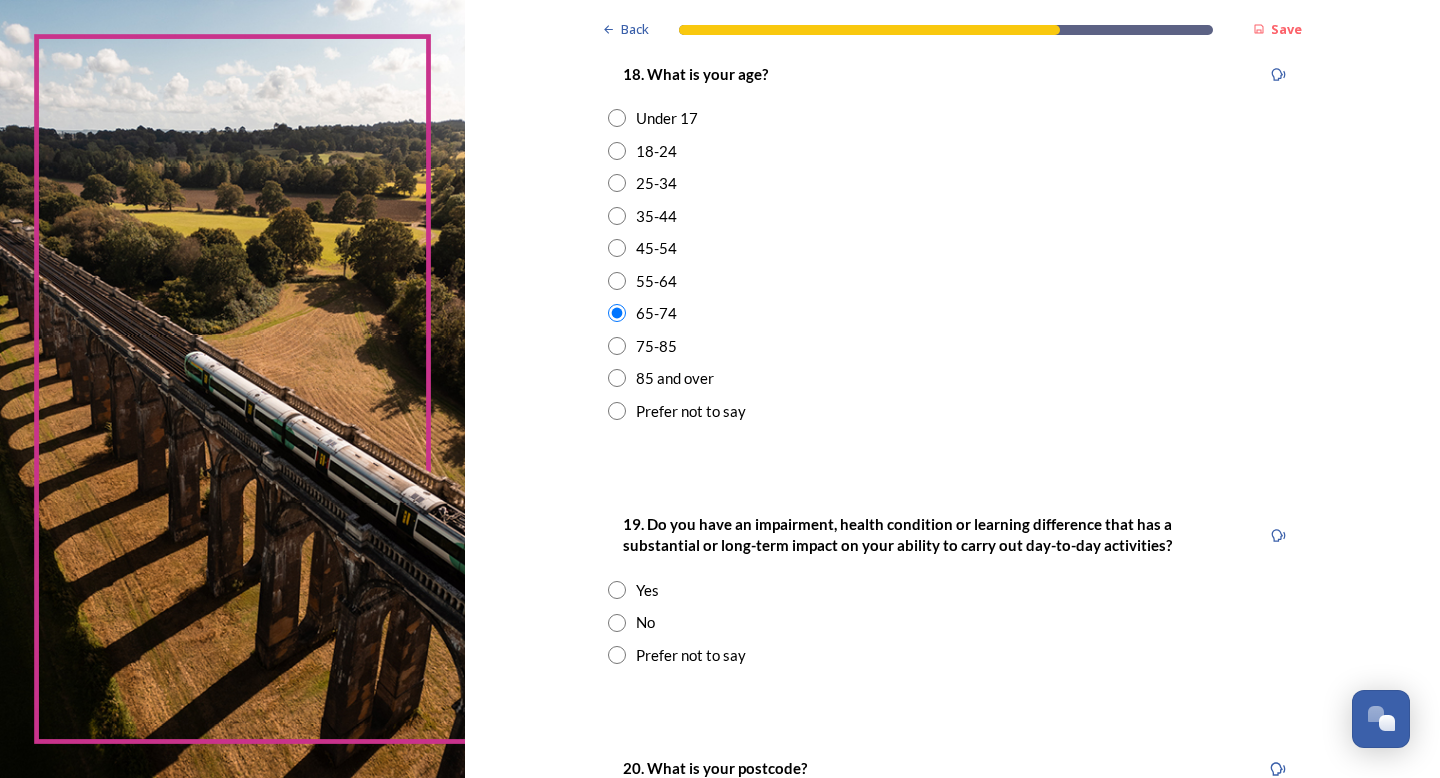 click at bounding box center (617, 623) 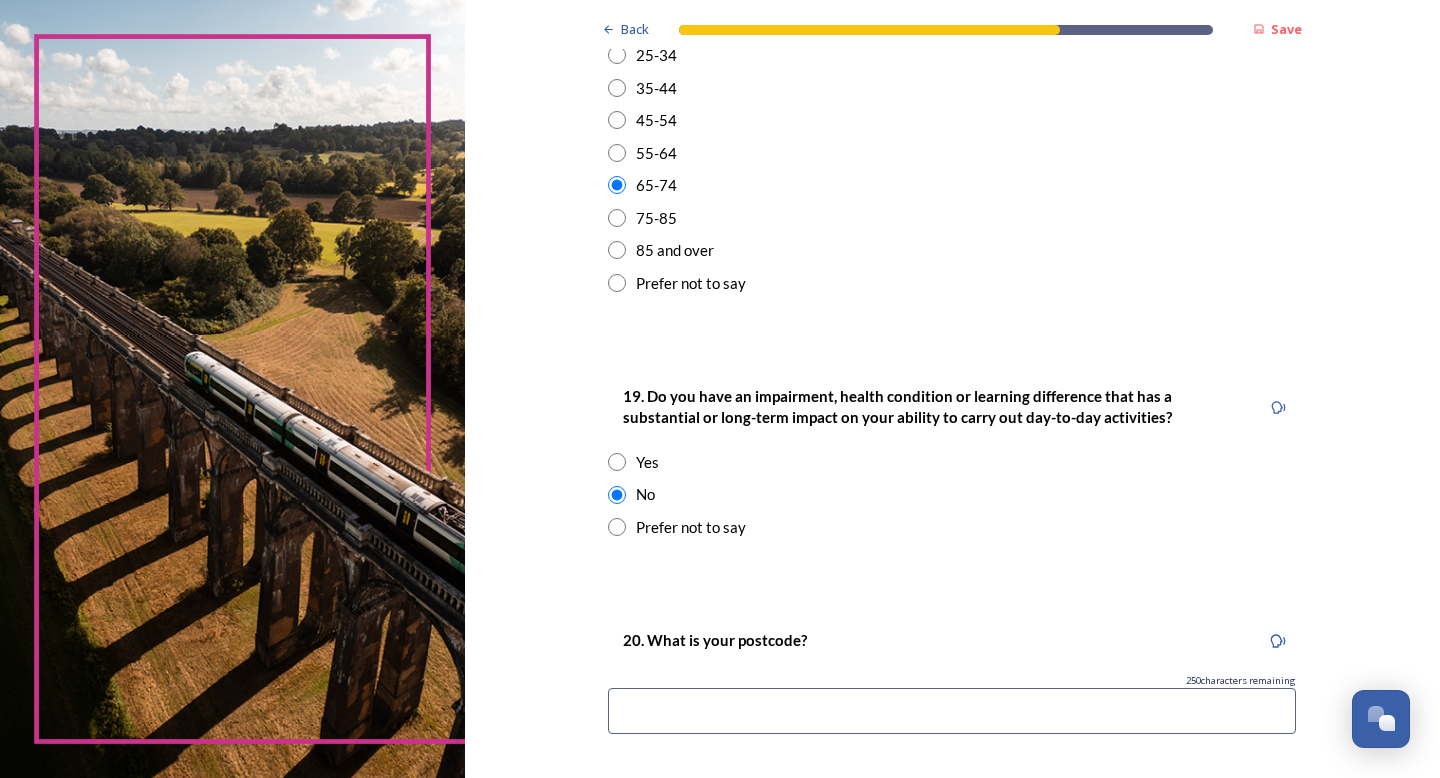 scroll, scrollTop: 802, scrollLeft: 0, axis: vertical 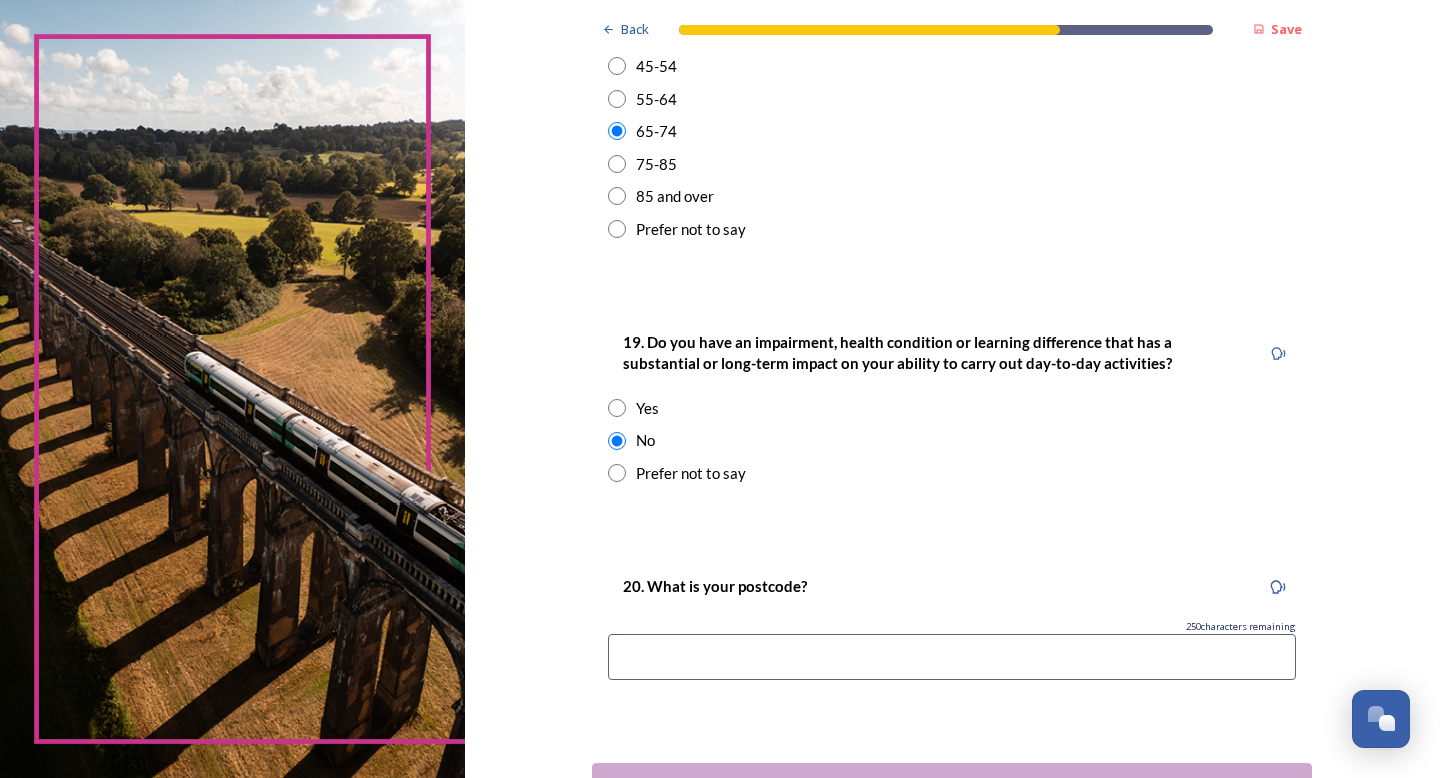 click at bounding box center [952, 657] 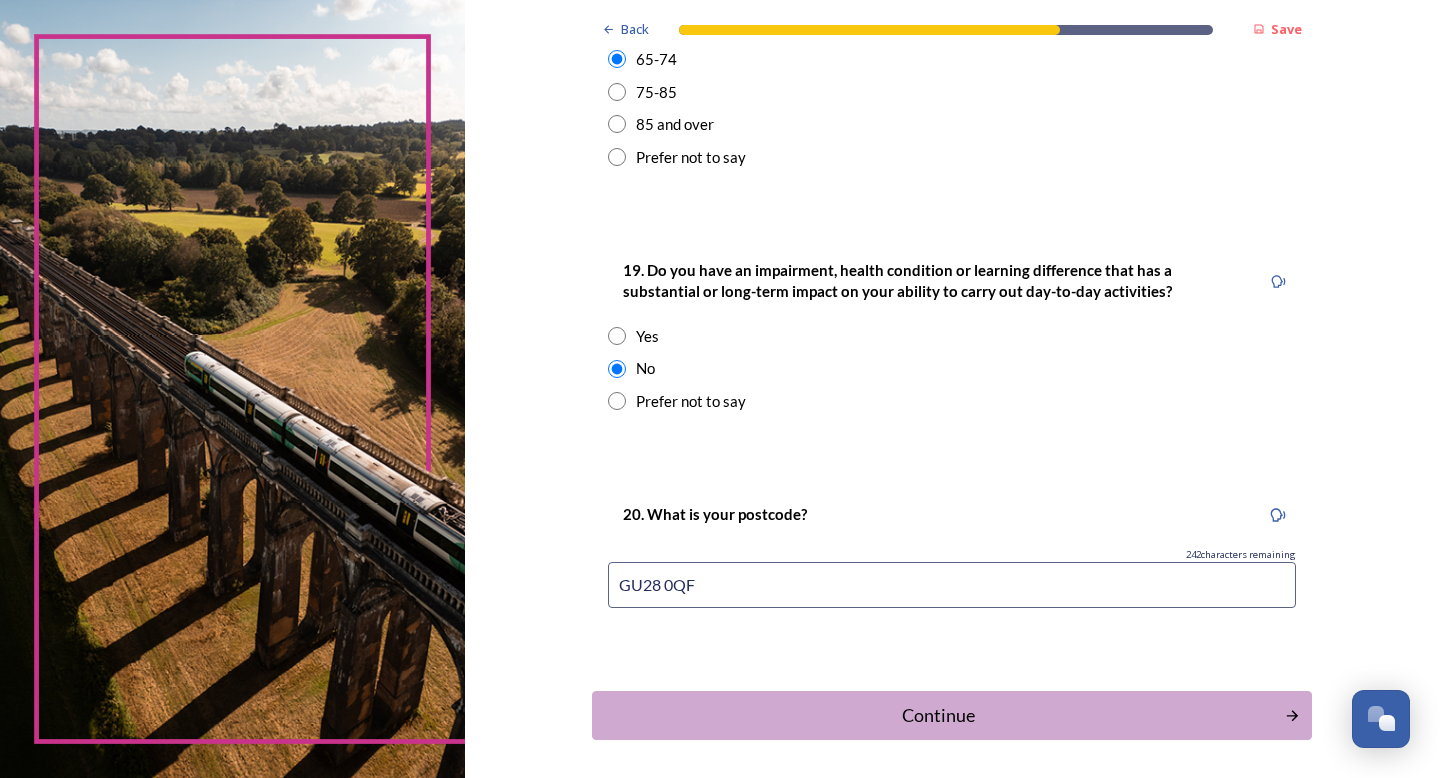 scroll, scrollTop: 950, scrollLeft: 0, axis: vertical 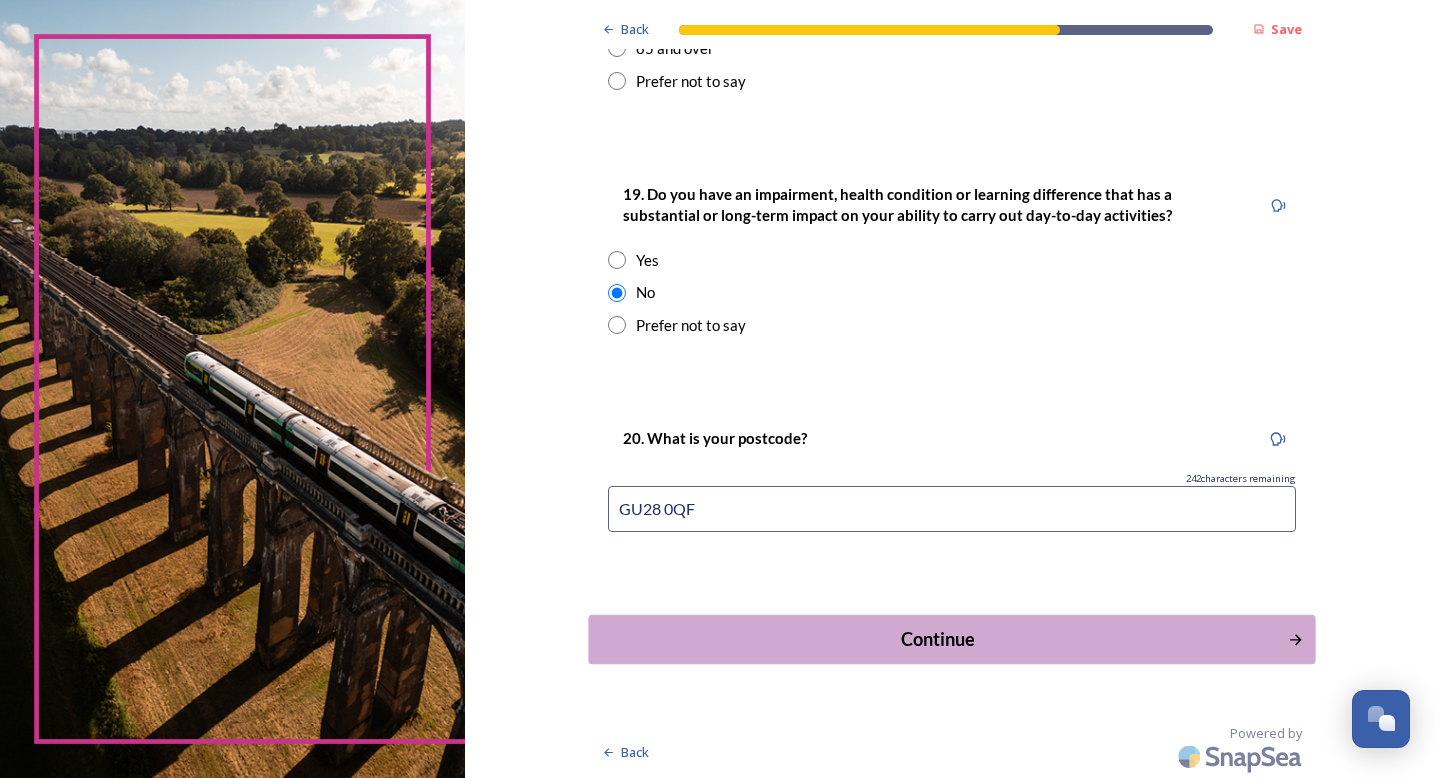 type on "GU28 0QF" 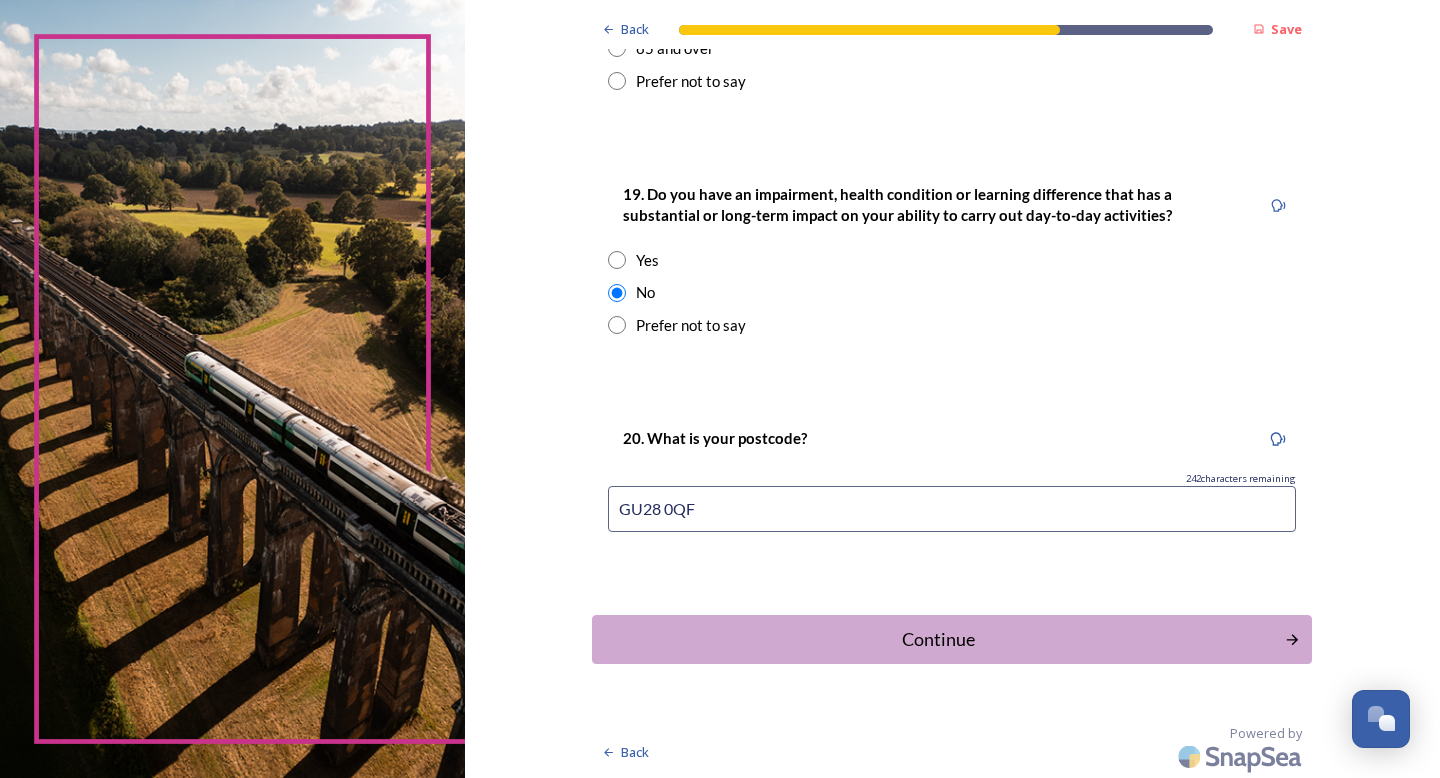 click on "Continue" at bounding box center [938, 639] 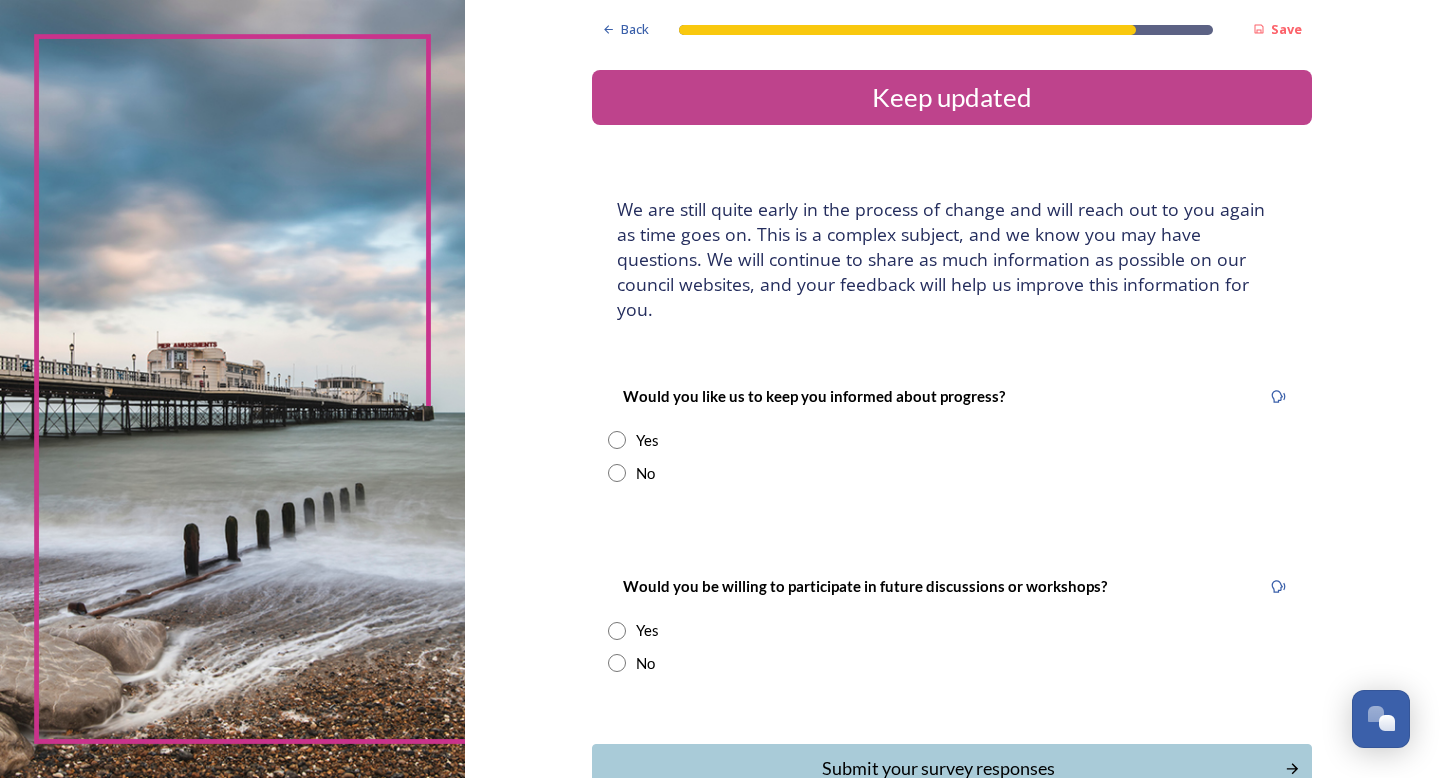 scroll, scrollTop: 14, scrollLeft: 0, axis: vertical 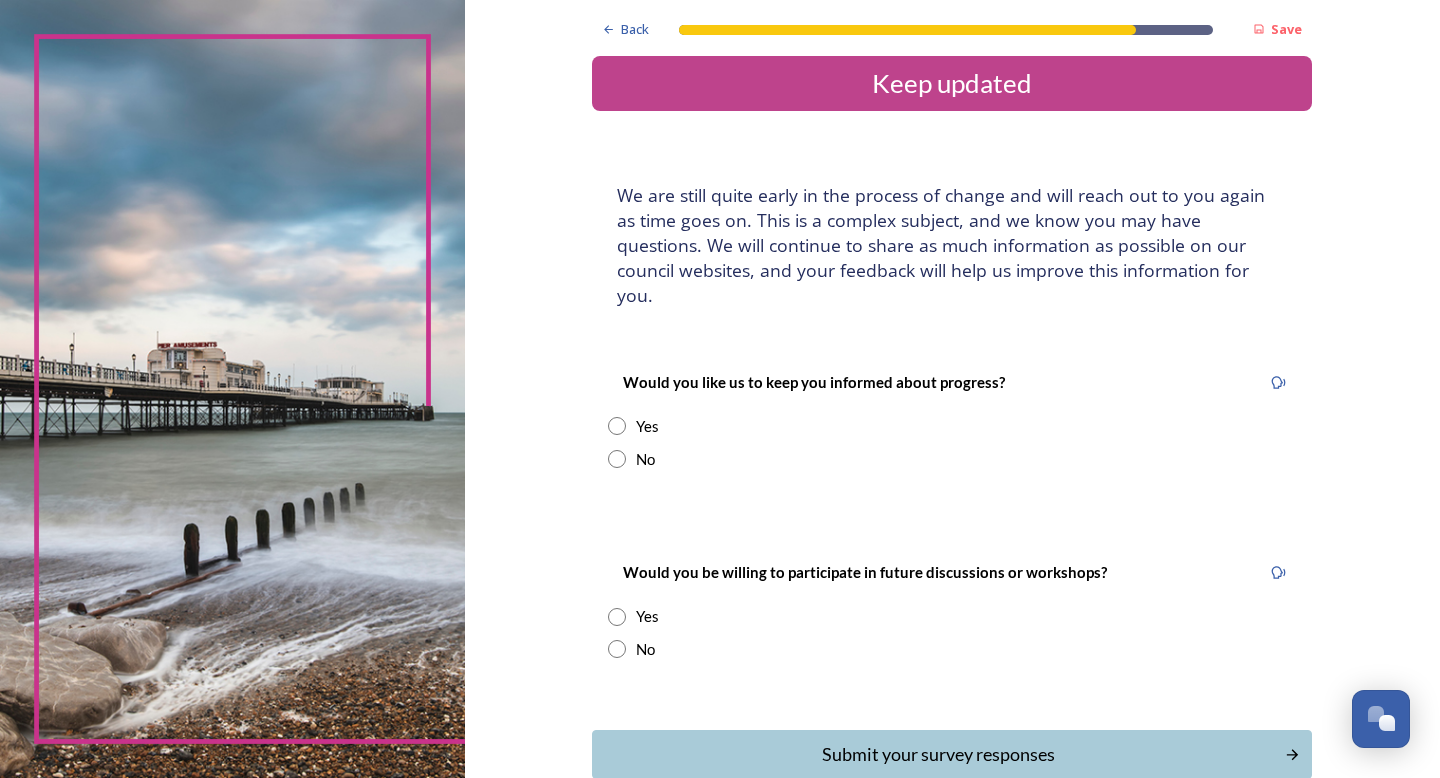 click at bounding box center (617, 426) 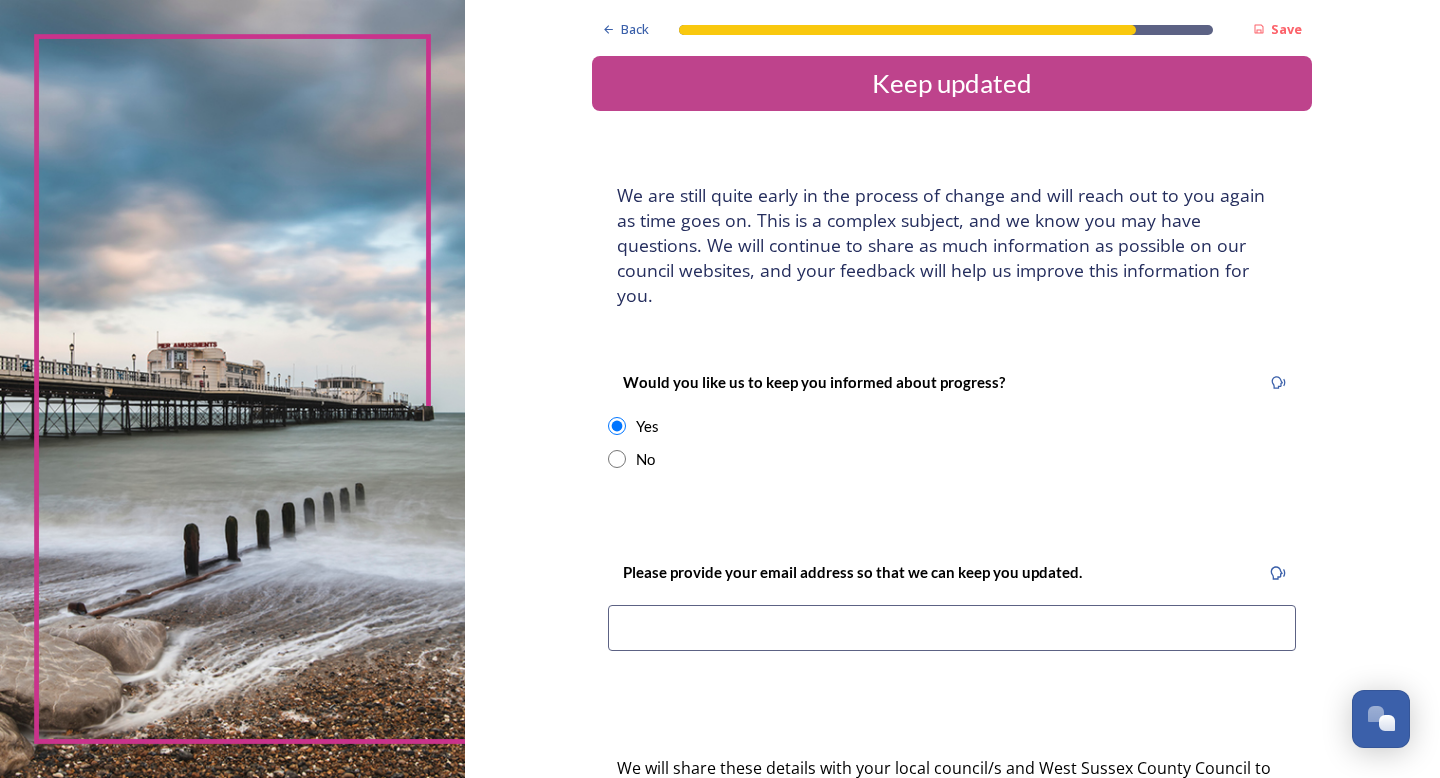 click at bounding box center [952, 628] 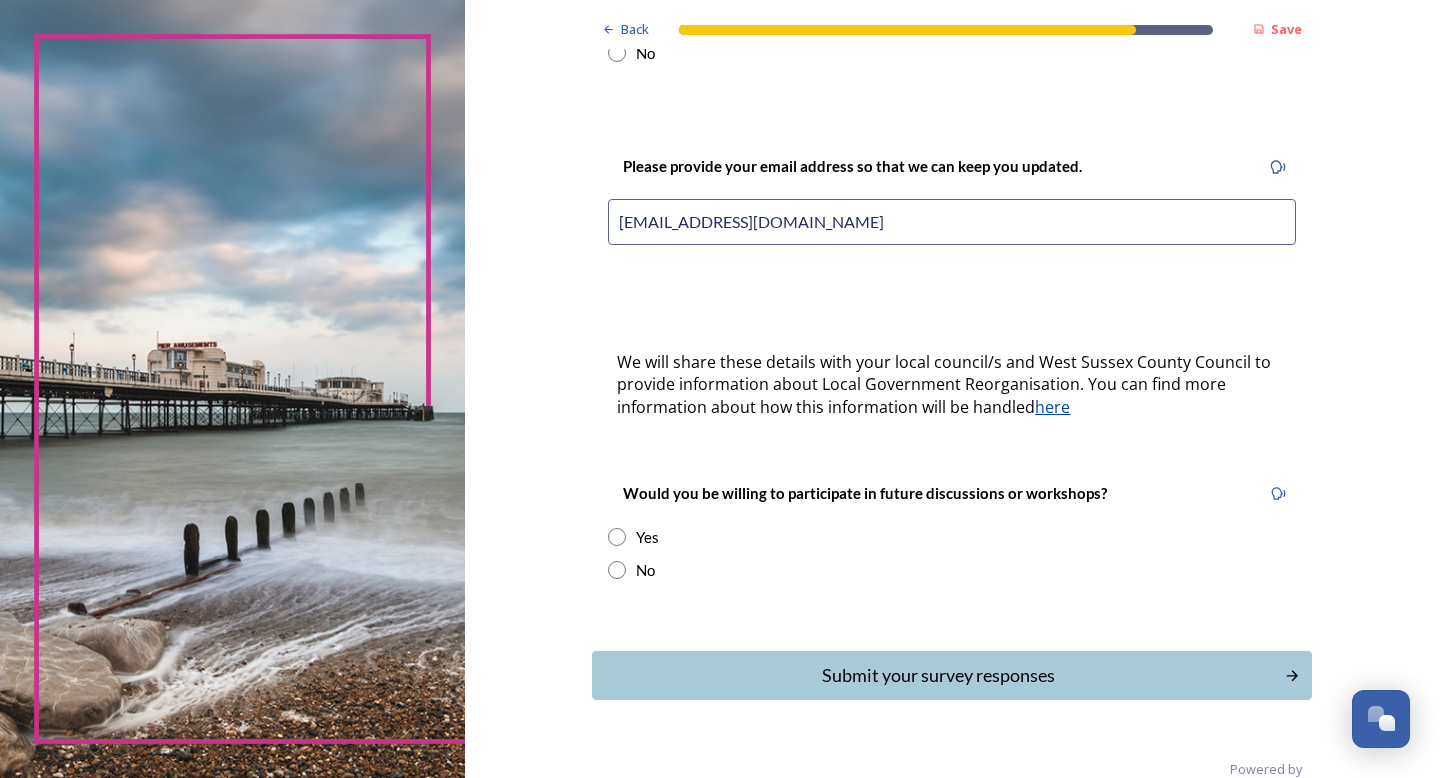 scroll, scrollTop: 422, scrollLeft: 0, axis: vertical 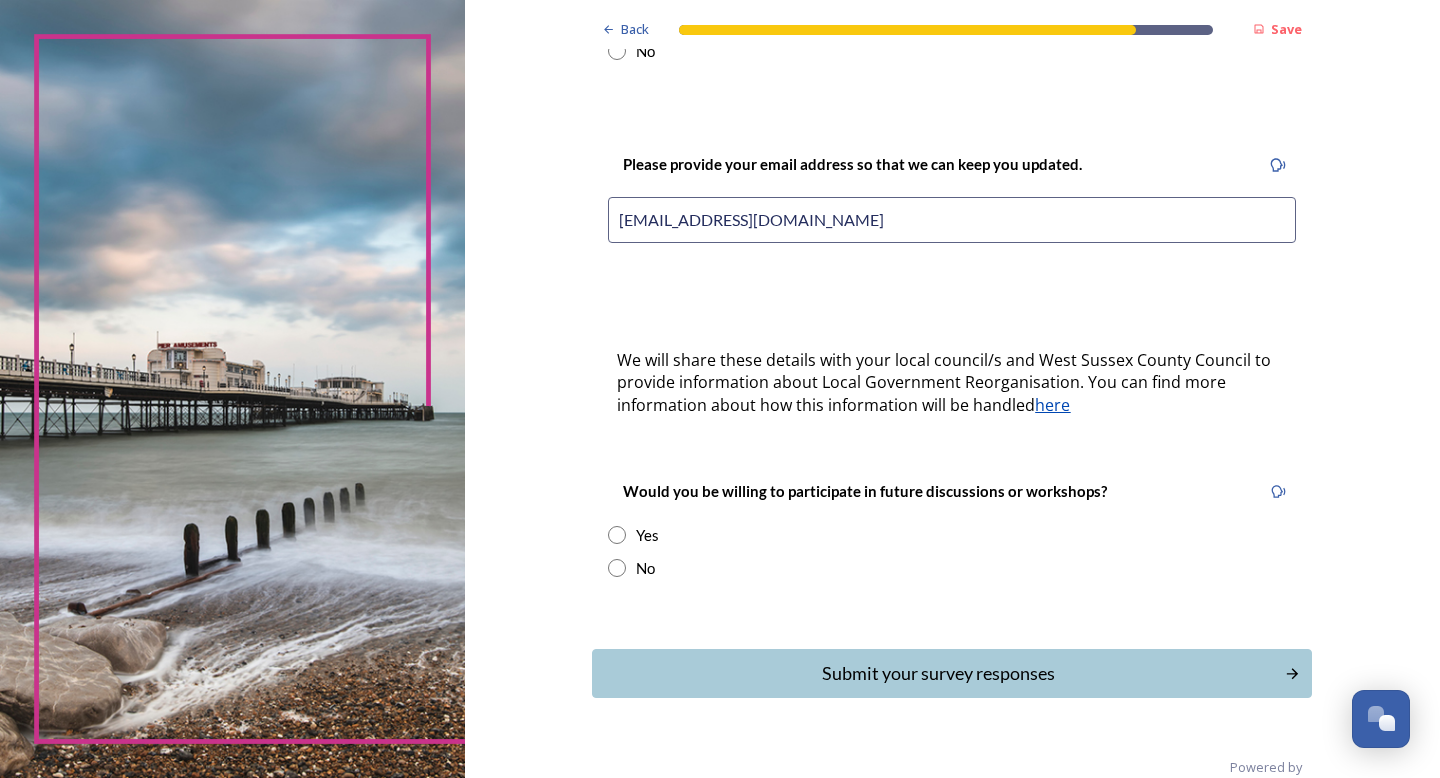 click at bounding box center [617, 535] 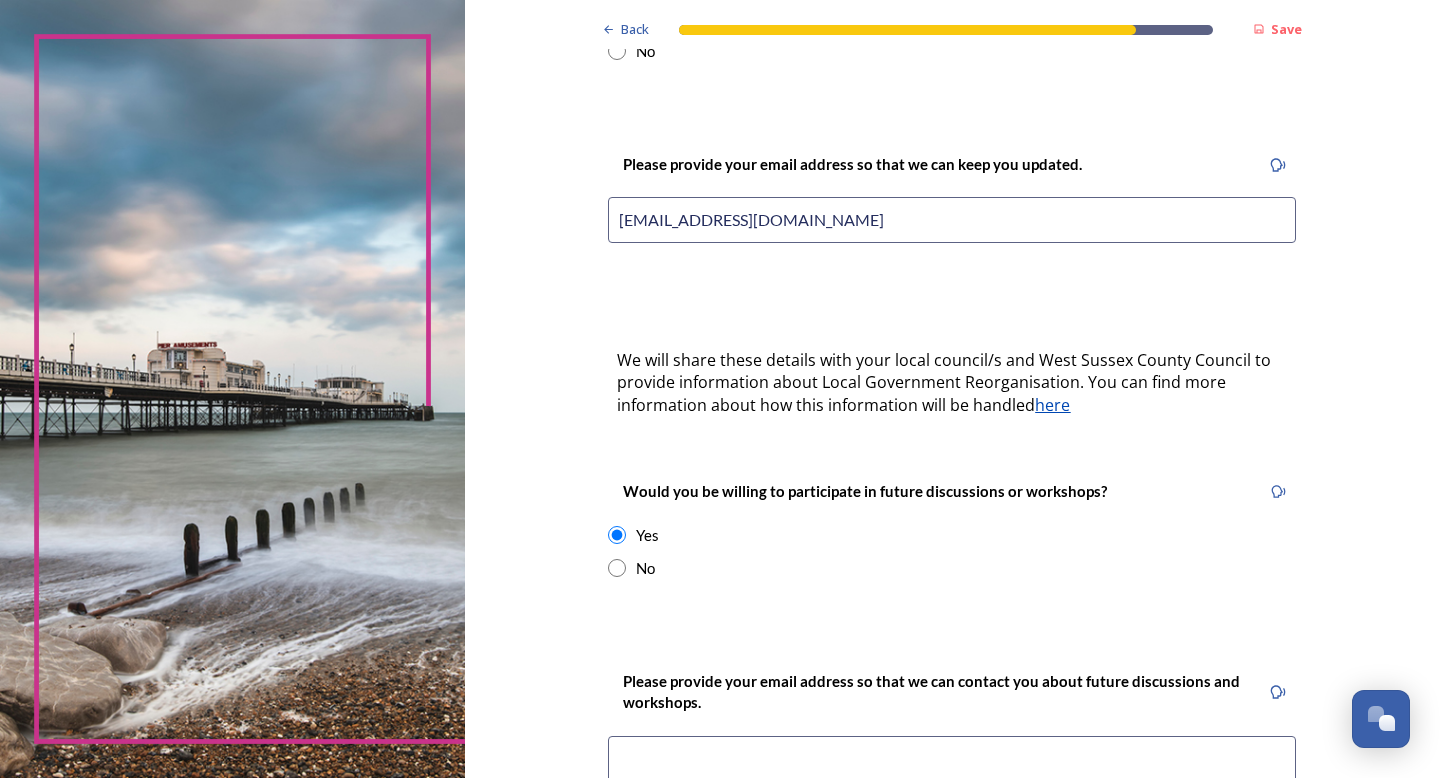 scroll, scrollTop: 476, scrollLeft: 0, axis: vertical 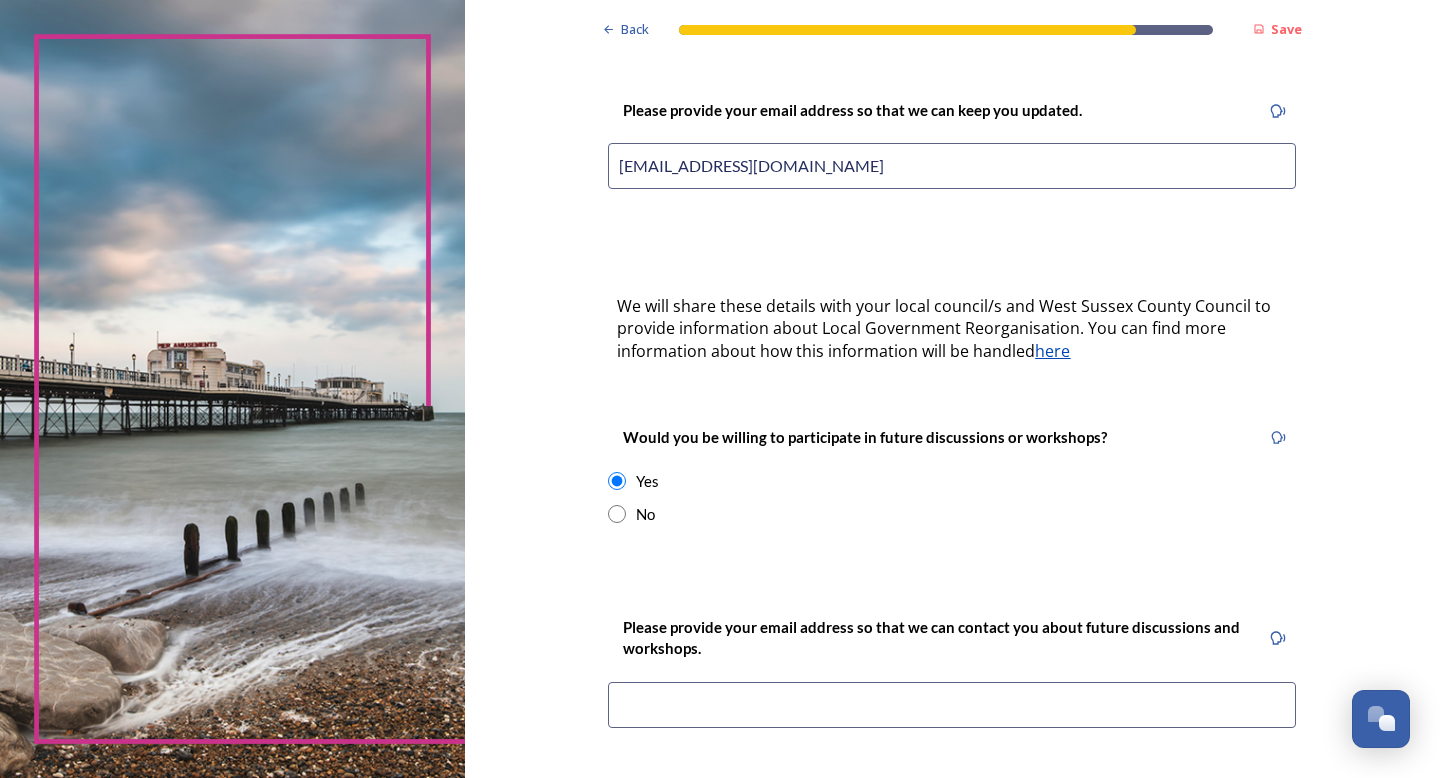 click at bounding box center (952, 705) 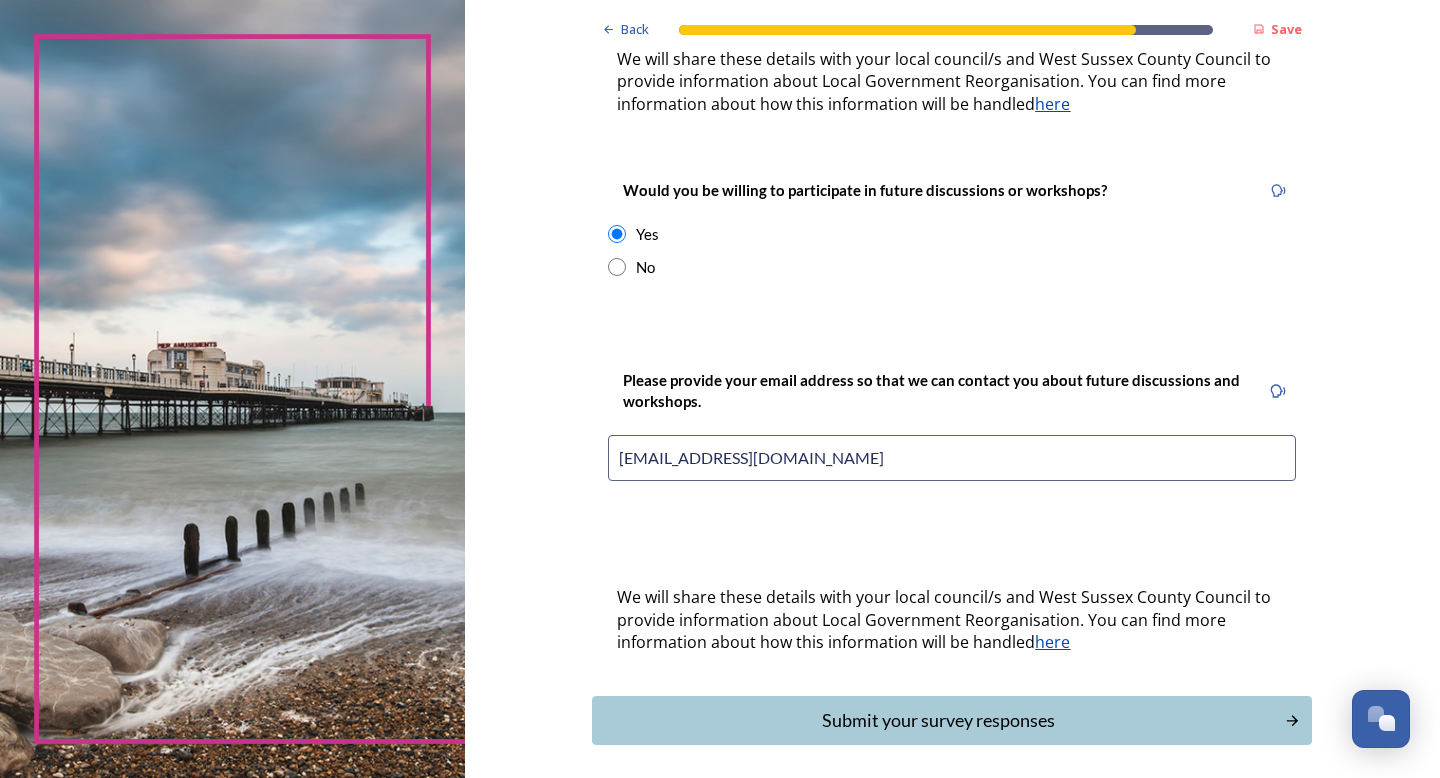 scroll, scrollTop: 778, scrollLeft: 0, axis: vertical 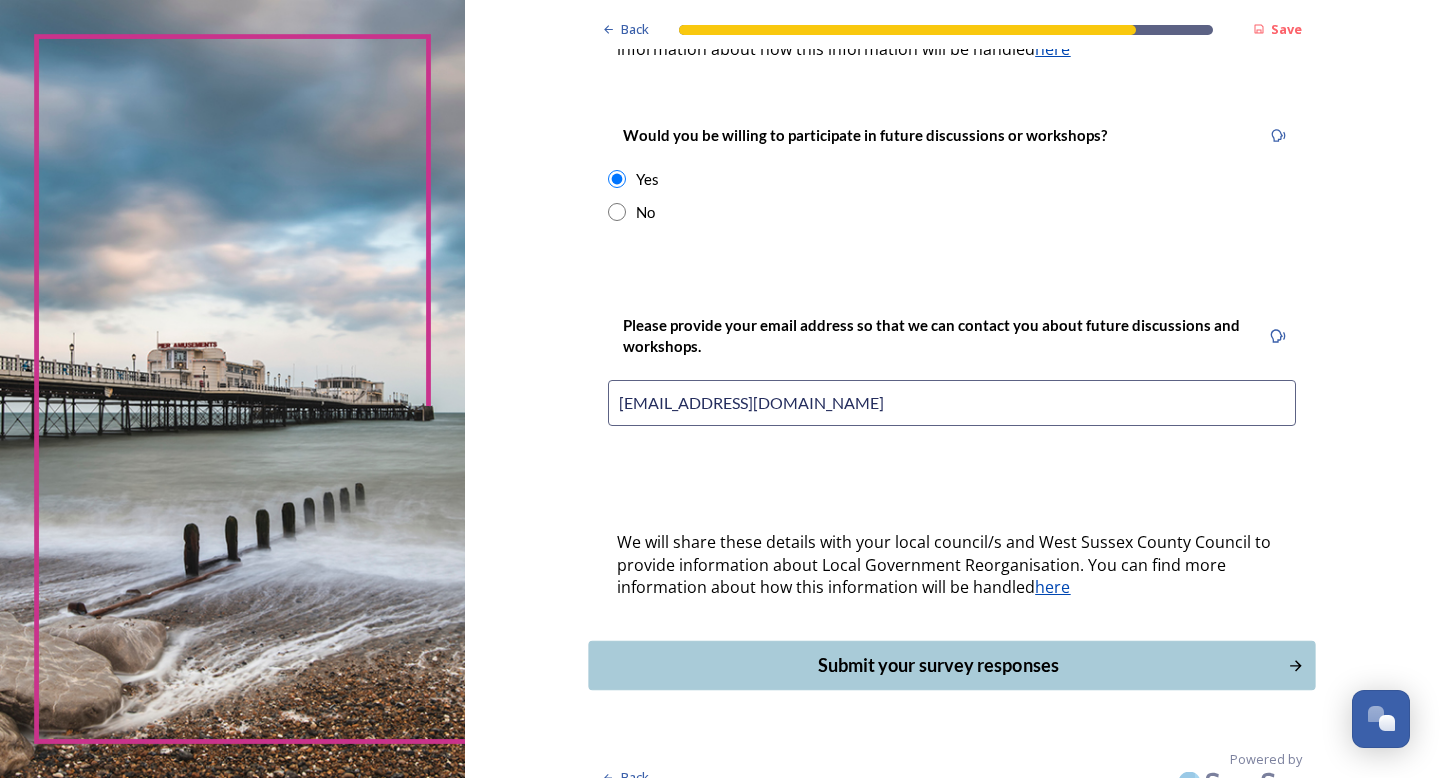 click on "Submit your survey responses" at bounding box center (938, 665) 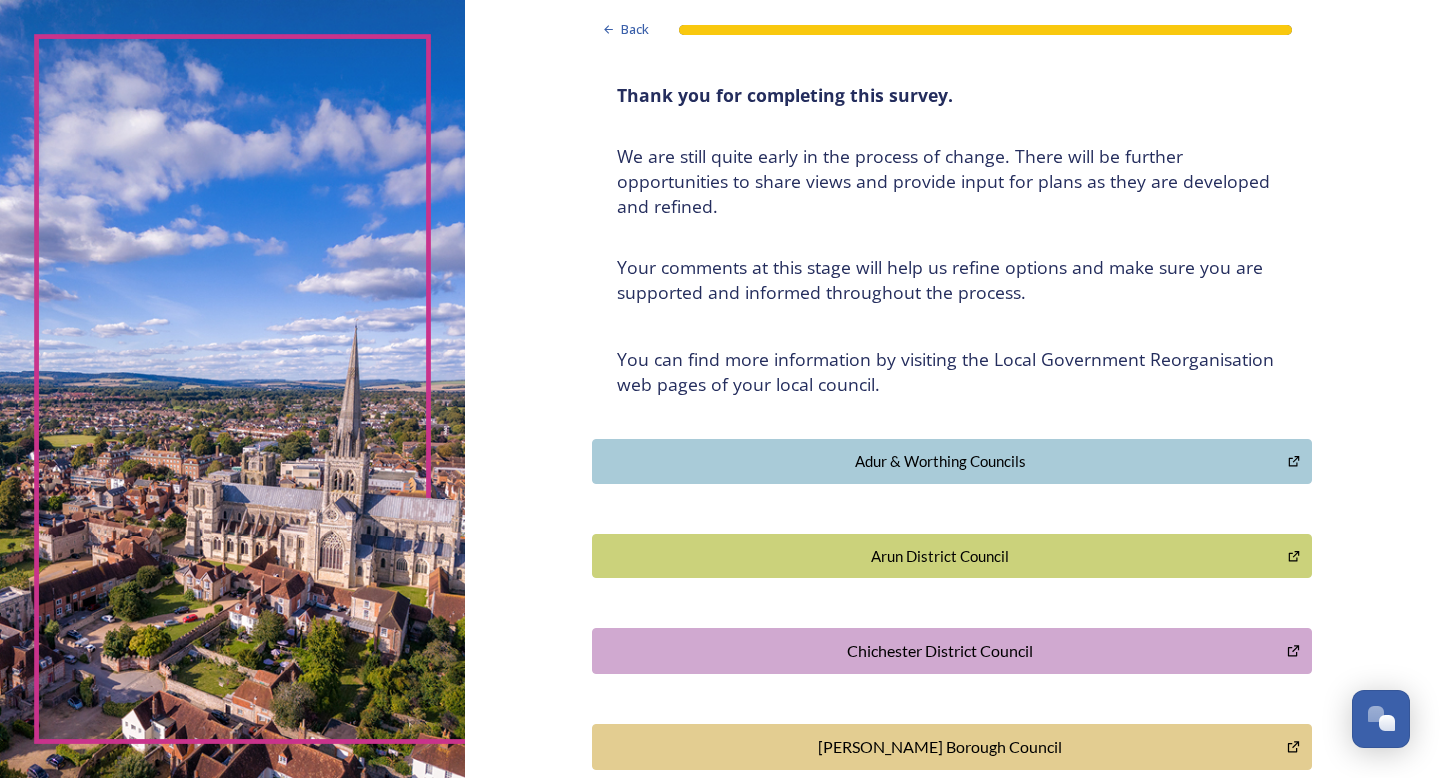 scroll, scrollTop: 115, scrollLeft: 0, axis: vertical 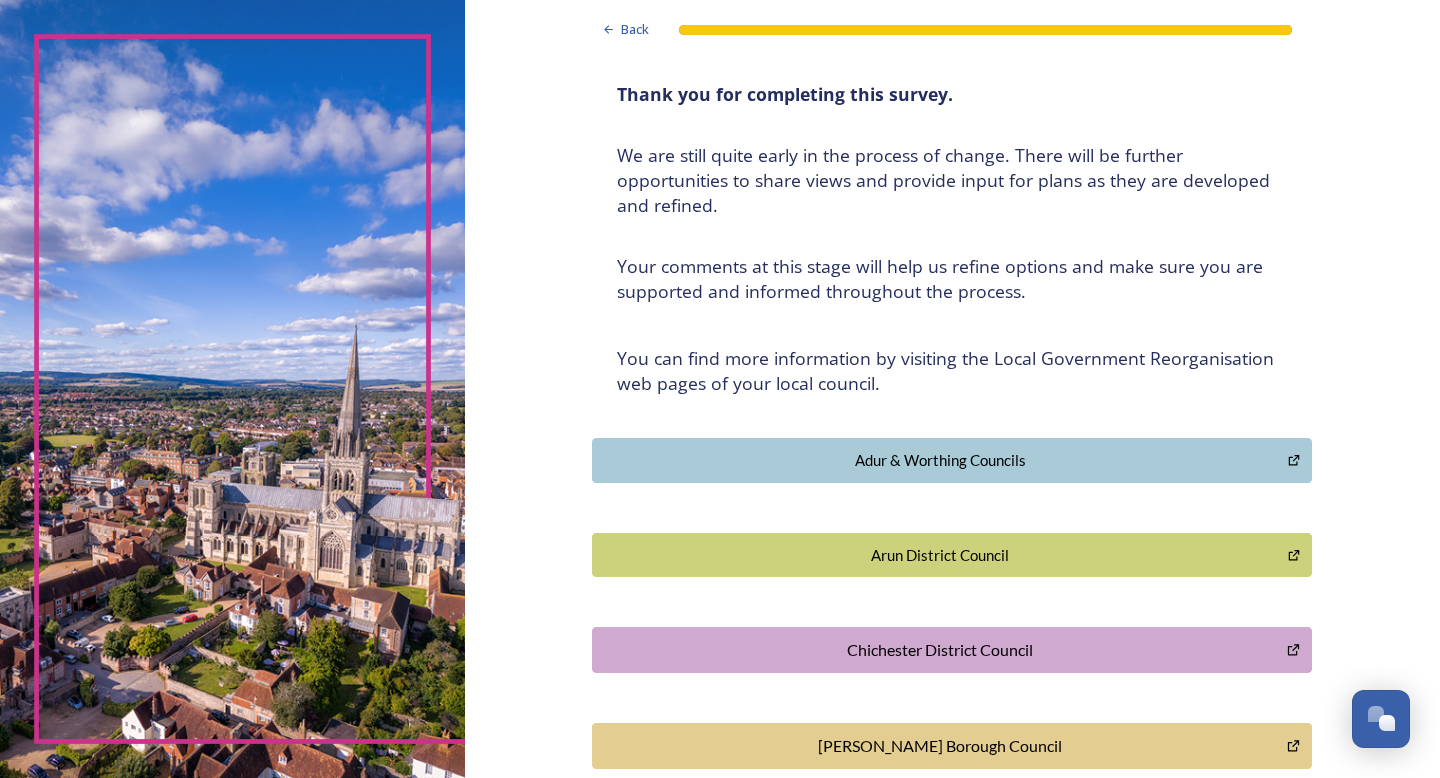 click on "Chichester District Council" at bounding box center [939, 650] 